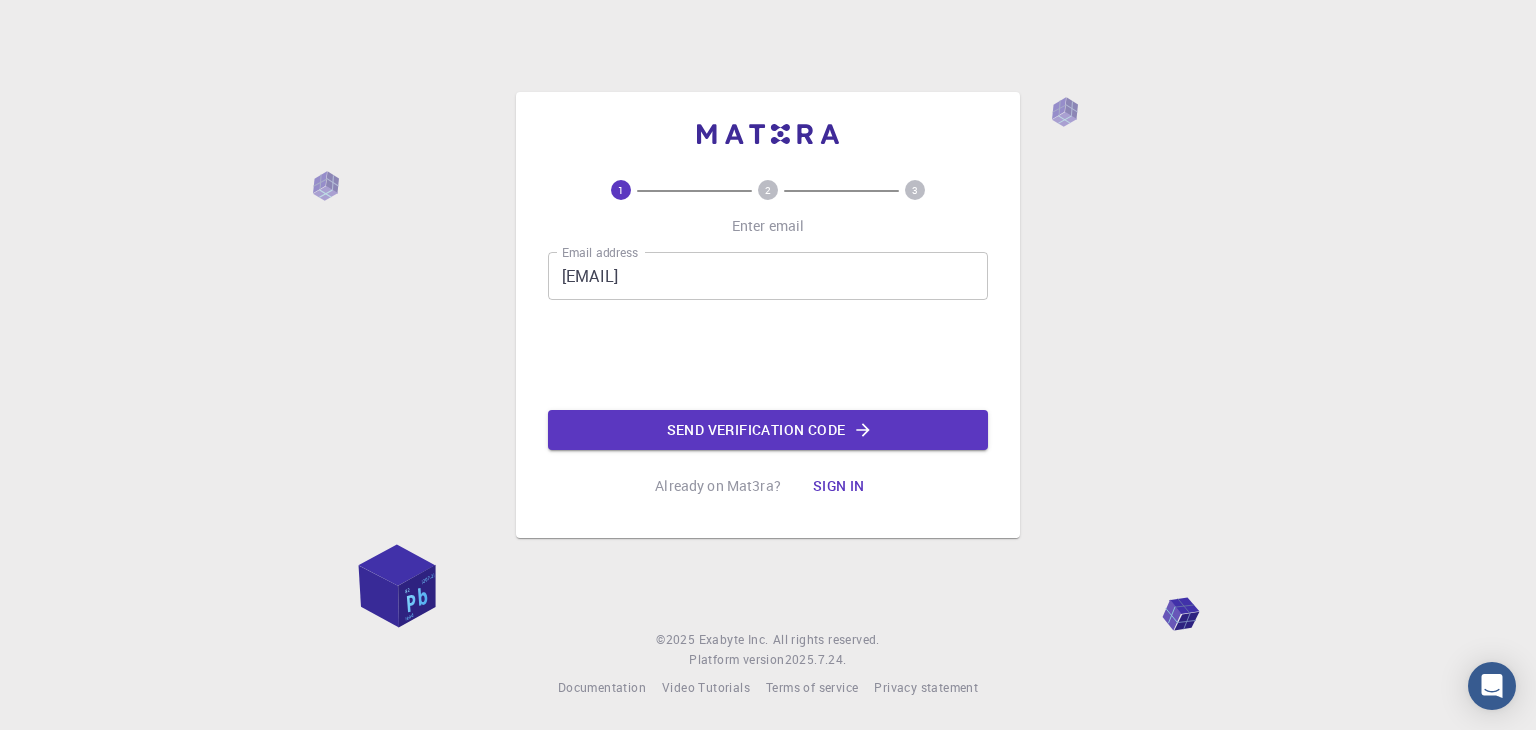 scroll, scrollTop: 0, scrollLeft: 0, axis: both 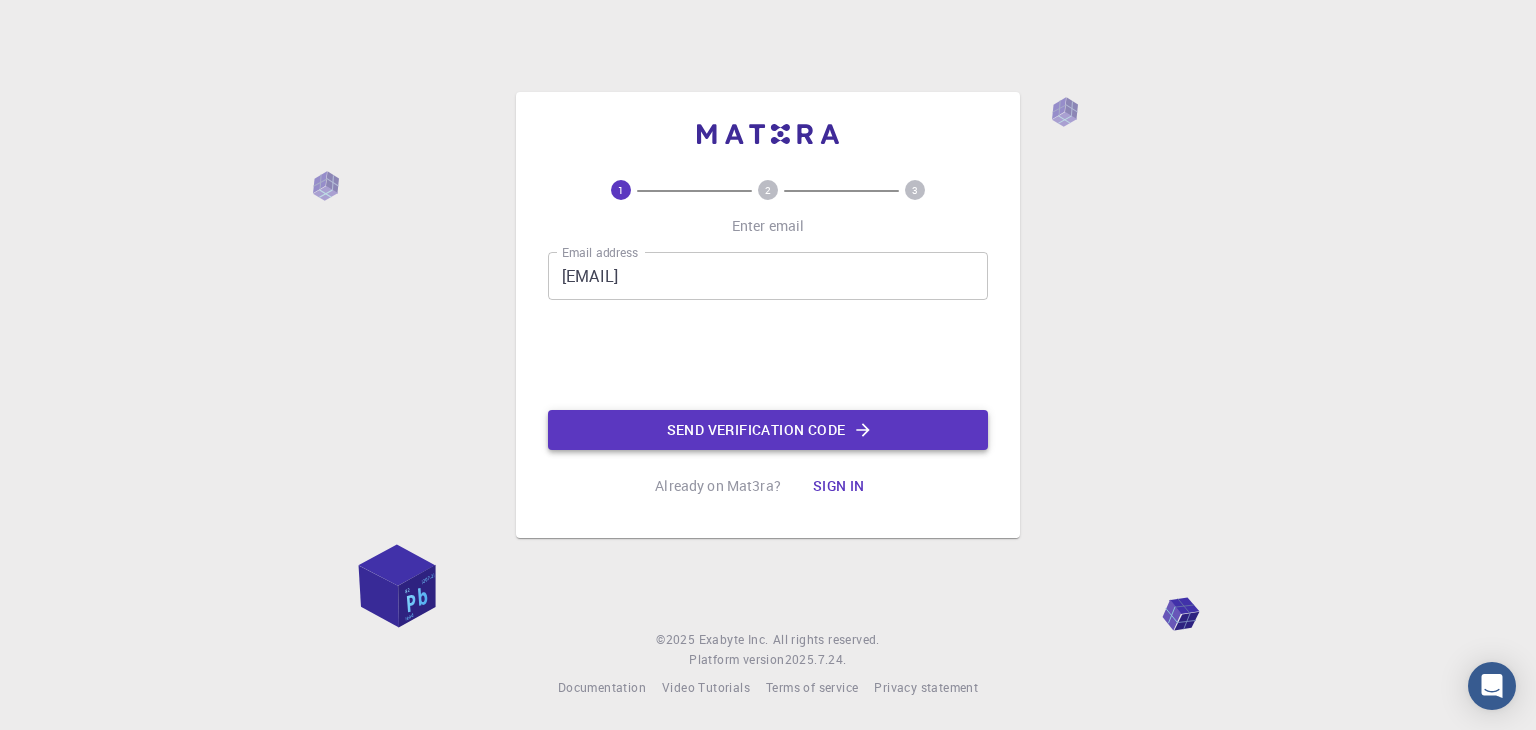 click on "Send verification code" 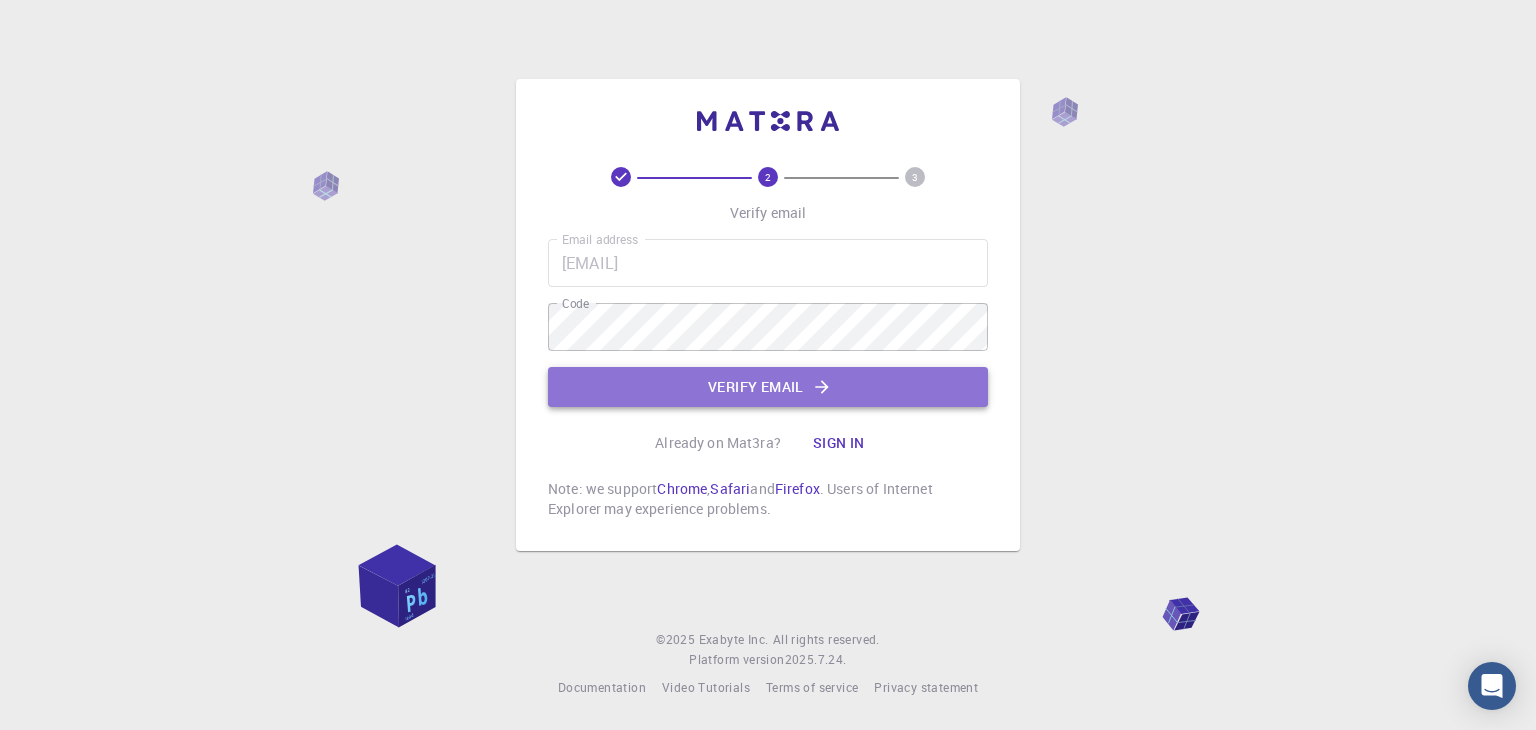 click on "Verify email" 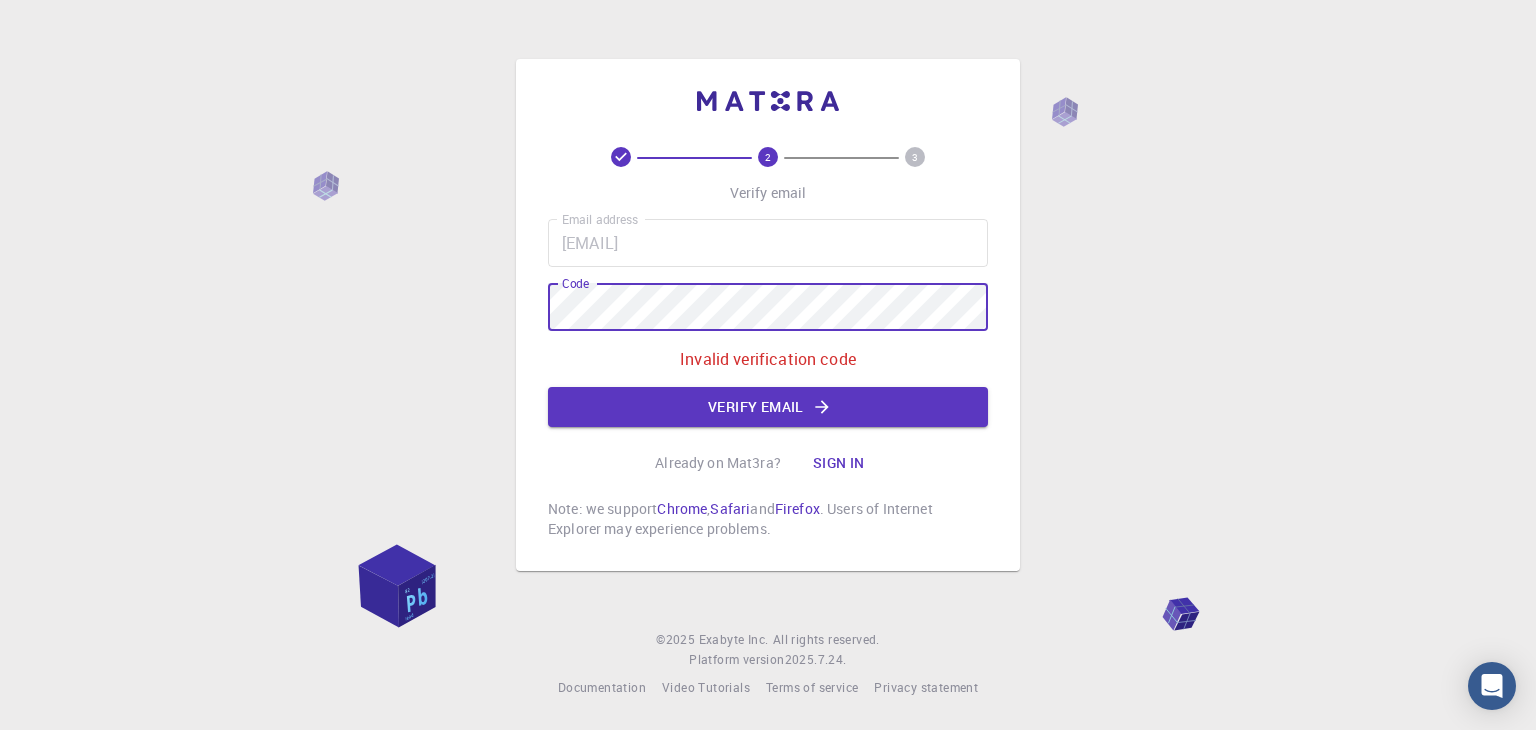 click on "2 3 Verify email Email address [EMAIL] Email address Code Code Invalid verification code Verify email Already on Mat3ra? Sign in Note: we support  Chrome ,  Safari  and  Firefox . Users of Internet Explorer may experience problems. ©  2025   Exabyte Inc.   All rights reserved. Platform version  2025.7.24 . Documentation Video Tutorials Terms of service Privacy statement" at bounding box center [768, 365] 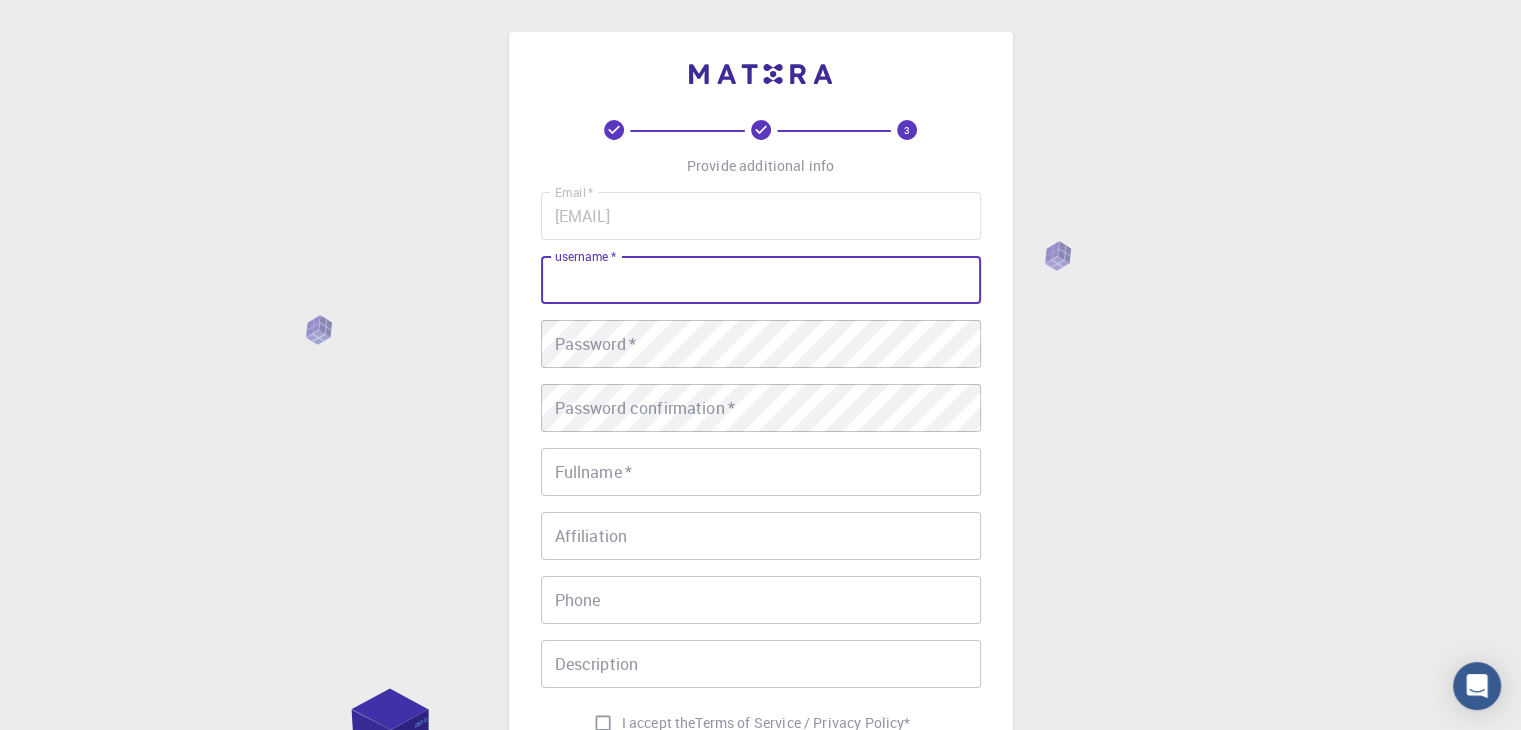 click on "username   *" at bounding box center [761, 280] 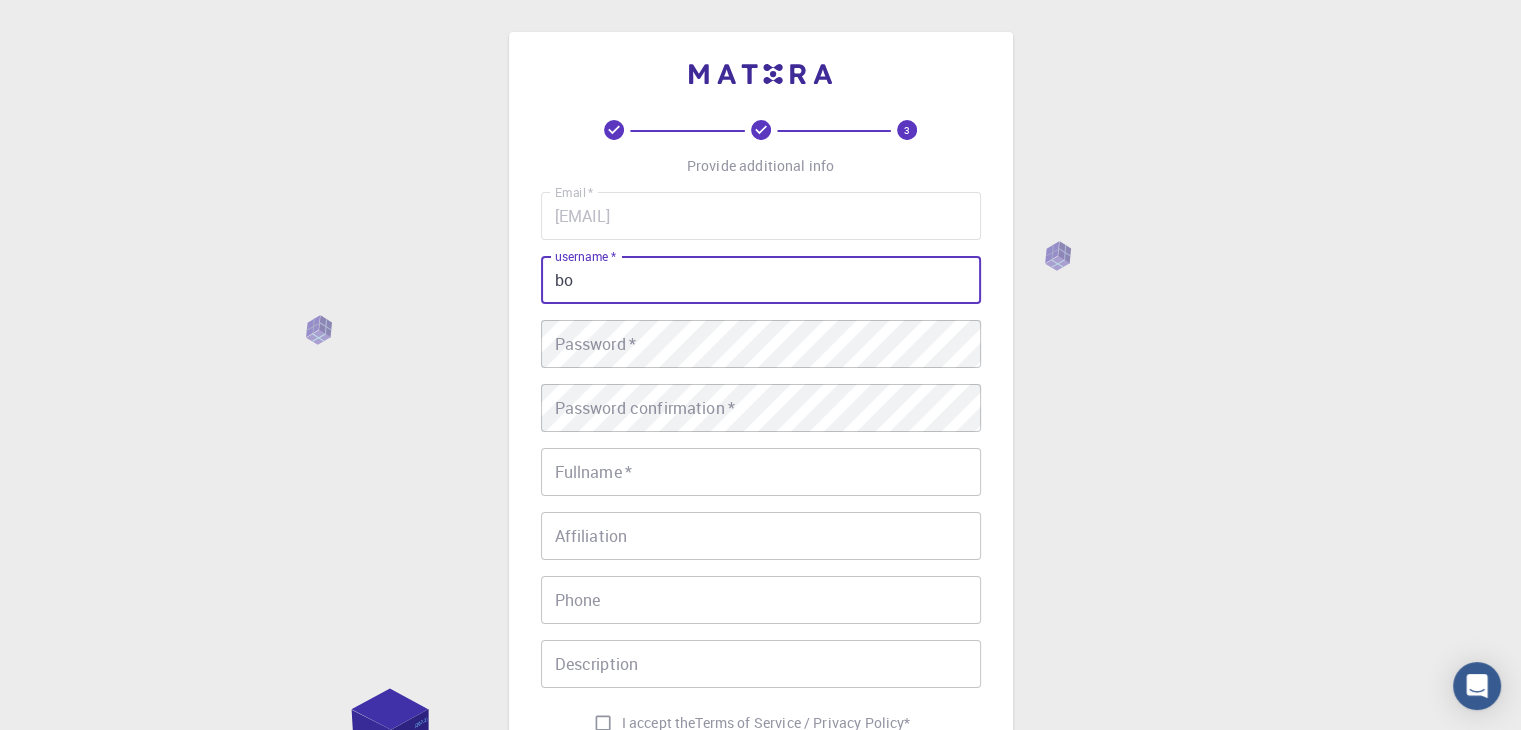type on "b" 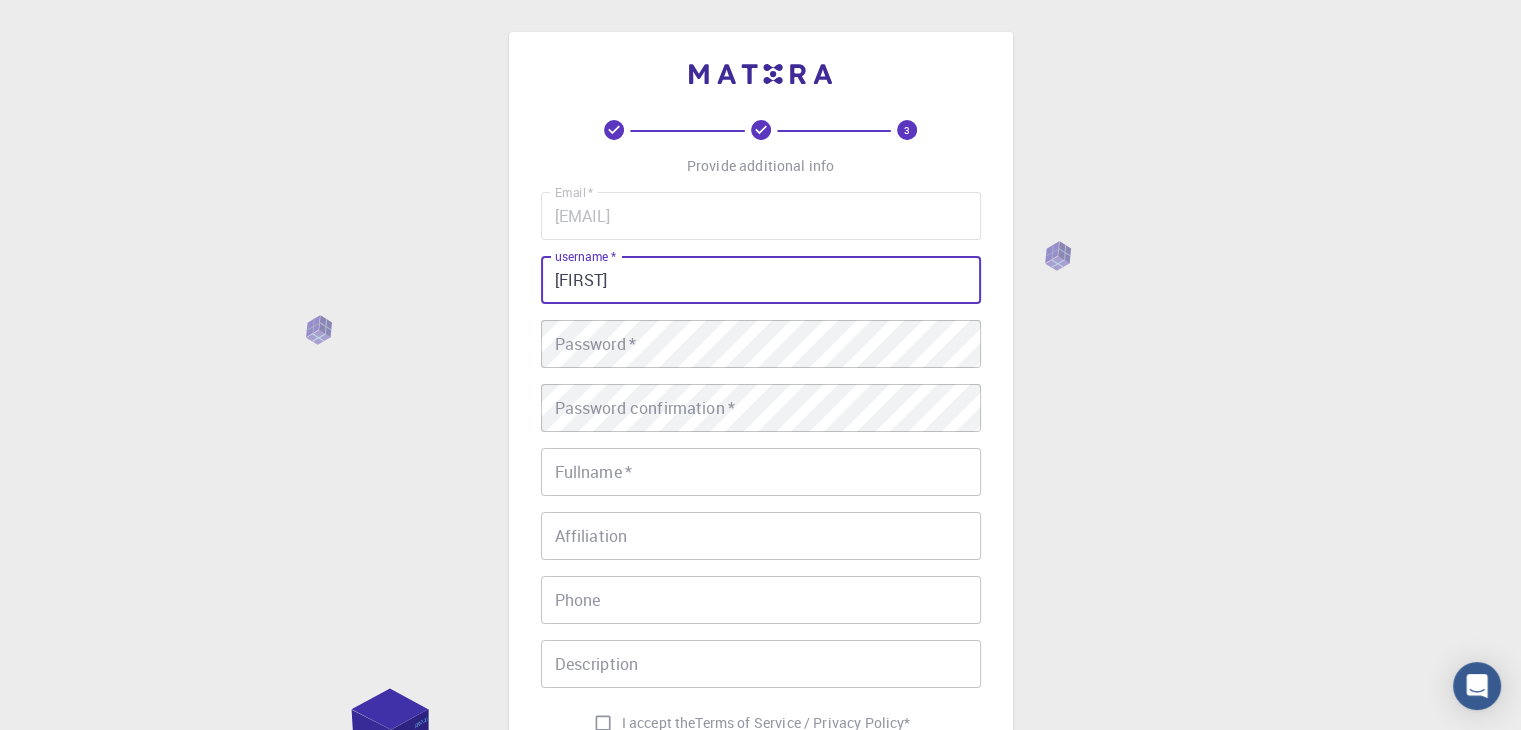type on "[FIRST]" 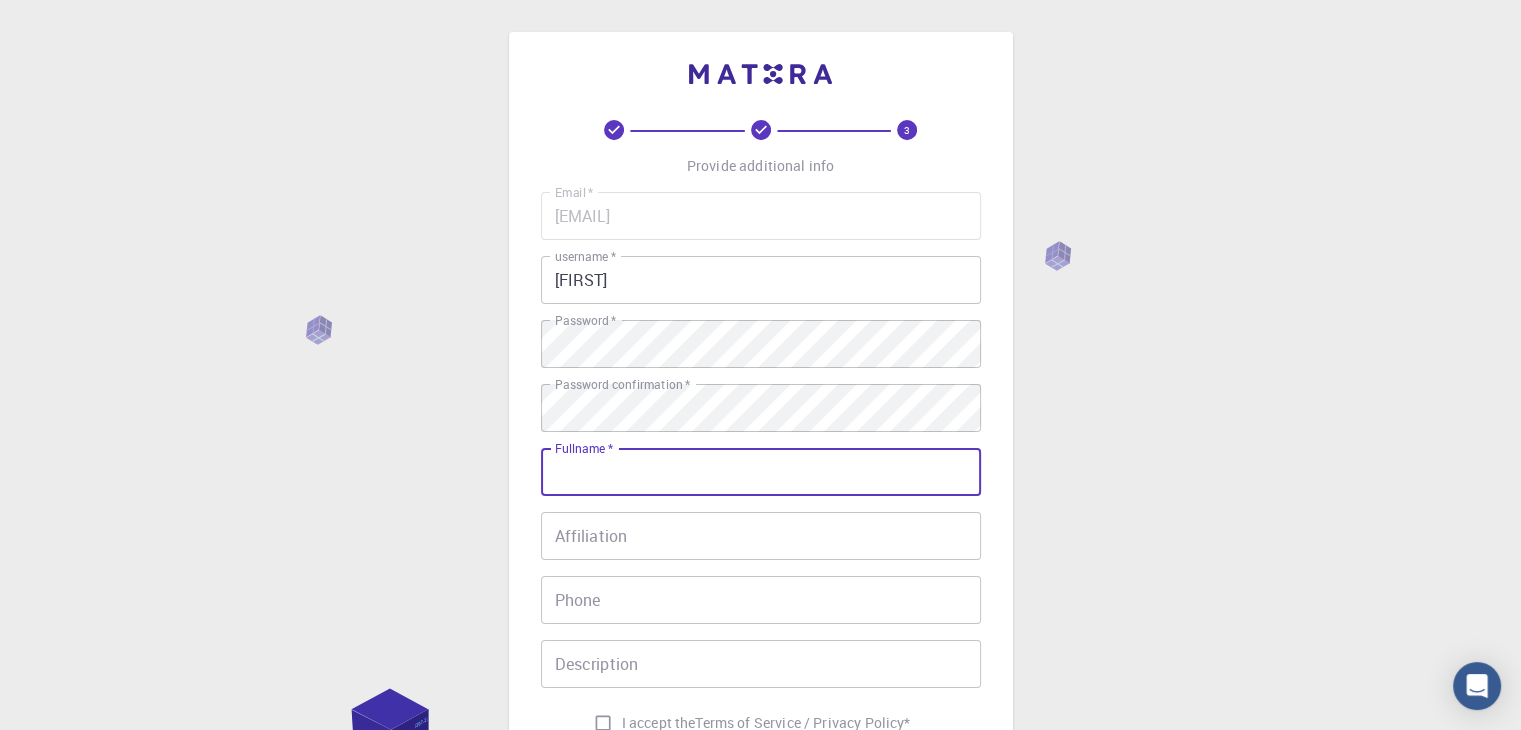 click on "Fullname   *" at bounding box center (761, 472) 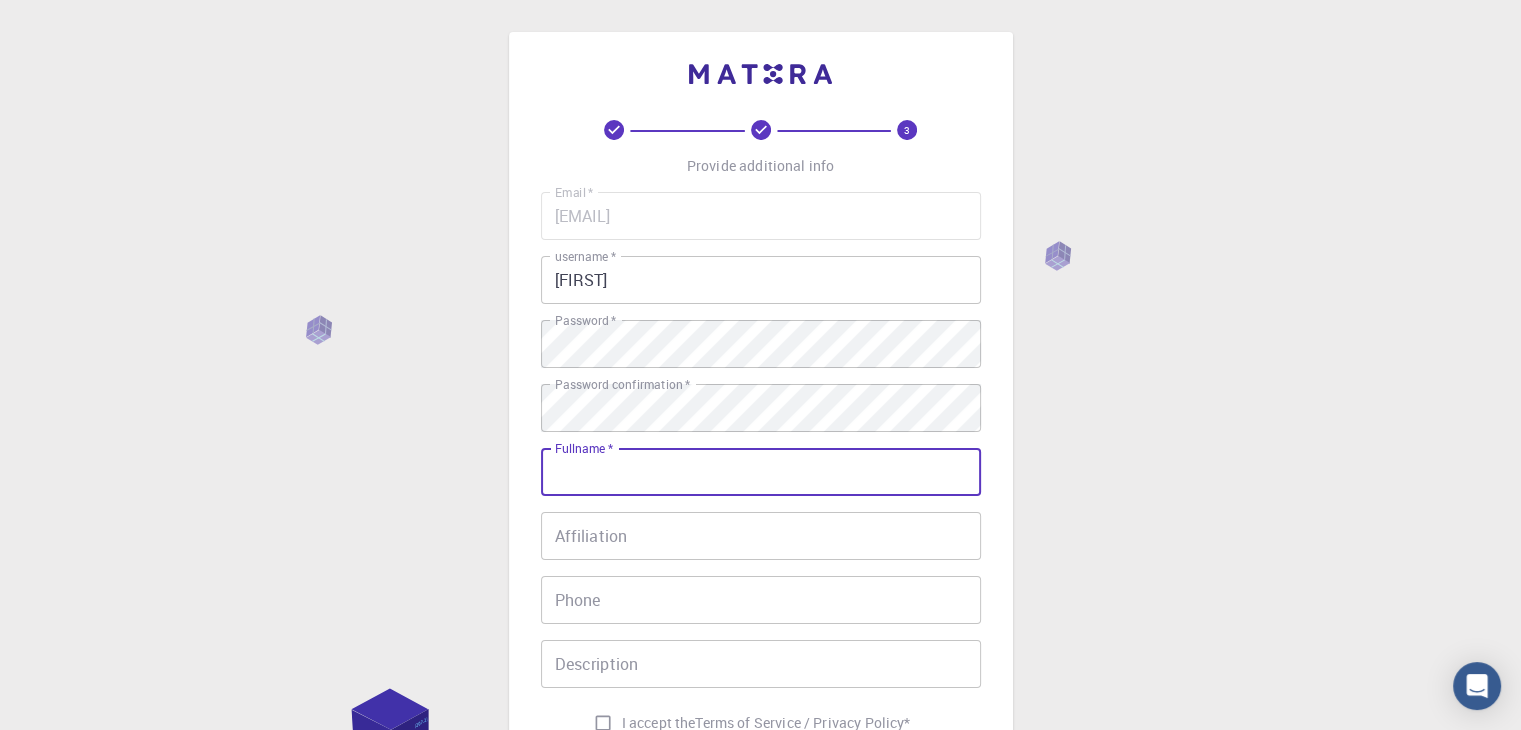 type on "[FIRST] [LAST]" 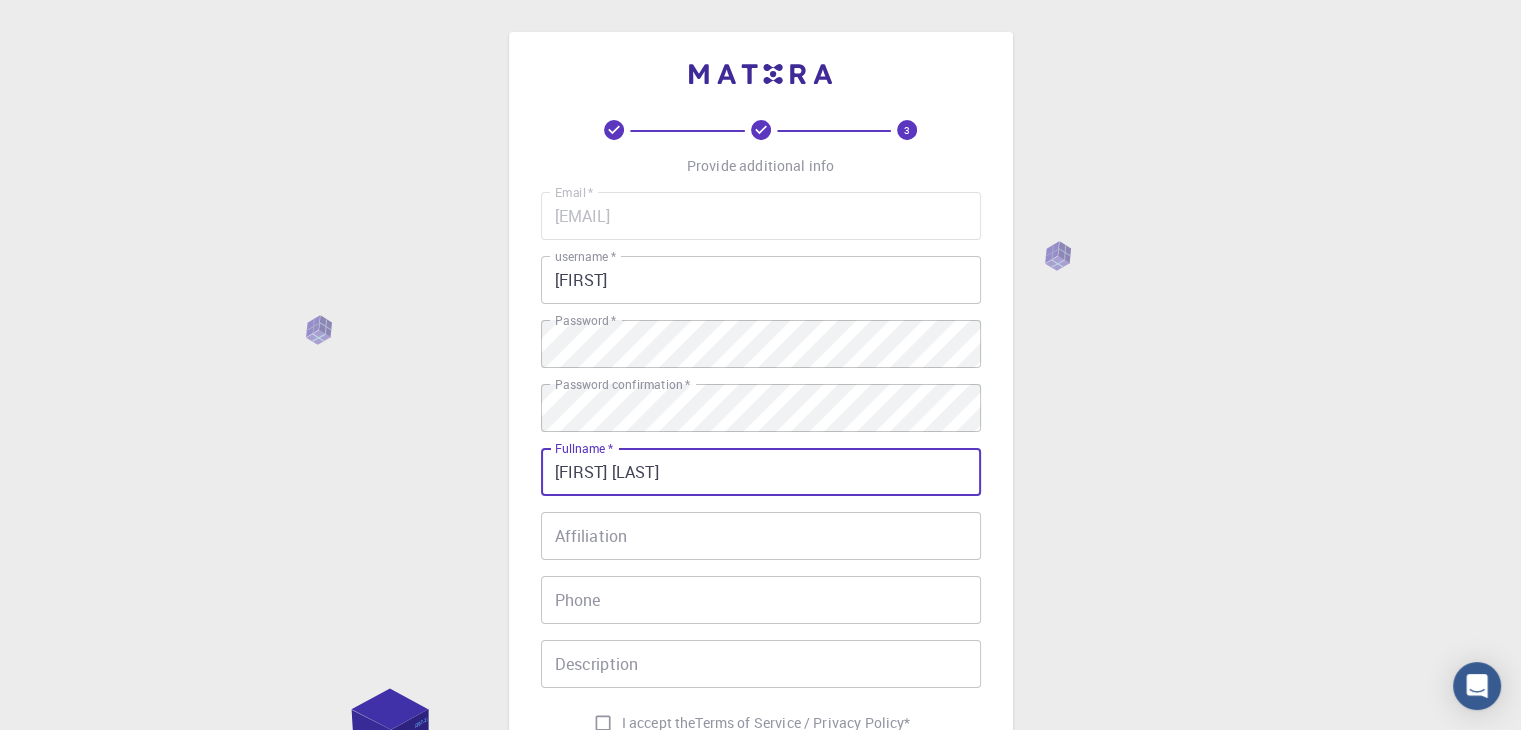 type on "[PHONE]" 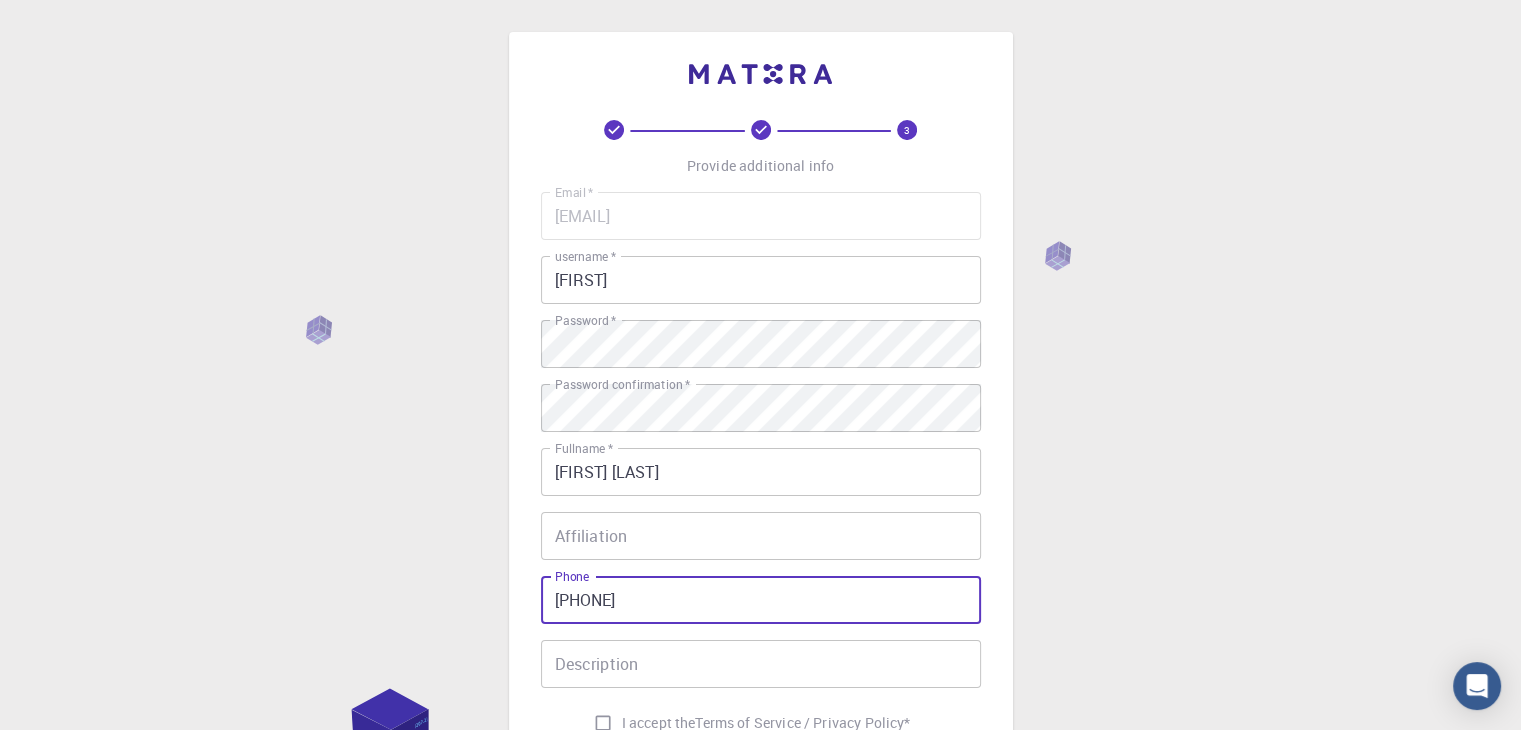 drag, startPoint x: 664, startPoint y: 613, endPoint x: 494, endPoint y: 601, distance: 170.423 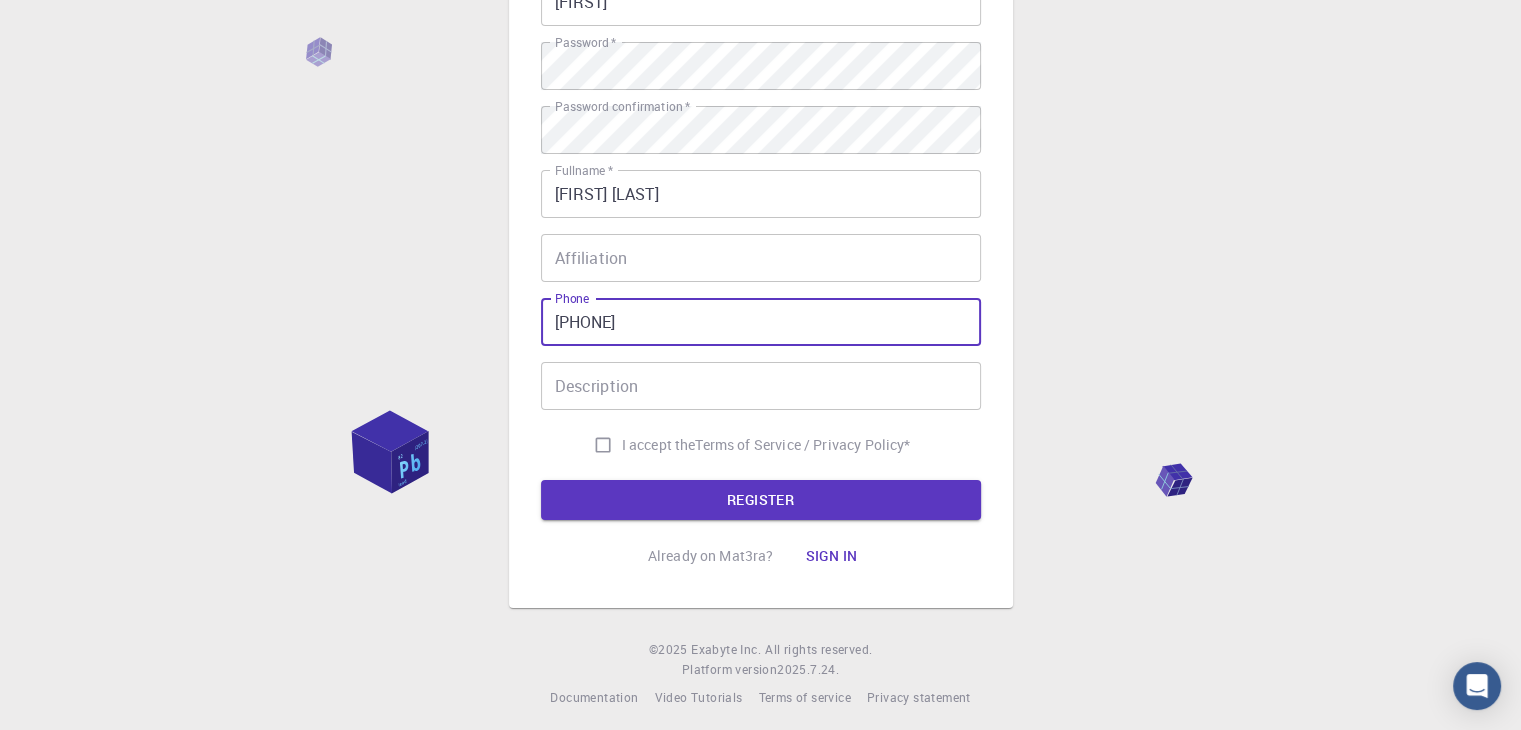 scroll, scrollTop: 284, scrollLeft: 0, axis: vertical 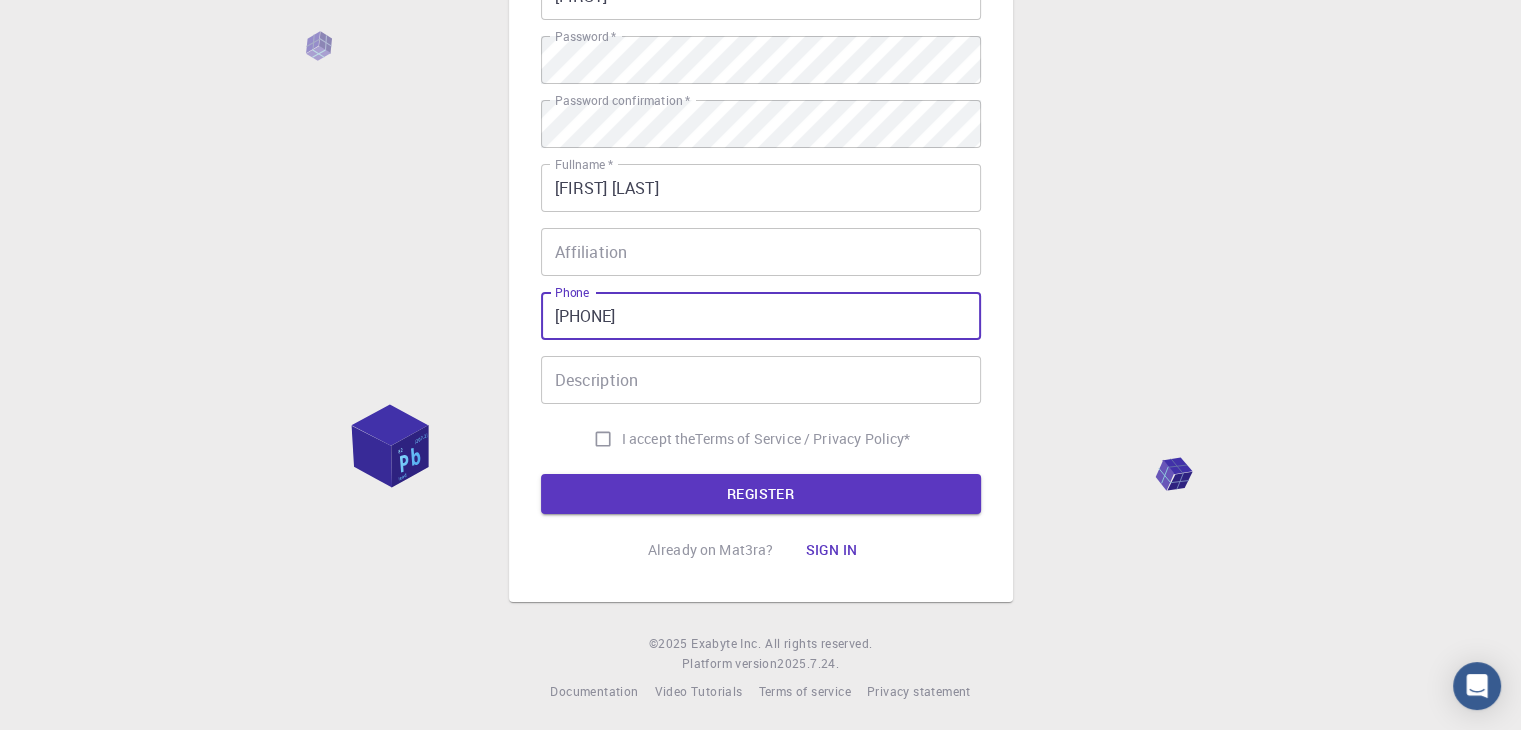 type on "[PHONE]" 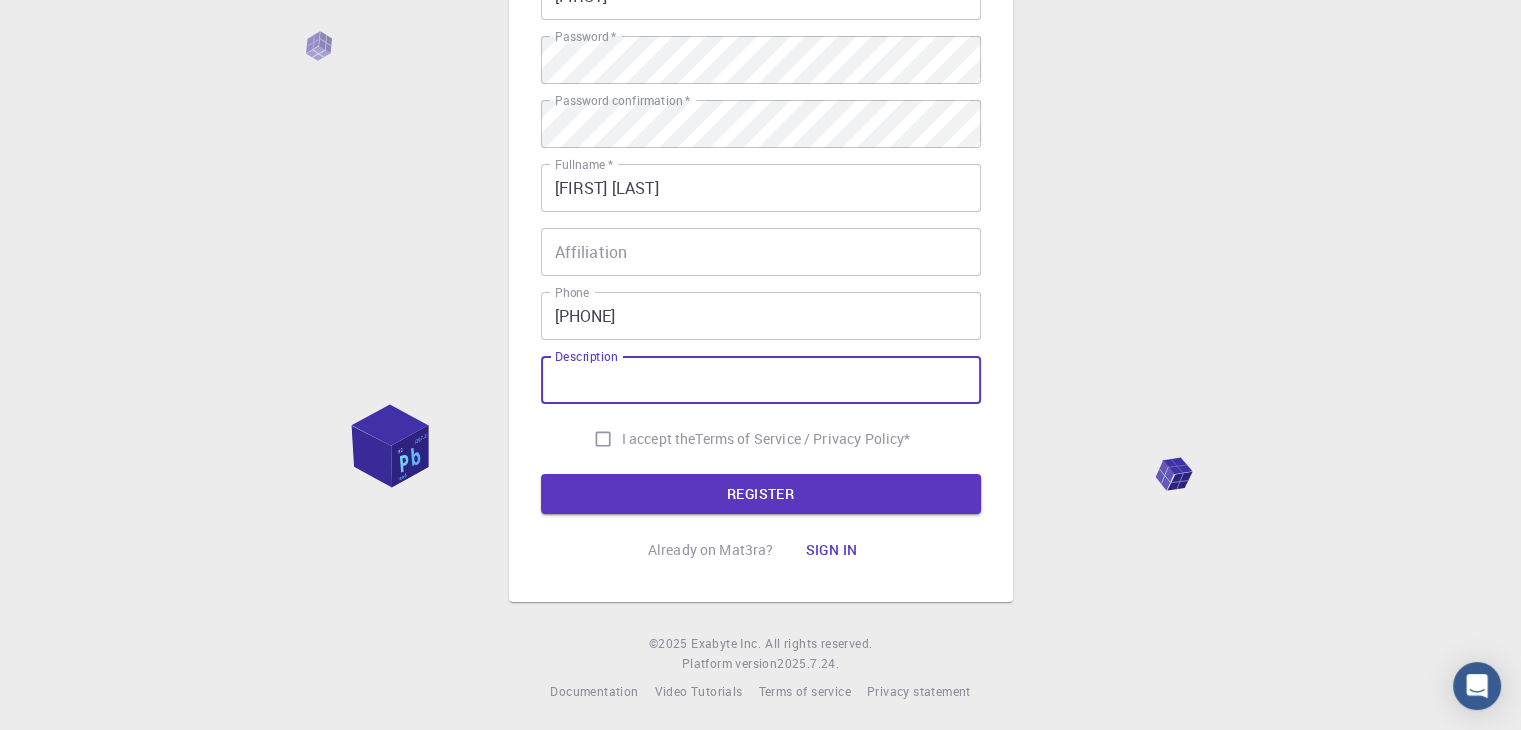 click on "Description" at bounding box center [761, 380] 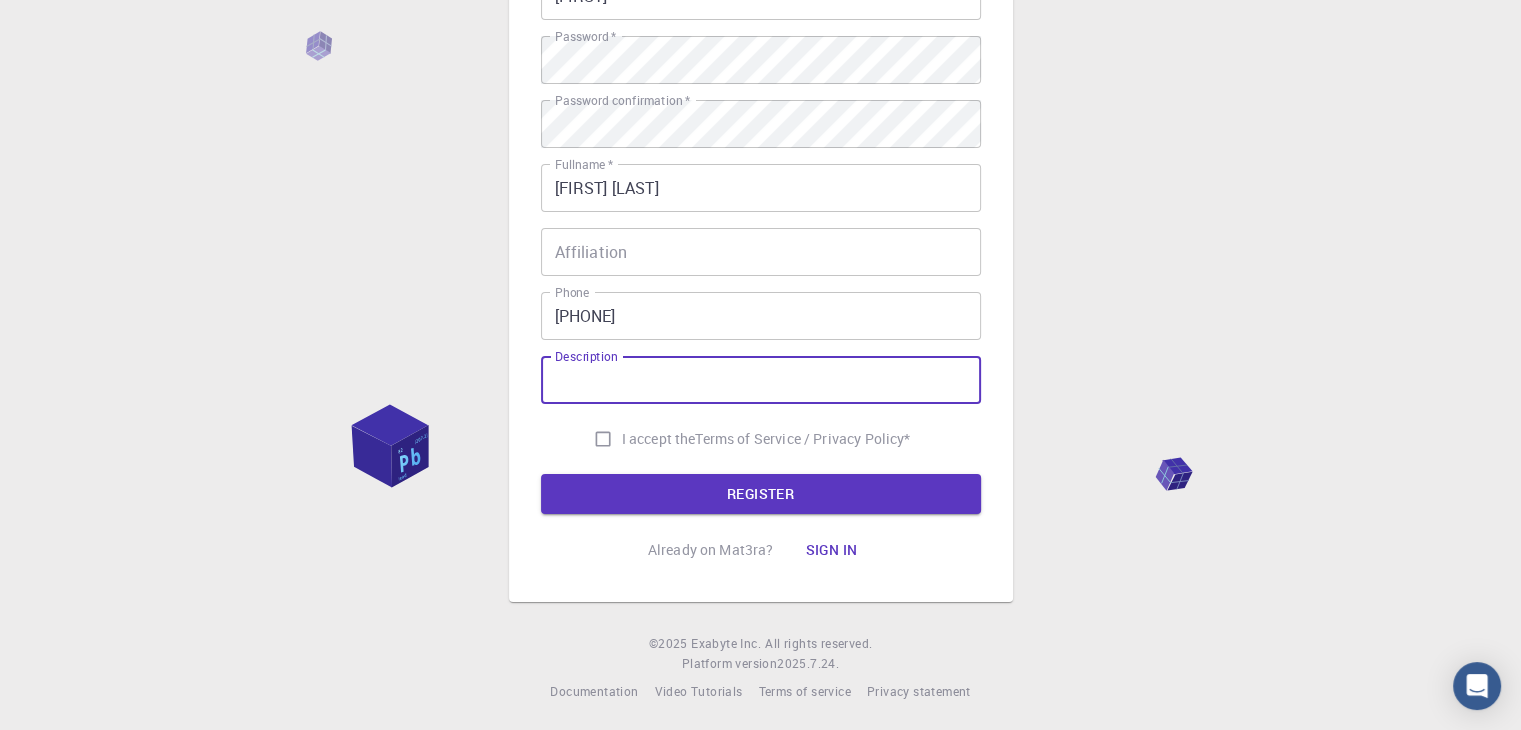 click on "I accept the  Terms of Service / Privacy Policy  *" at bounding box center [603, 439] 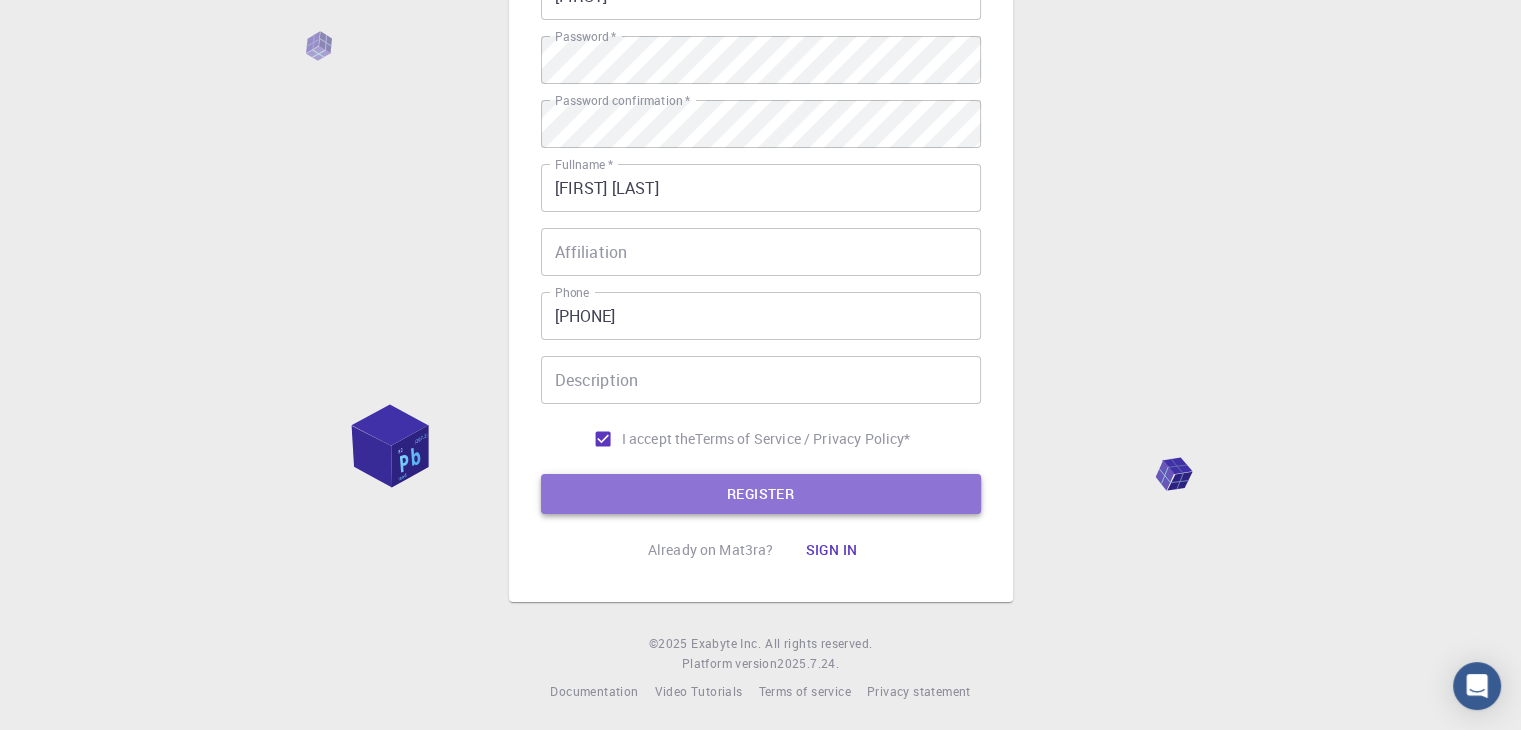 click on "REGISTER" at bounding box center (761, 494) 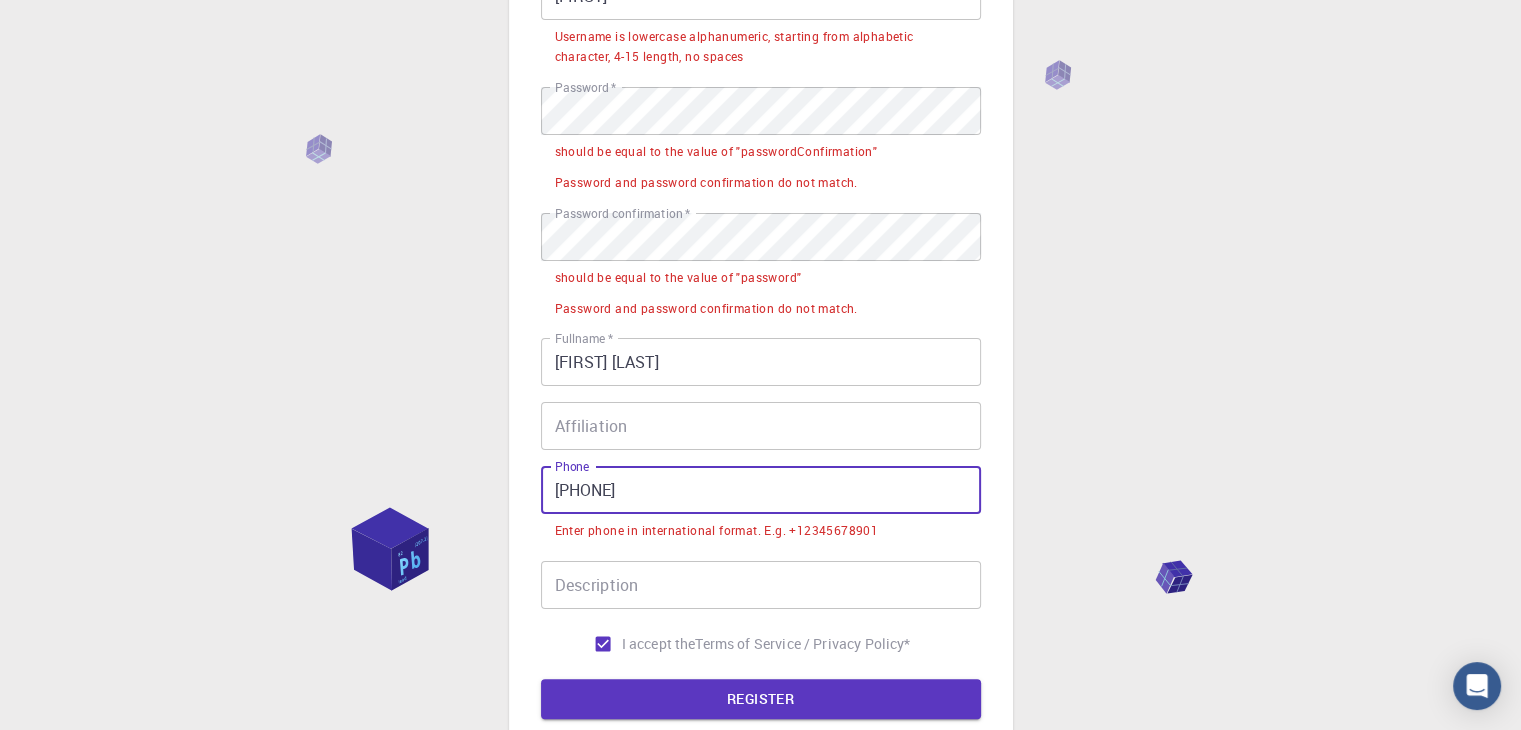 click on "[PHONE]" at bounding box center [761, 490] 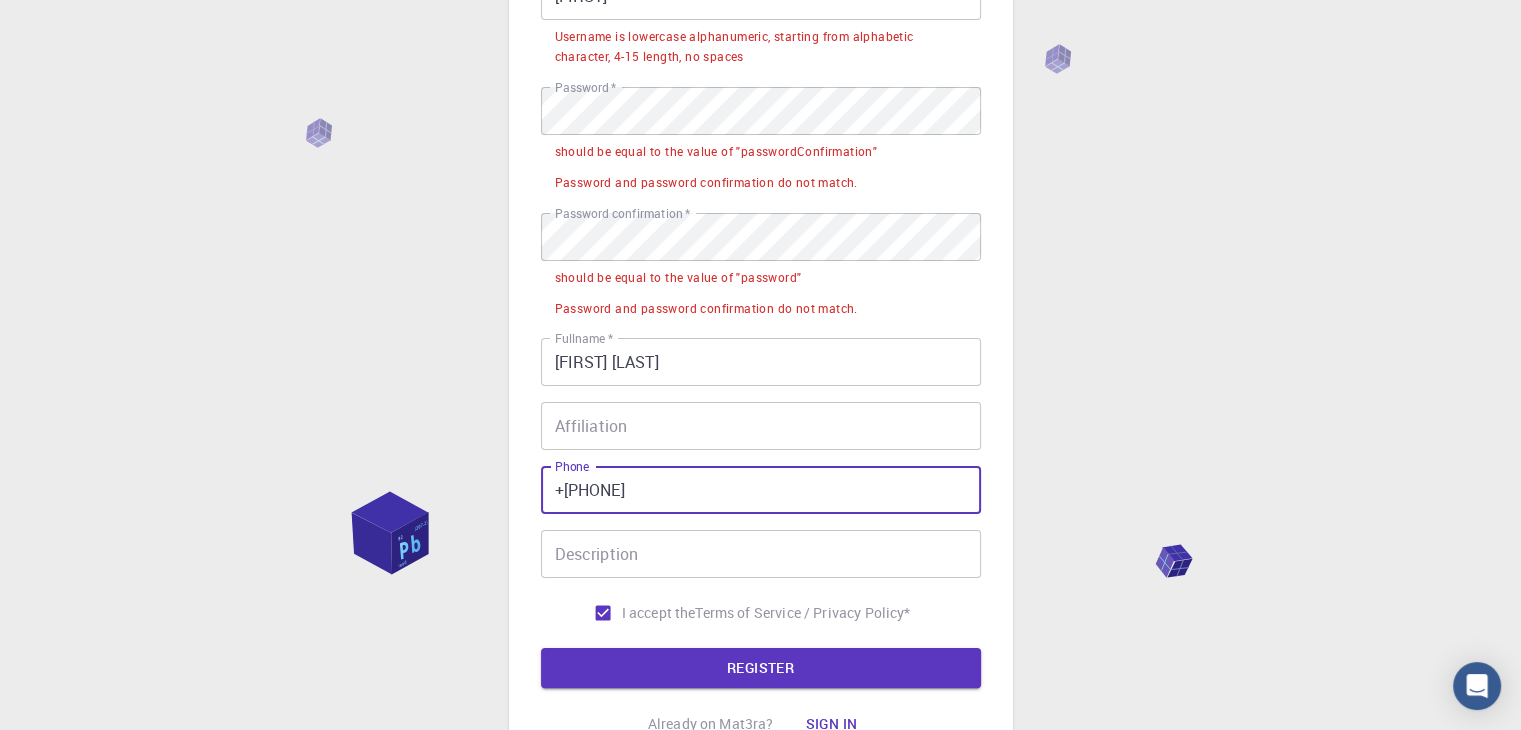 type on "+[PHONE]" 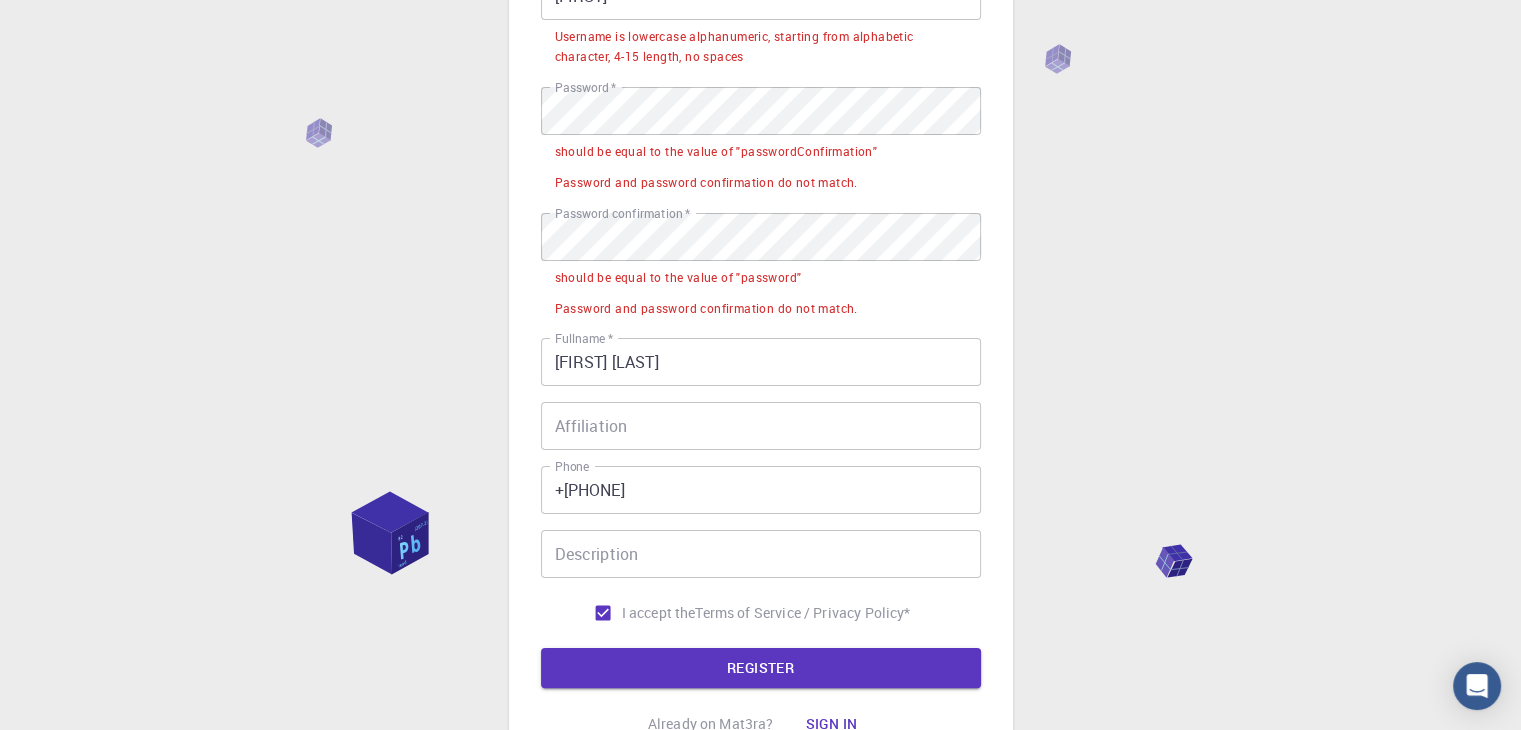 click on "Email   * [EMAIL] Email   * username   * [FIRST] username   * Username is lowercase alphanumeric, starting from alphabetic character, 4-15 length, no spaces Password   * Password   * Password confirmation   * Password confirmation   * should be equal to the value of "password" Password and password confirmation do not match. Fullname   * [FIRST] [LAST] Fullname   * Affiliation Affiliation Phone +[PHONE] Phone Description Description I accept the  Terms of Service / Privacy Policy  *" at bounding box center (761, 270) 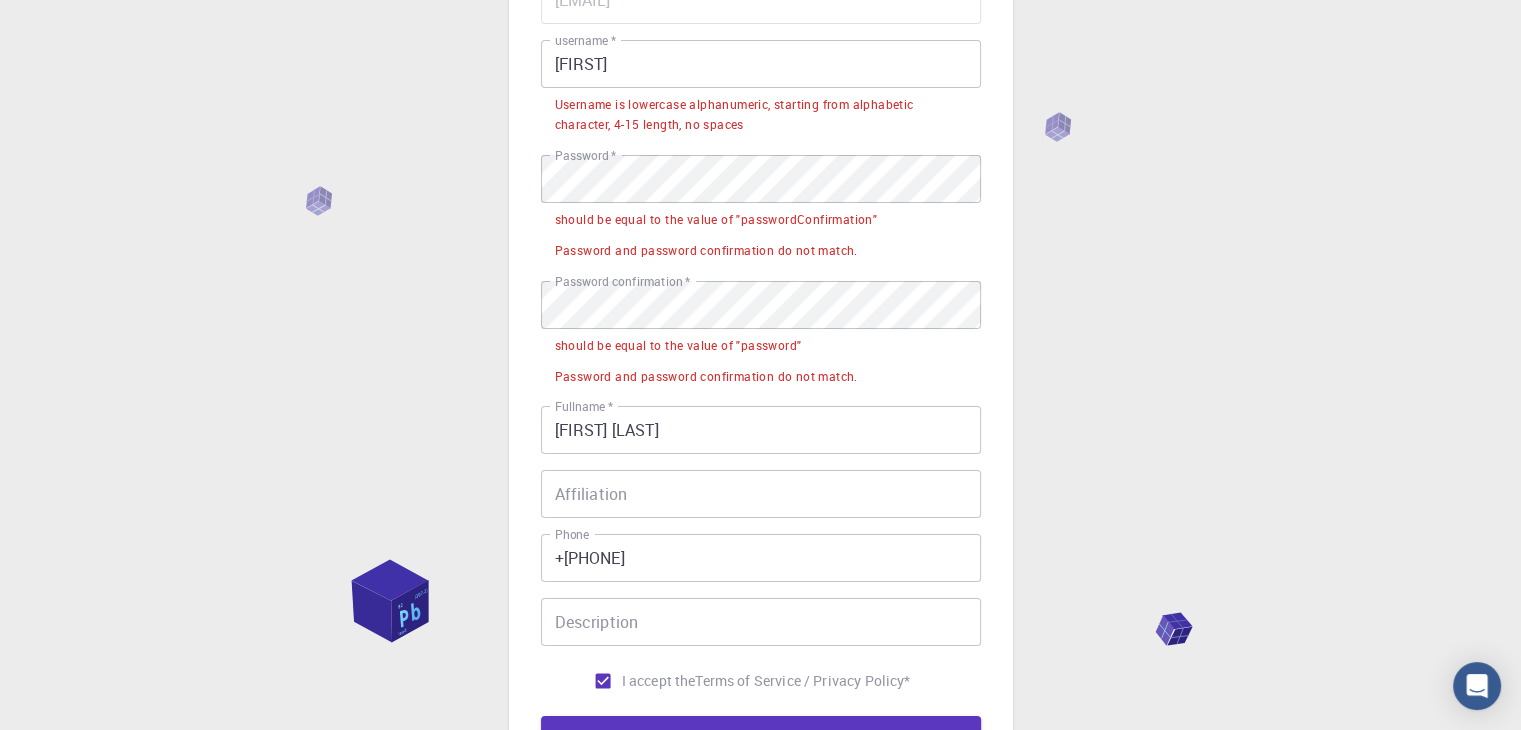scroll, scrollTop: 215, scrollLeft: 0, axis: vertical 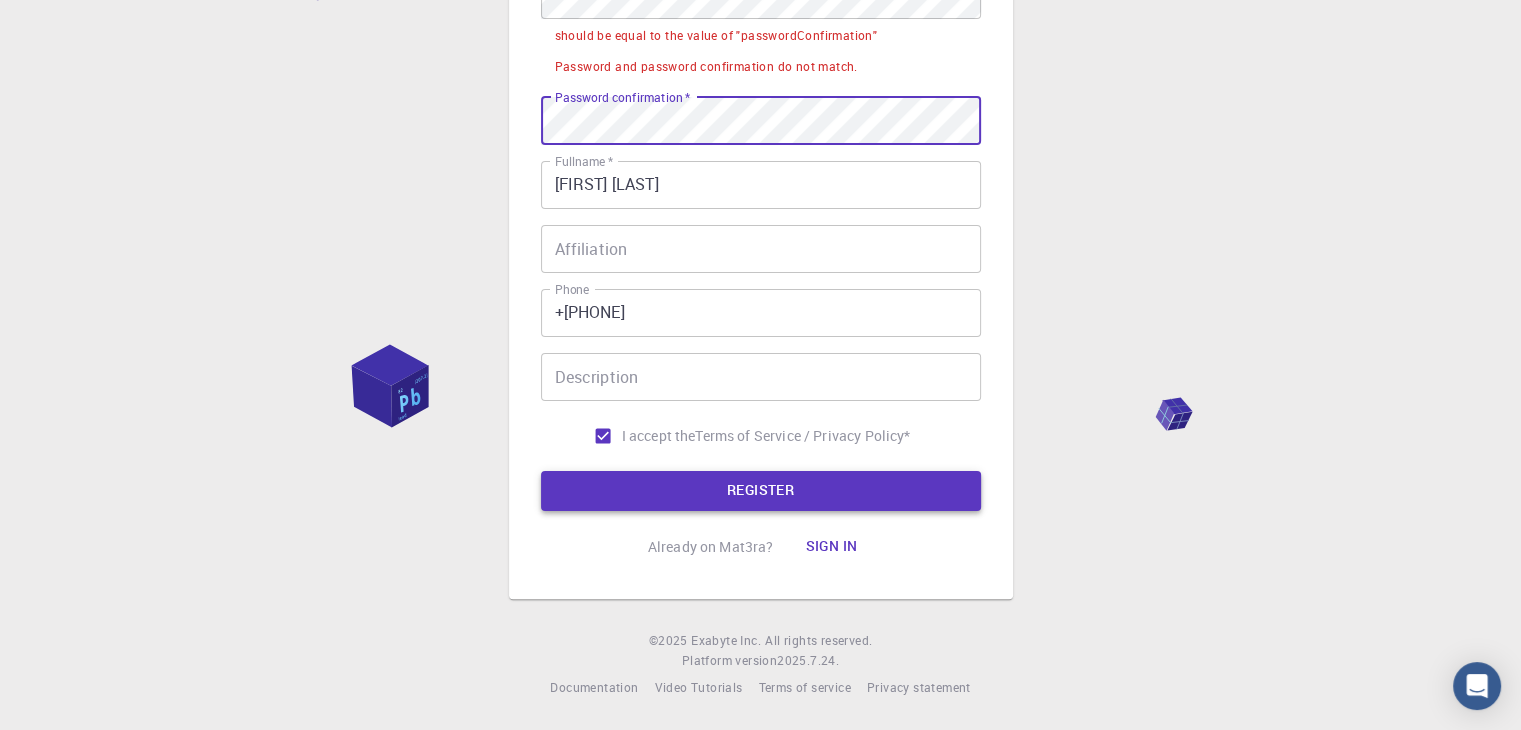 click on "REGISTER" at bounding box center [761, 491] 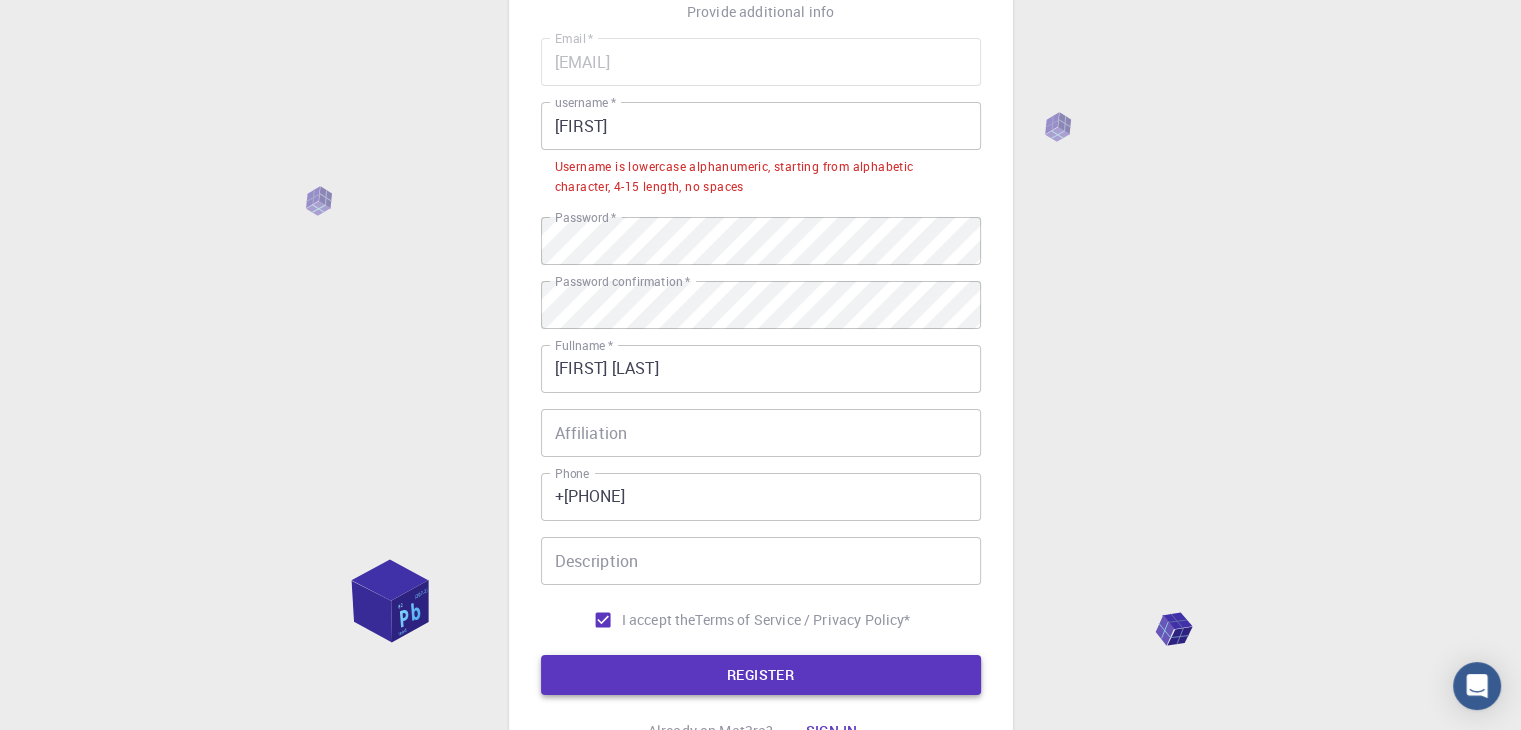 scroll, scrollTop: 32, scrollLeft: 0, axis: vertical 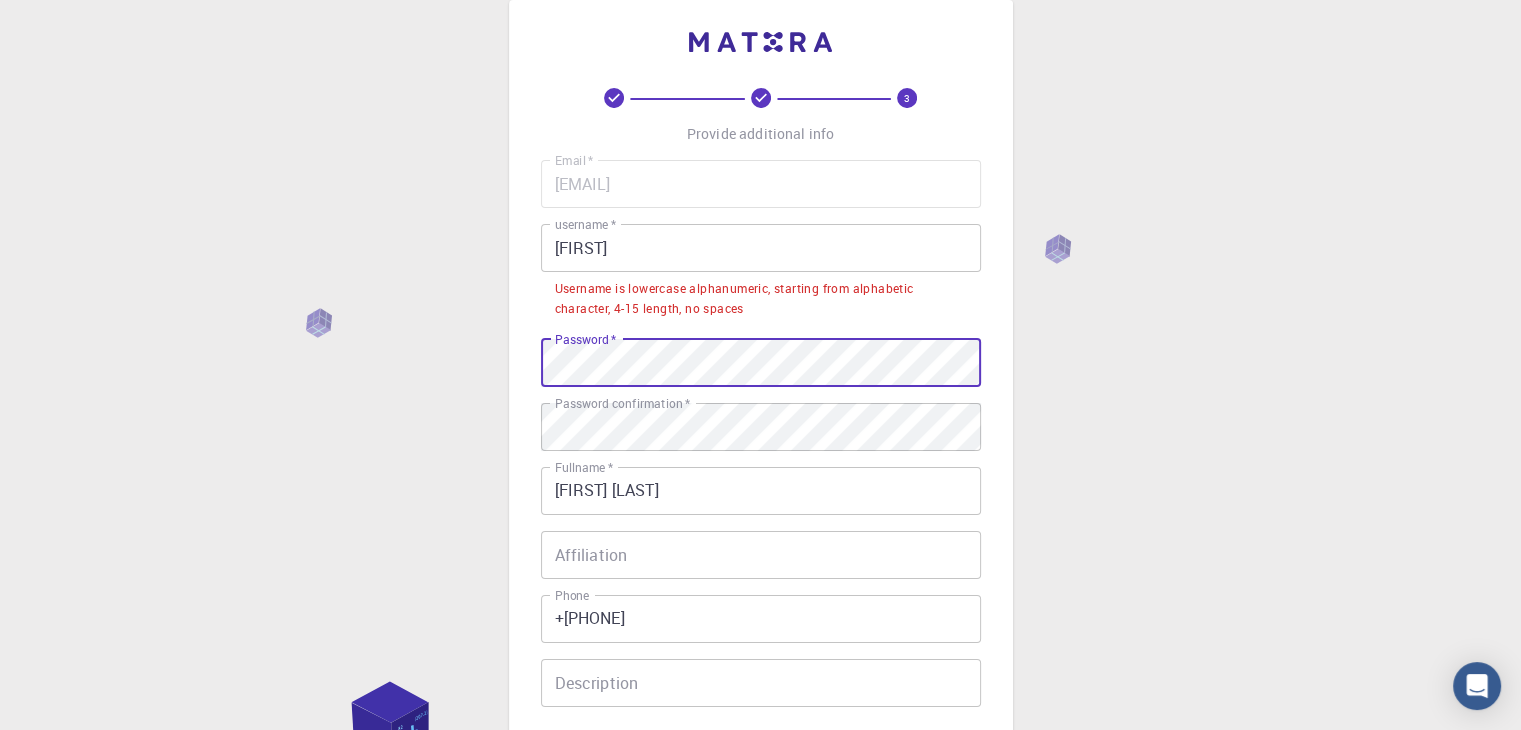 click on "3 Provide additional info Email   * [EMAIL] Email   * username   * [FIRST] username   * Username is lowercase alphanumeric, starting from alphabetic character, 4-15 length, no spaces Password   * Password   * Password confirmation   * Password confirmation   * Fullname   * [FIRST] [LAST] Fullname   * Affiliation Affiliation Phone +[PHONE] Phone Description Description I accept the  Terms of Service / Privacy Policy  * REGISTER Already on Mat3ra? Sign in ©  2025   Exabyte Inc.   All rights reserved. Platform version  2025.7.24 . Documentation Video Tutorials Terms of service Privacy statement" at bounding box center [760, 502] 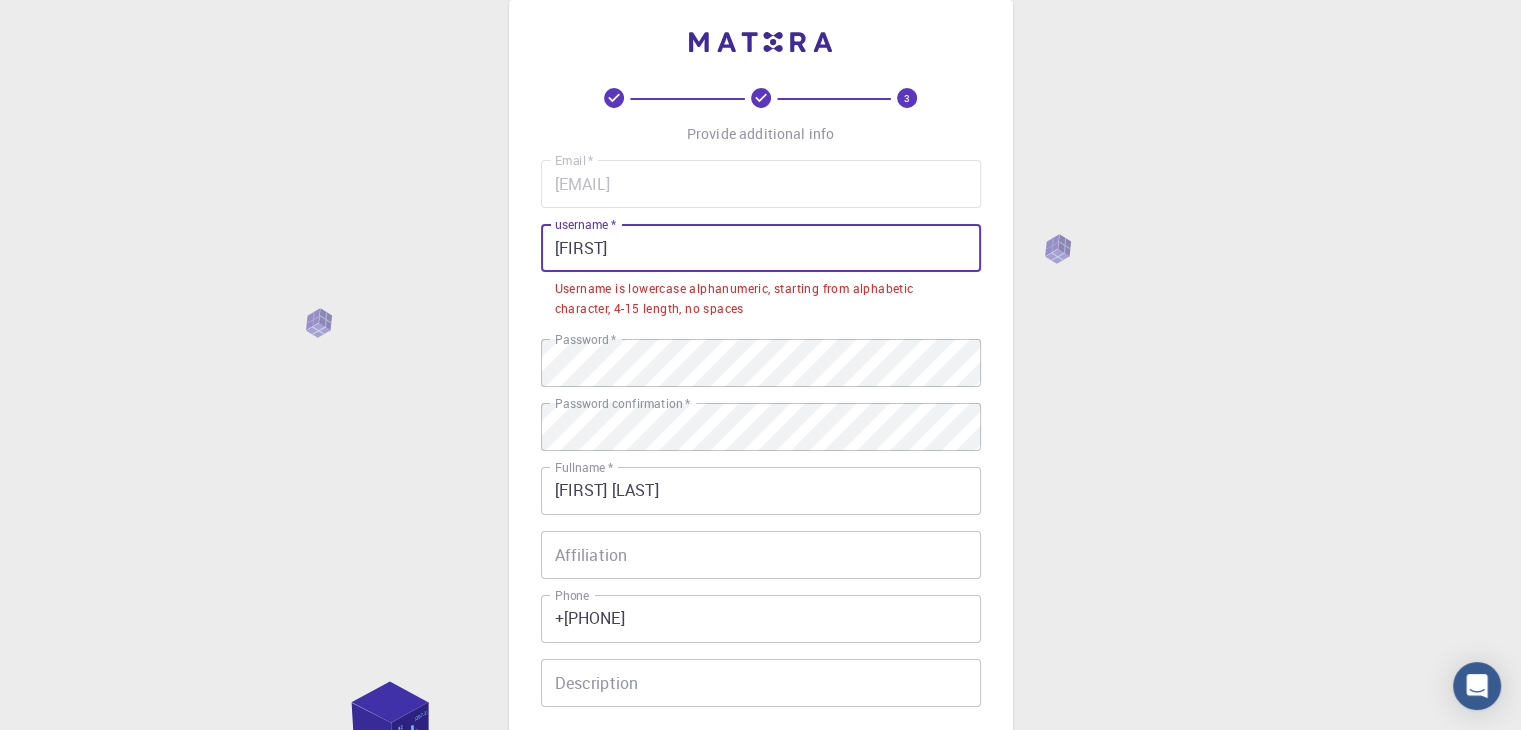 click on "[FIRST]" at bounding box center (761, 248) 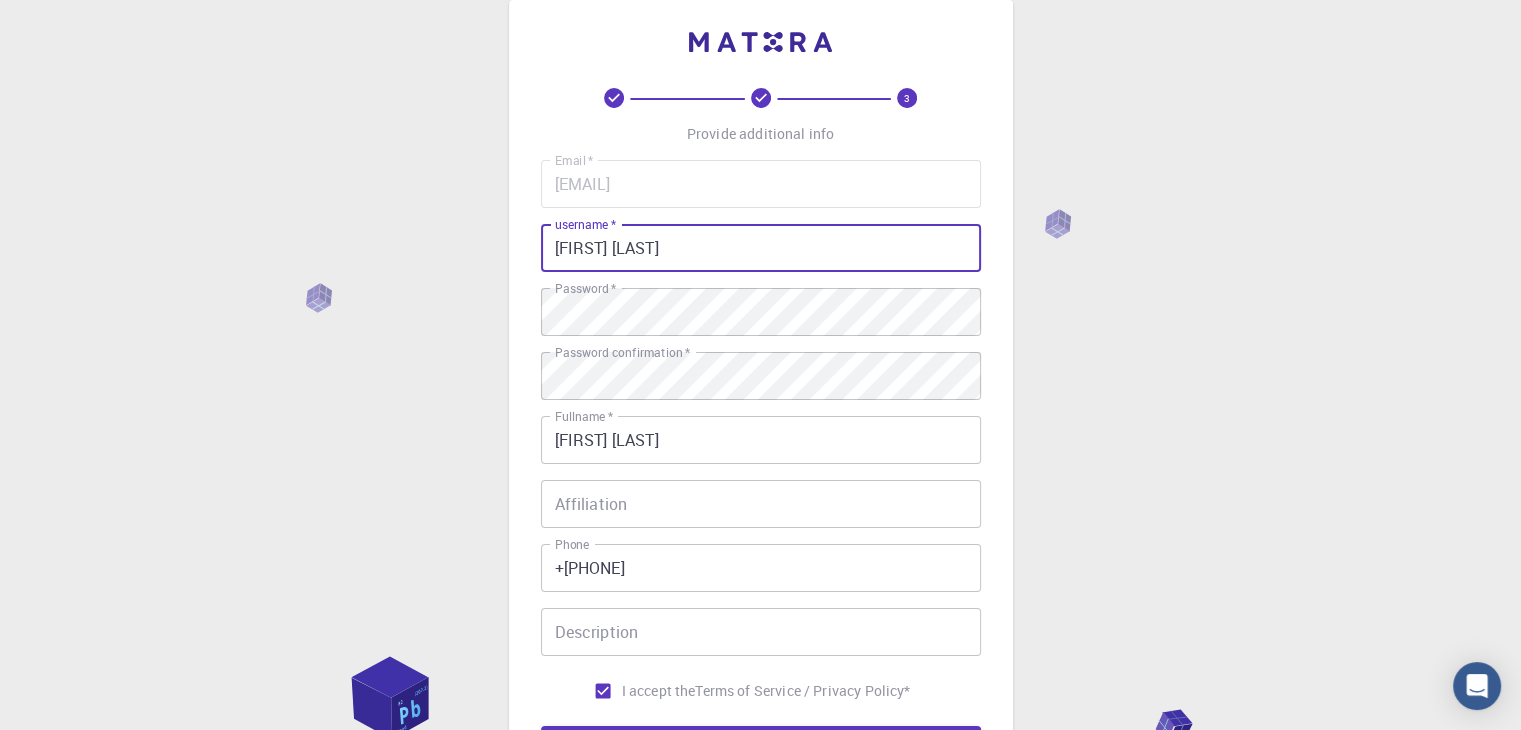 click on "REGISTER" at bounding box center [761, 746] 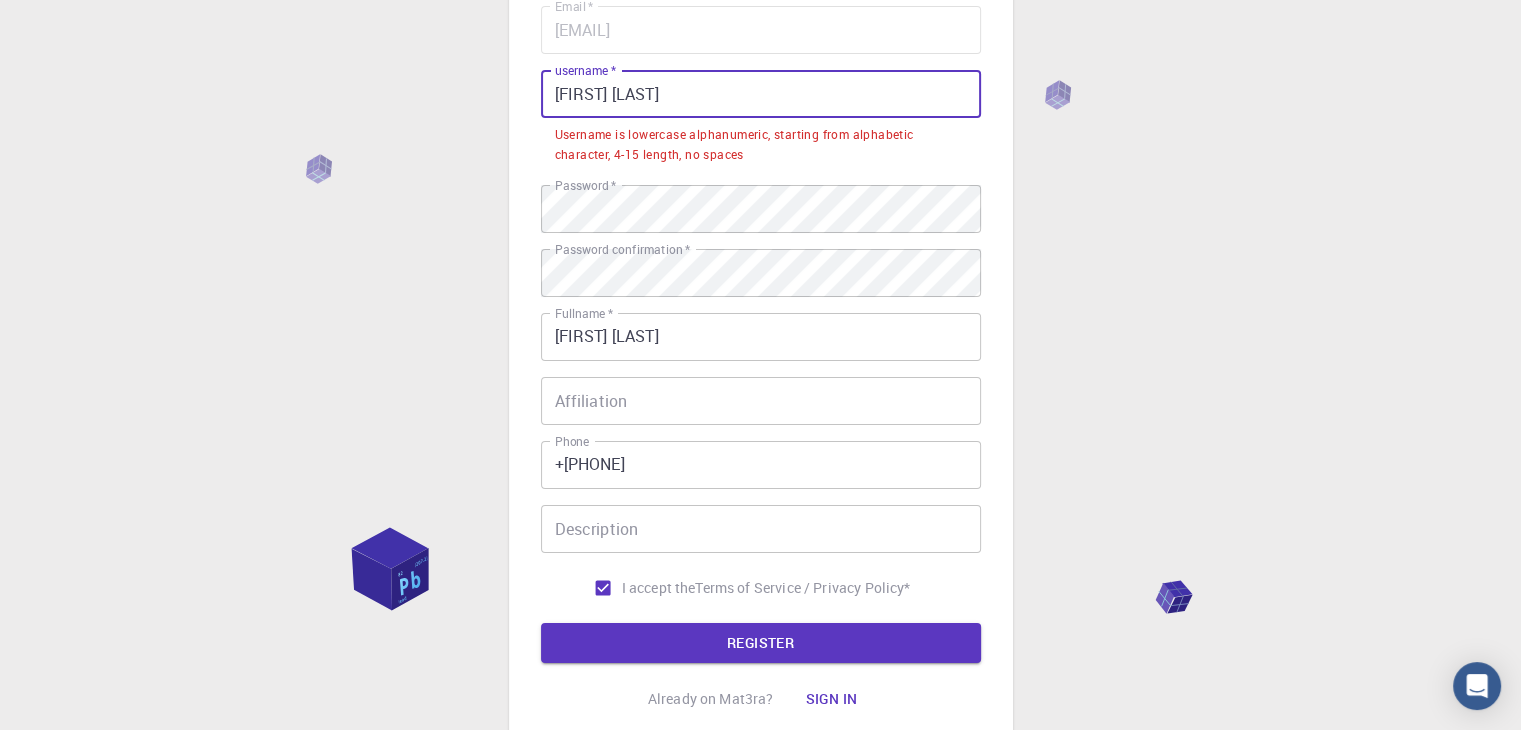 scroll, scrollTop: 192, scrollLeft: 0, axis: vertical 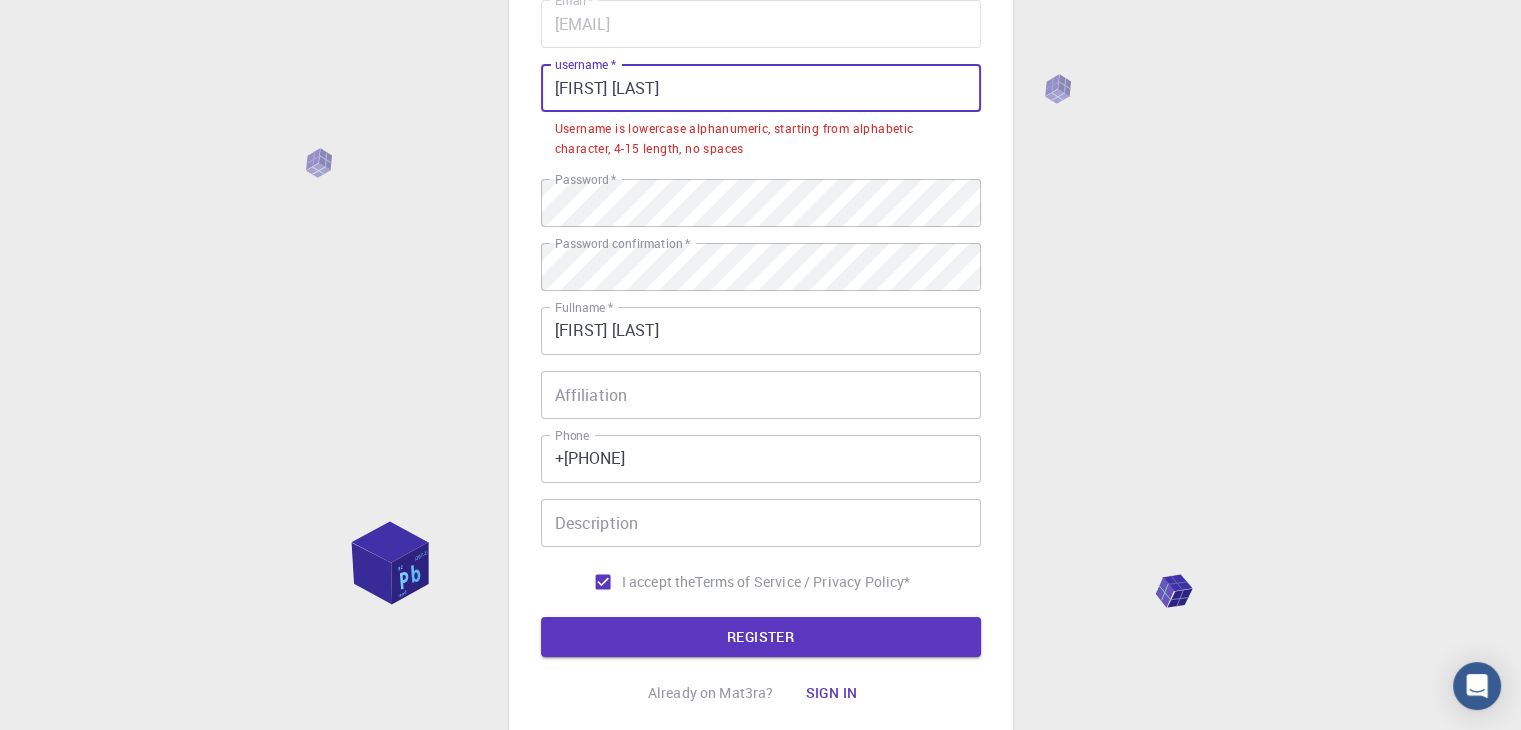 click on "[FIRST] [LAST]" at bounding box center [761, 88] 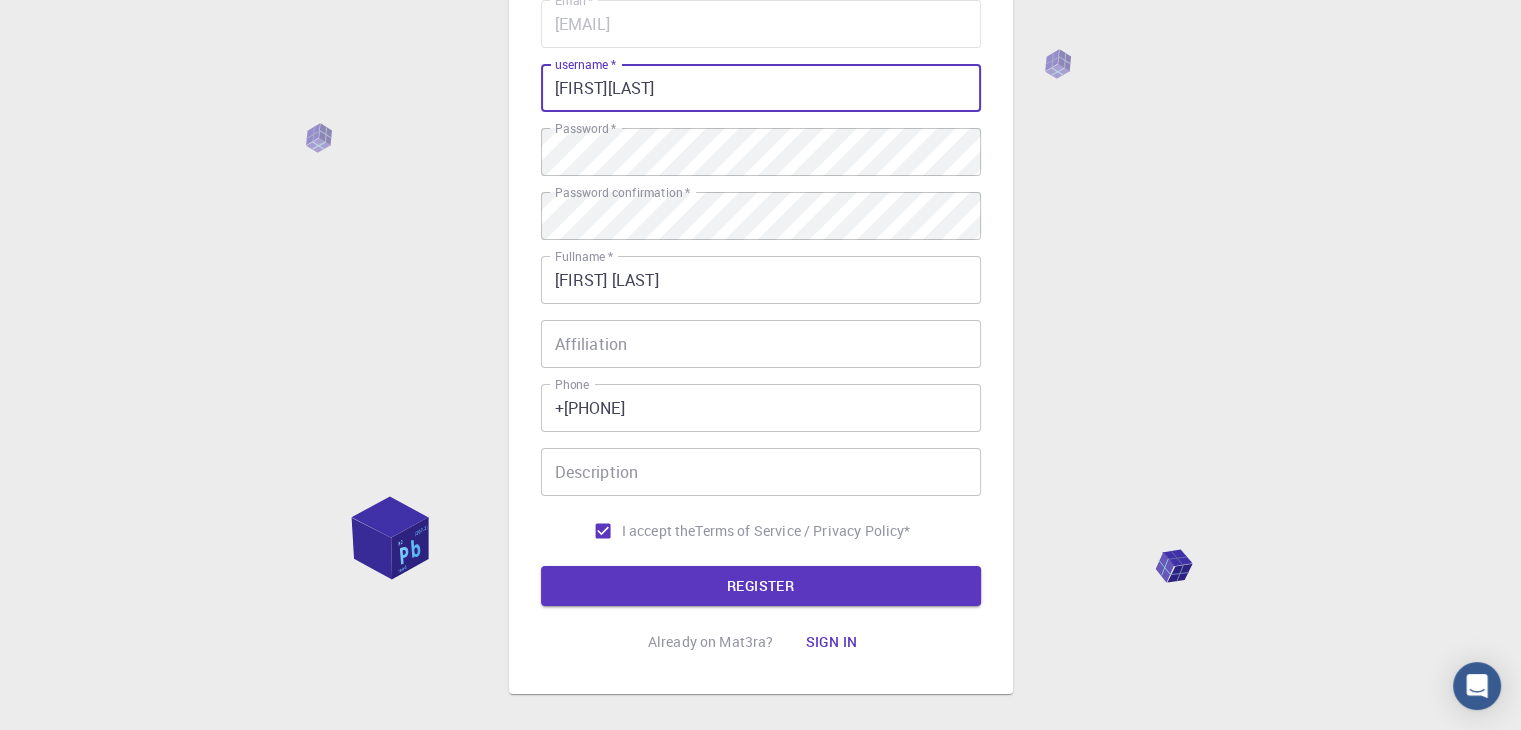 click on "[FIRST][LAST]" at bounding box center [761, 88] 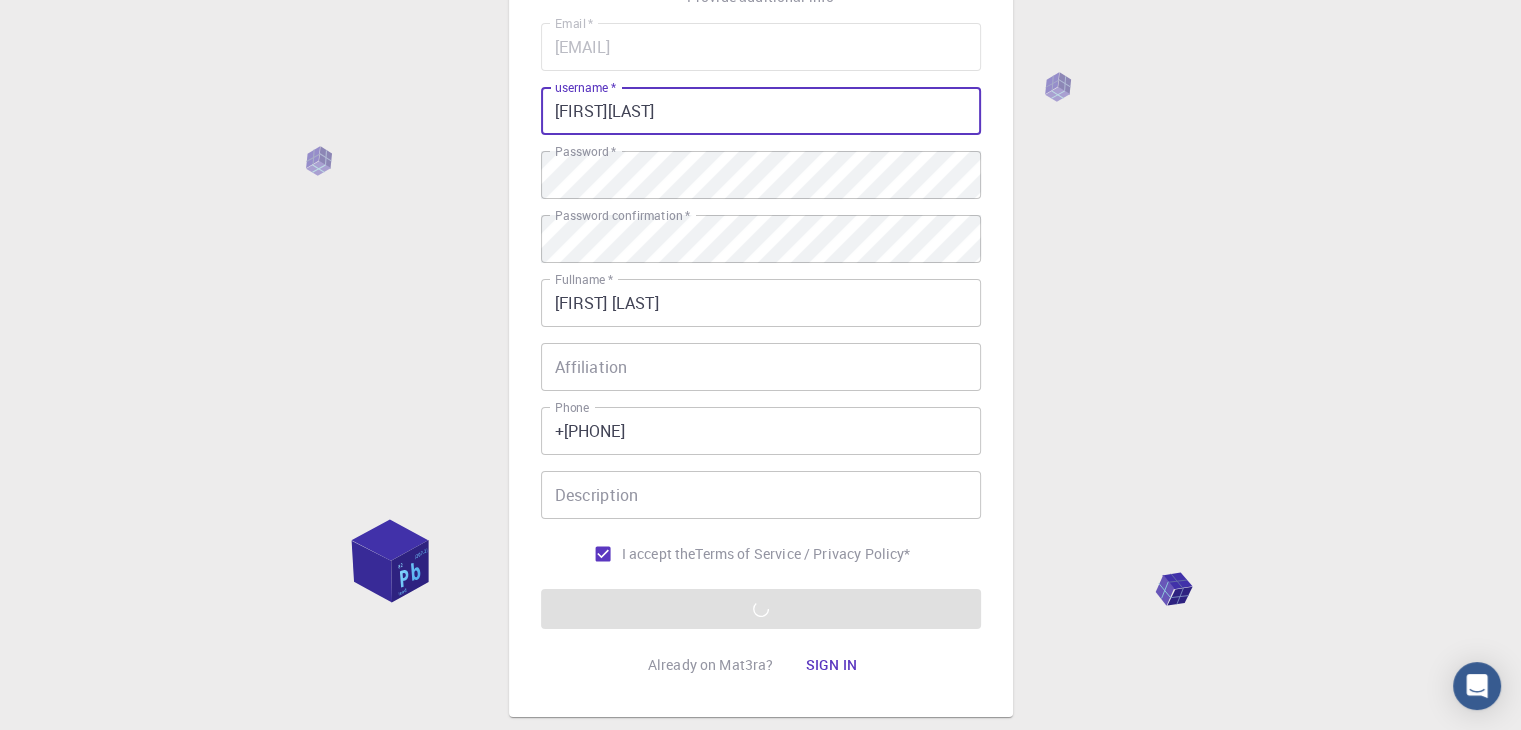 scroll, scrollTop: 167, scrollLeft: 0, axis: vertical 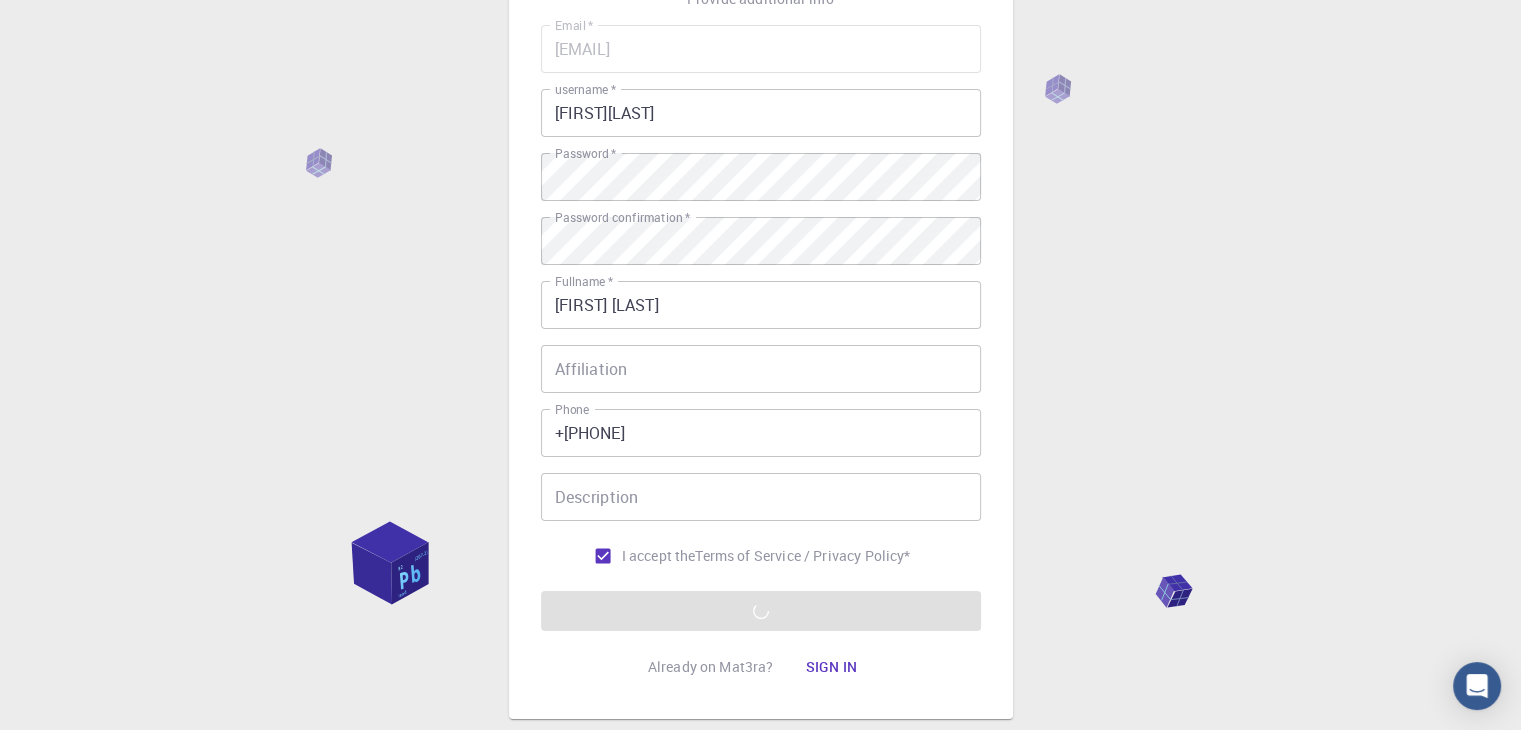 click on "username   *" at bounding box center (585, 89) 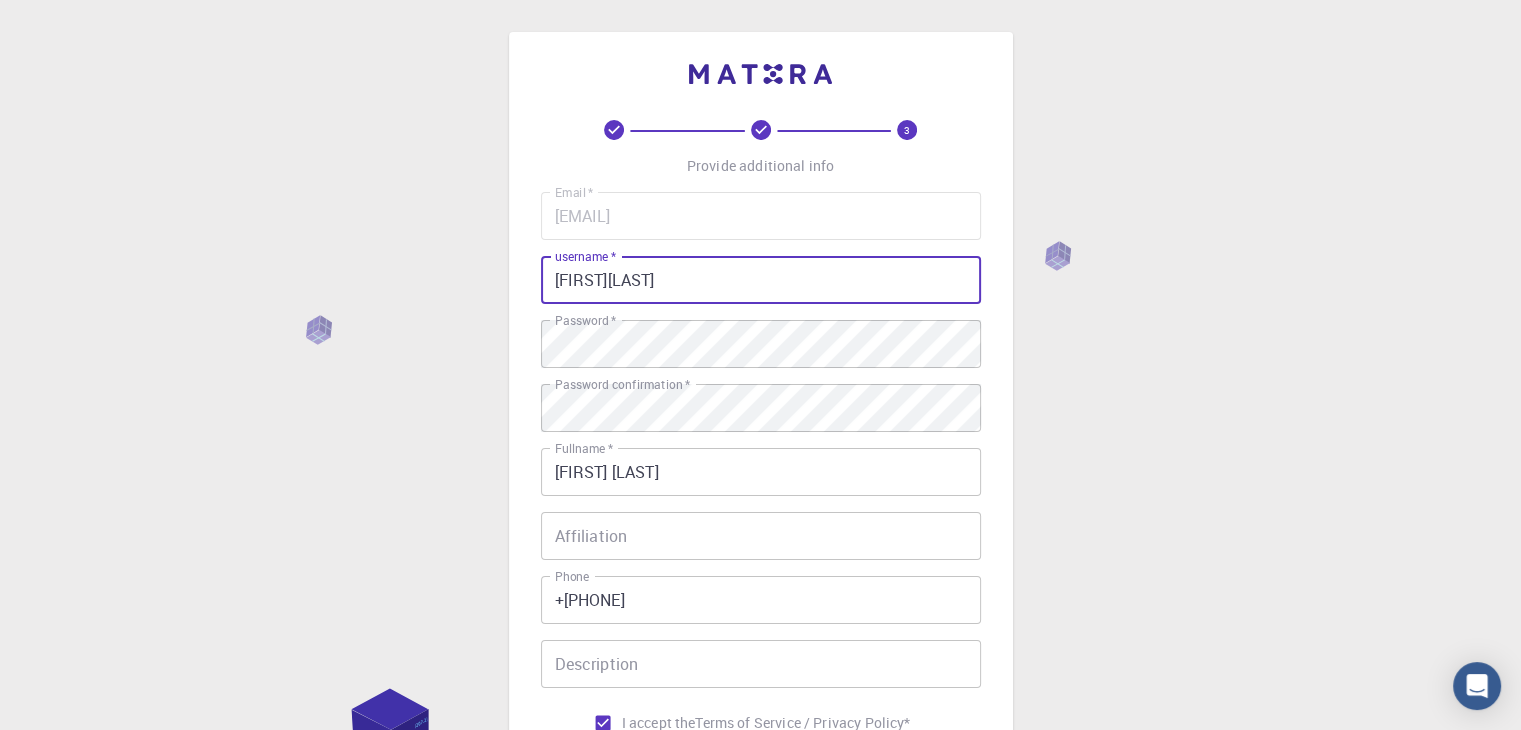 scroll, scrollTop: 288, scrollLeft: 0, axis: vertical 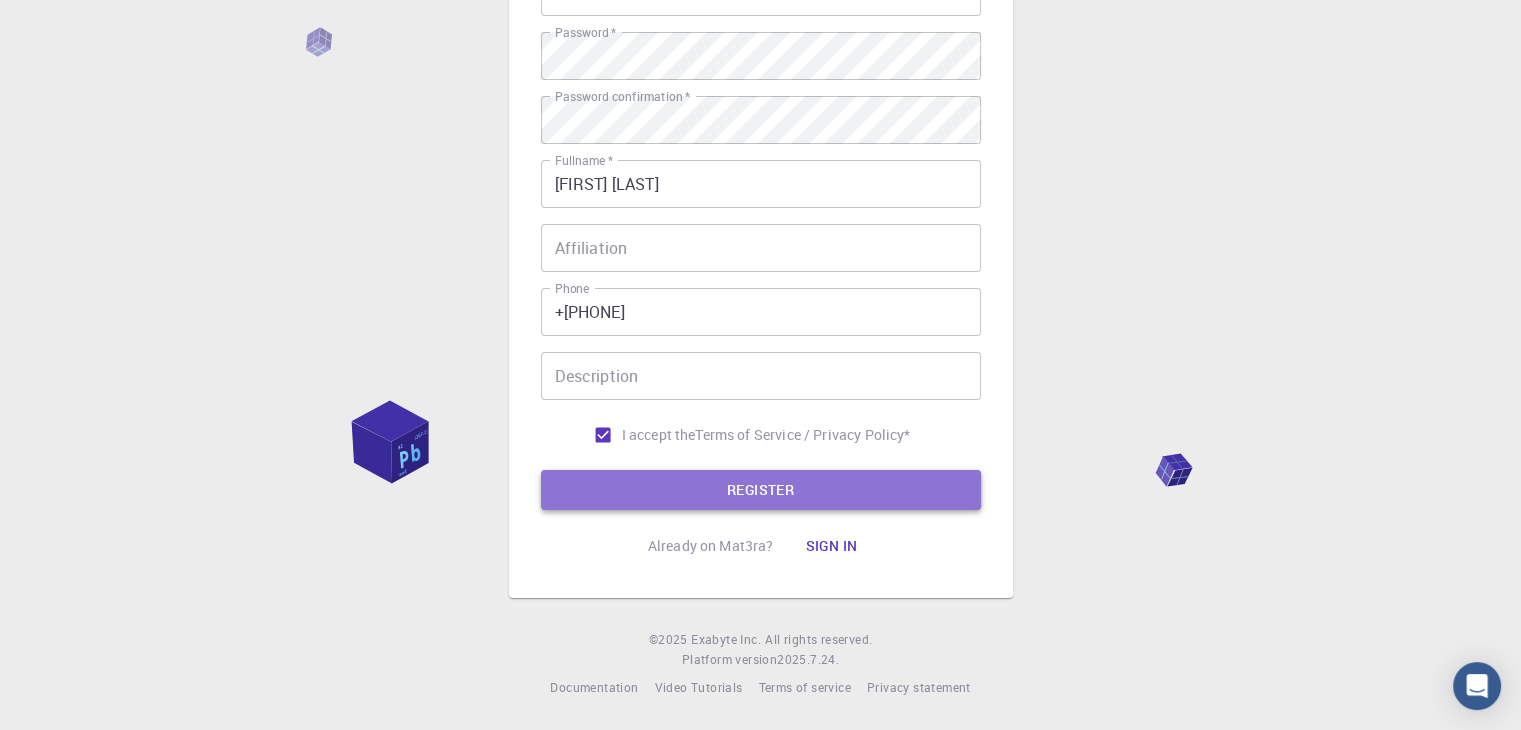 click on "REGISTER" at bounding box center [761, 490] 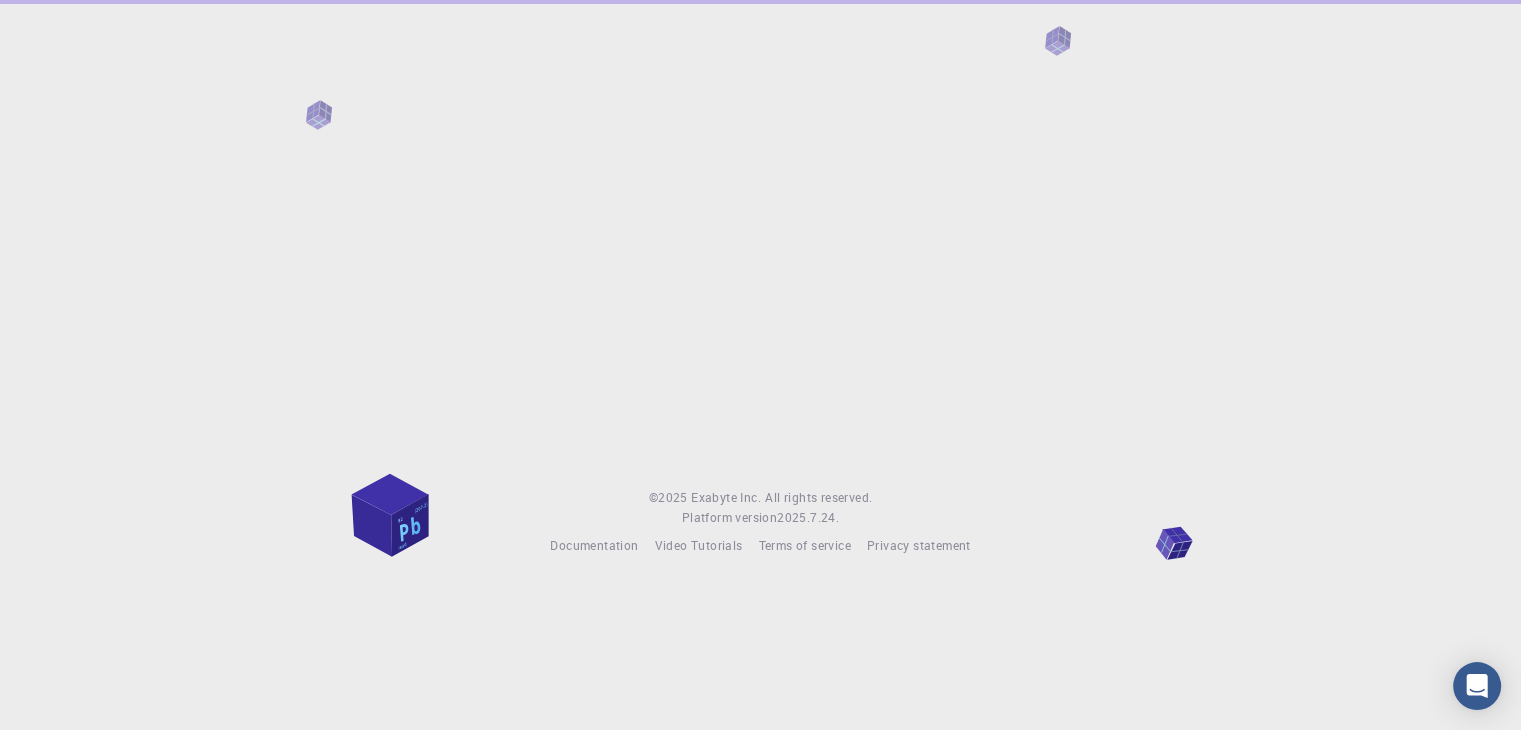 scroll, scrollTop: 0, scrollLeft: 0, axis: both 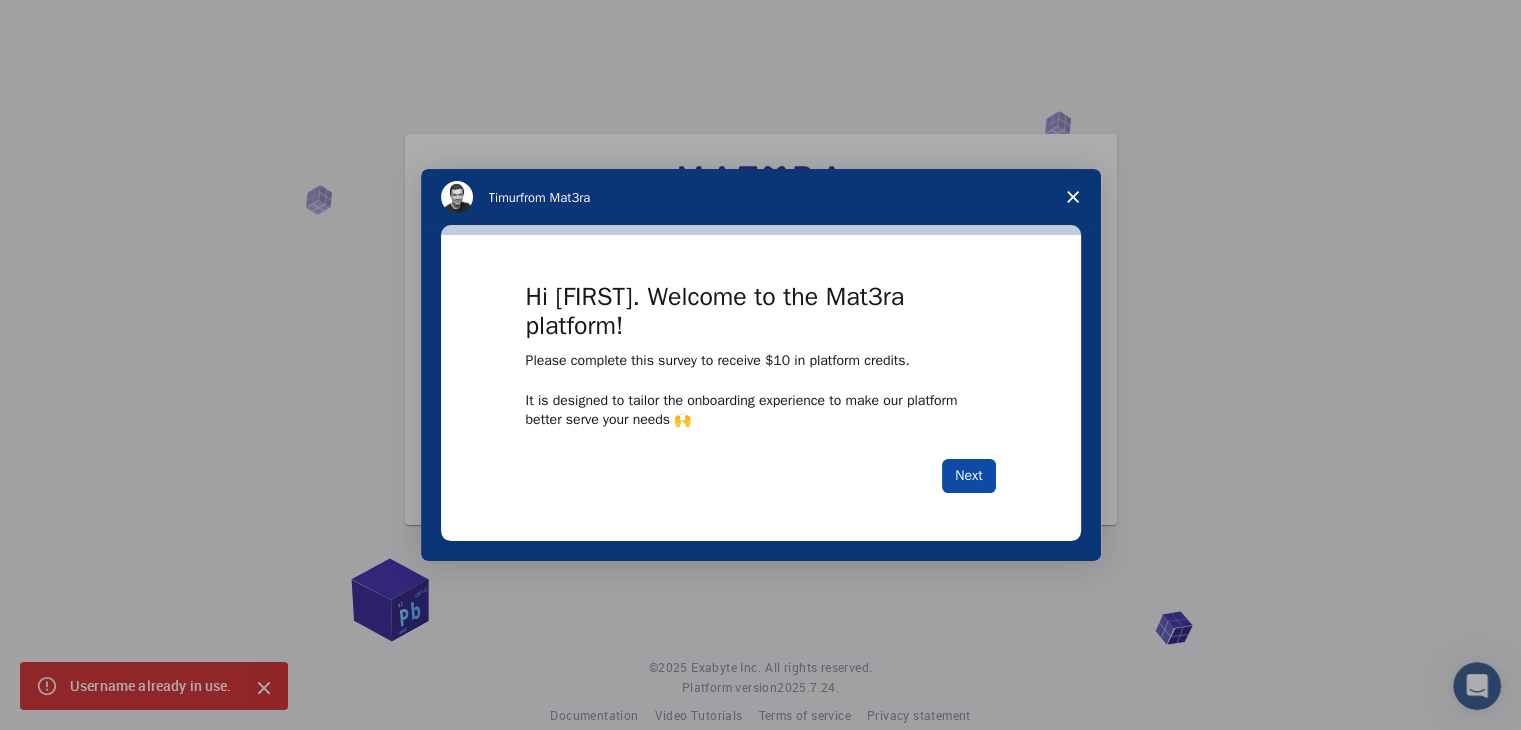 click on "Next" at bounding box center (968, 476) 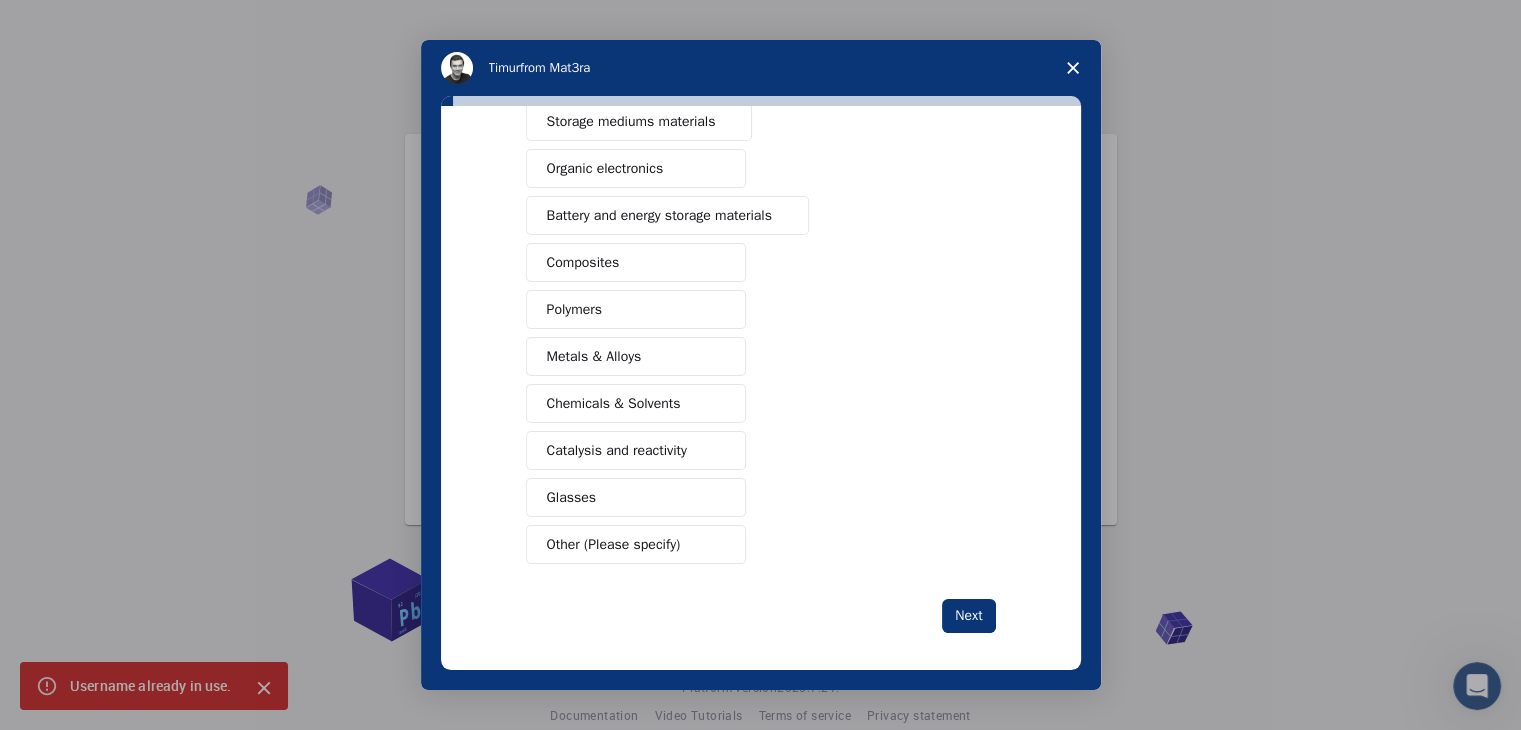 scroll, scrollTop: 230, scrollLeft: 0, axis: vertical 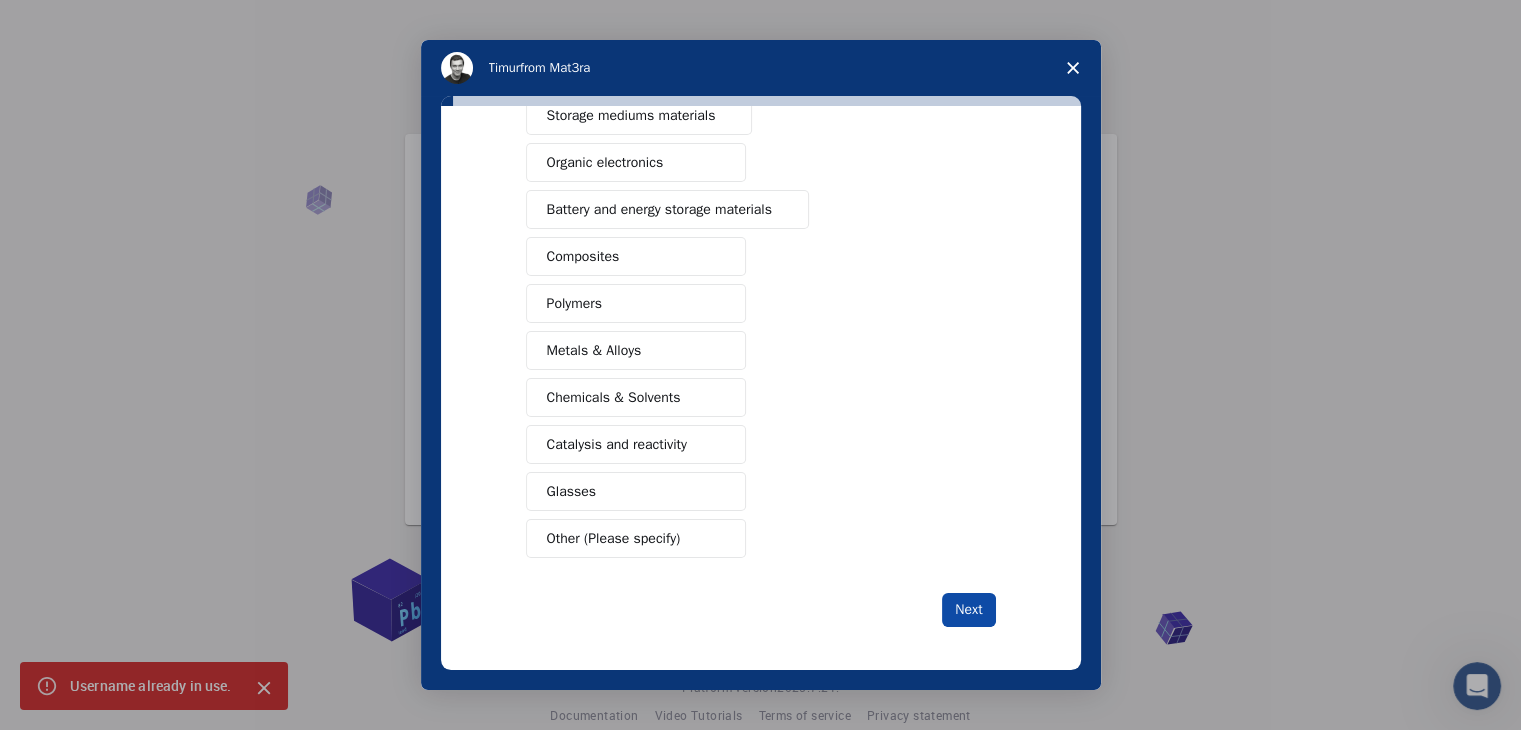 click on "Next" at bounding box center [968, 610] 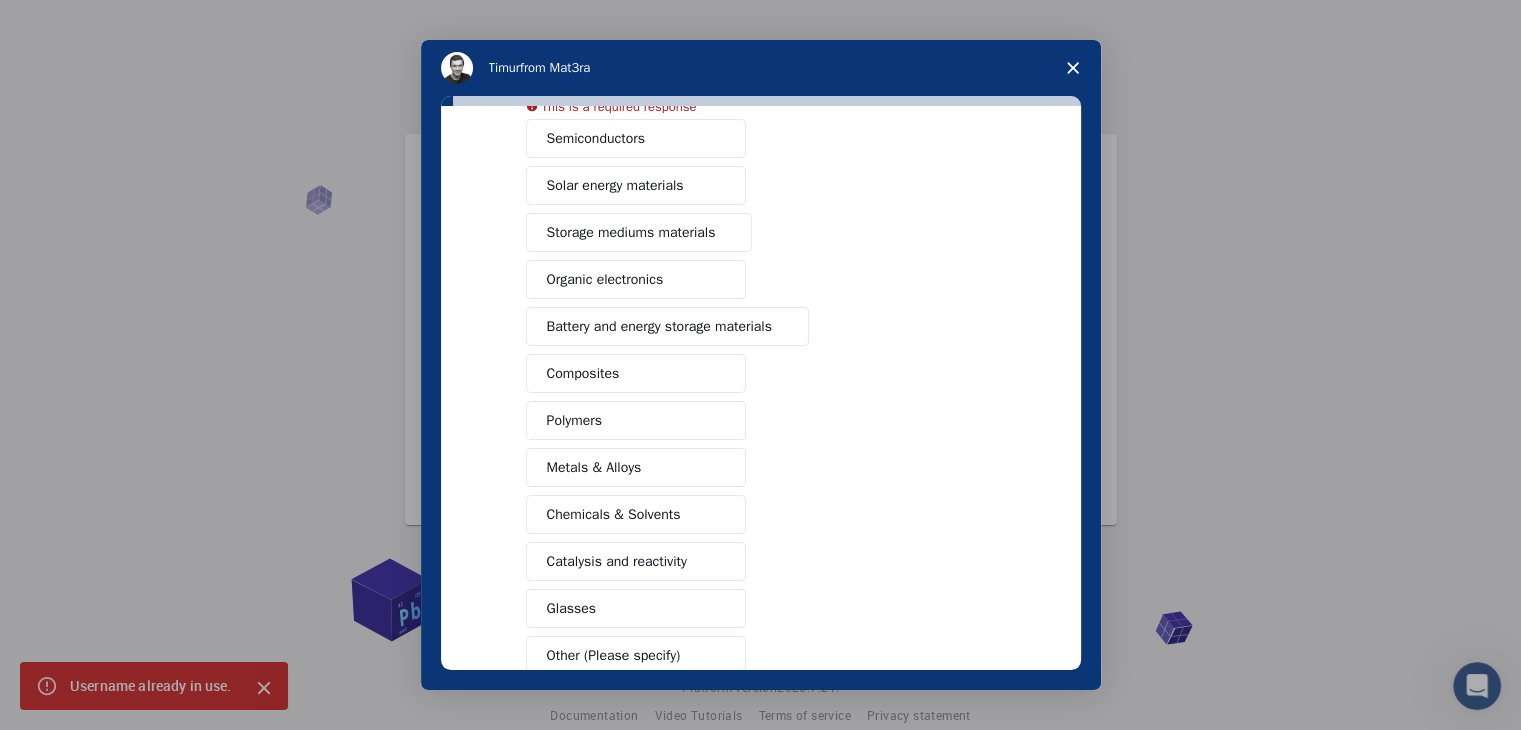 scroll, scrollTop: 114, scrollLeft: 0, axis: vertical 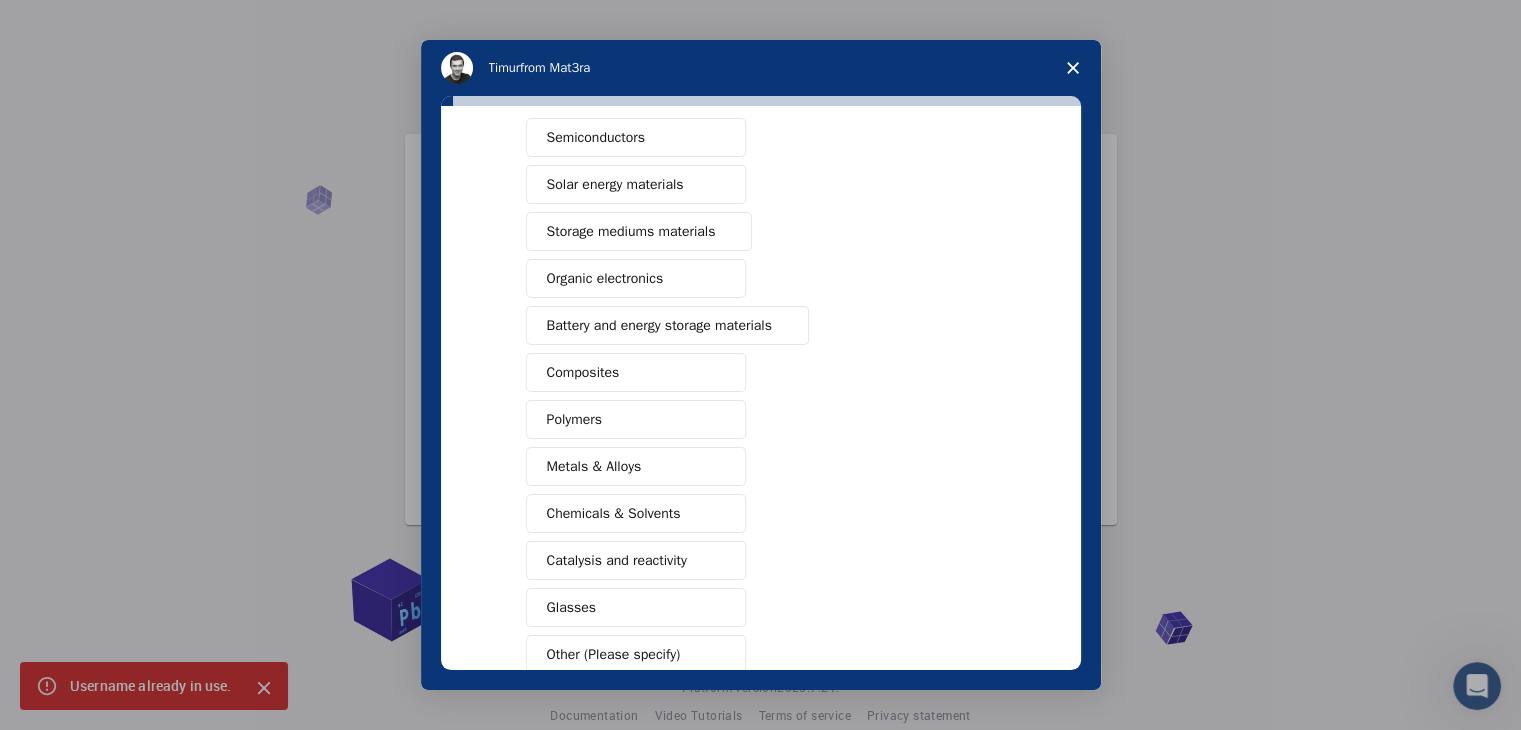 click on "Solar energy materials" at bounding box center (615, 184) 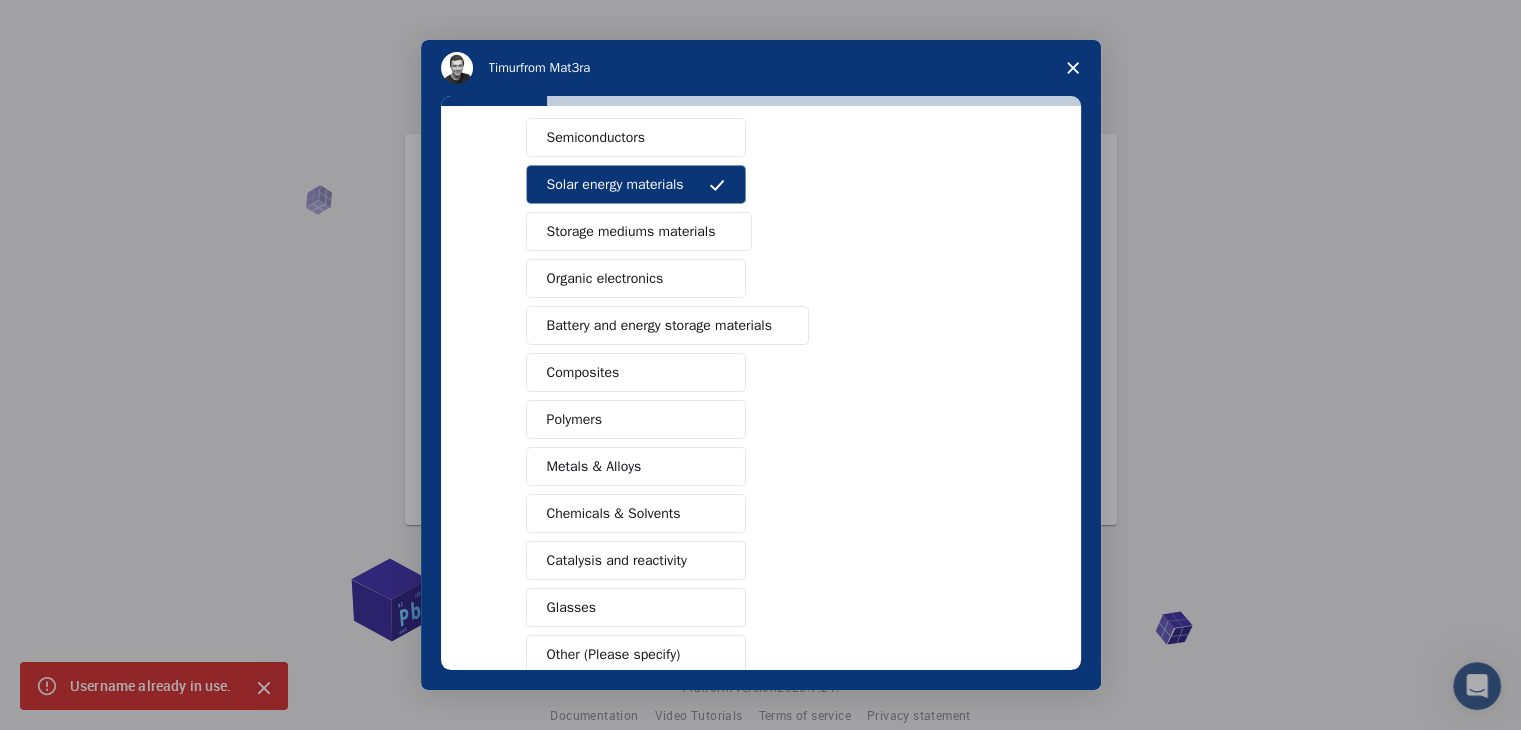 click on "Storage mediums materials" at bounding box center [631, 231] 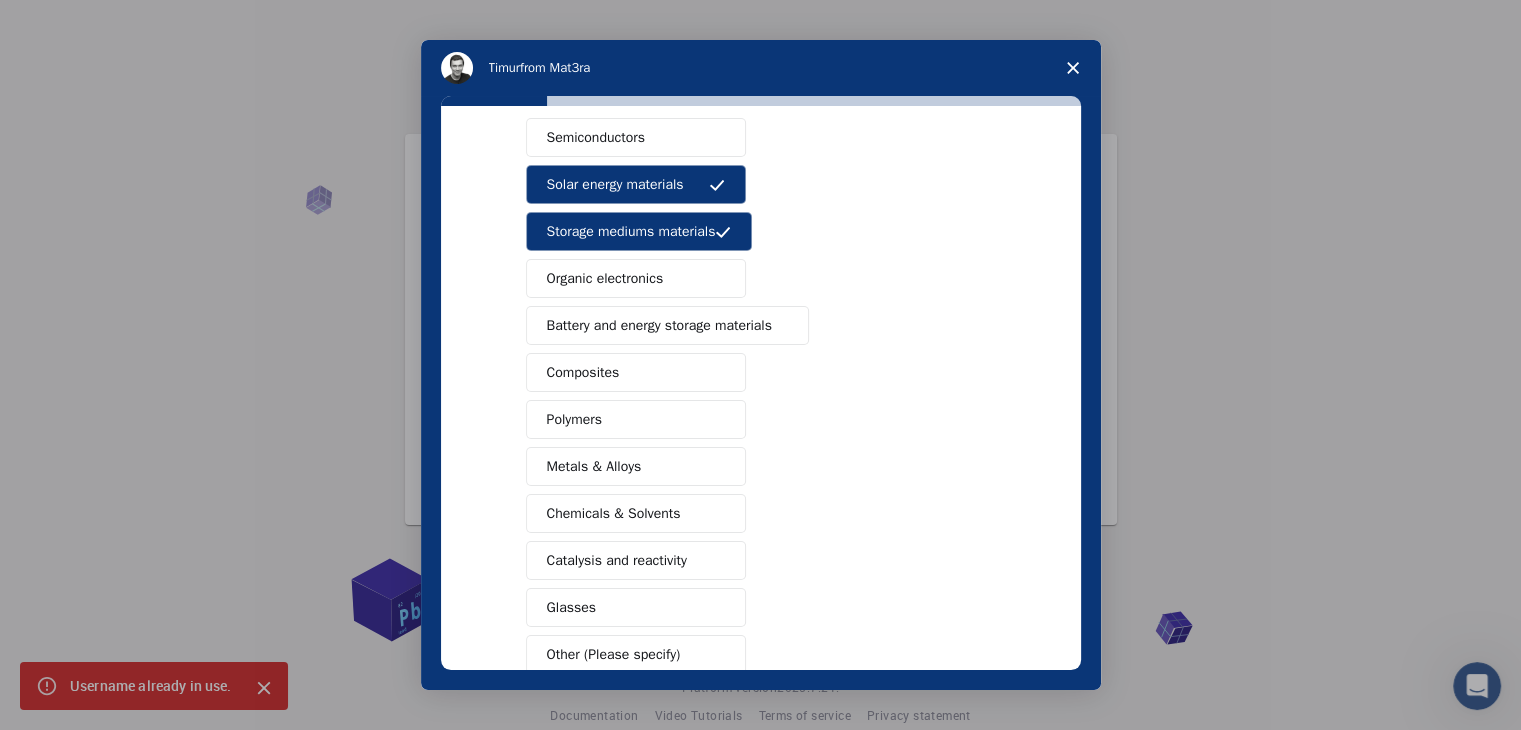 click on "Organic electronics" at bounding box center [605, 278] 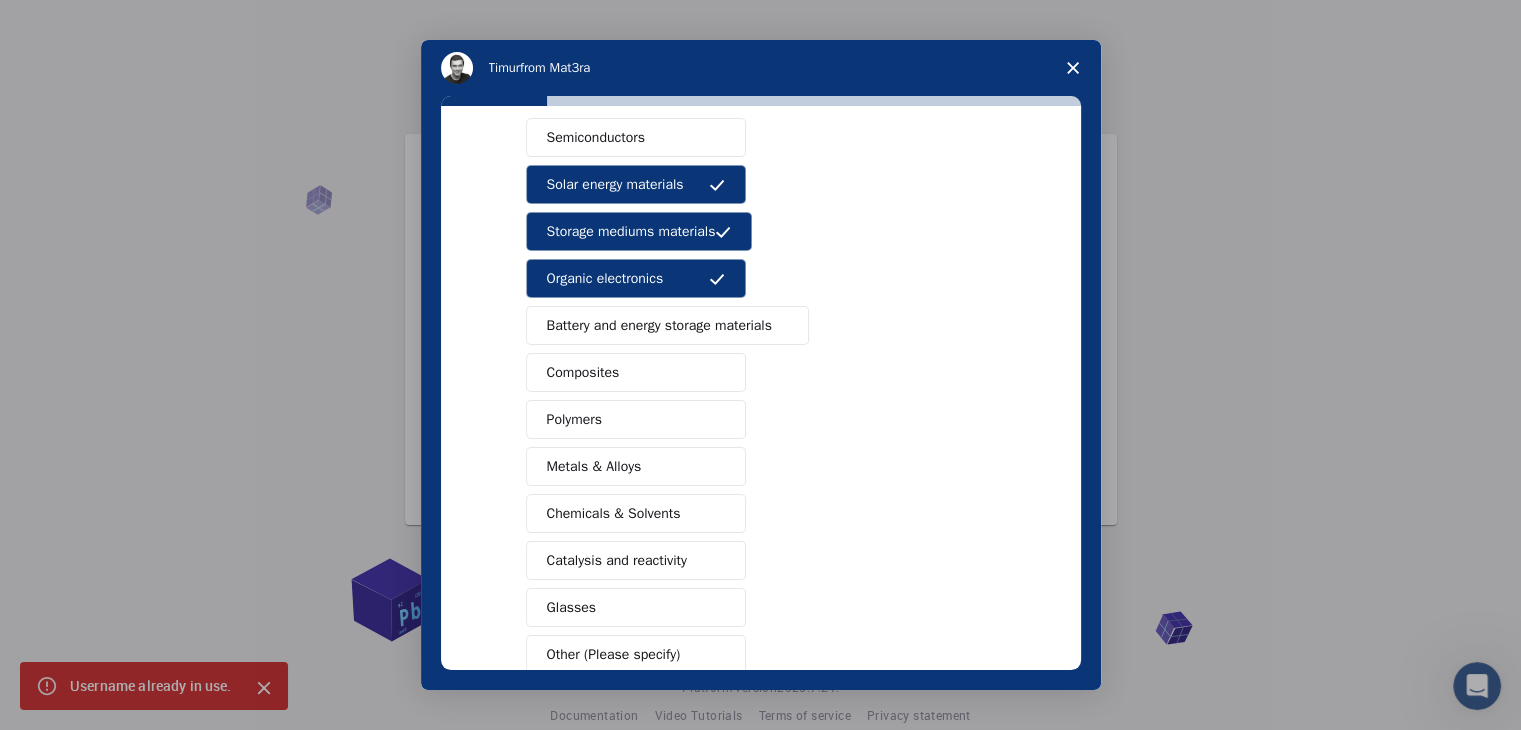 click on "Battery and energy storage materials" at bounding box center (659, 325) 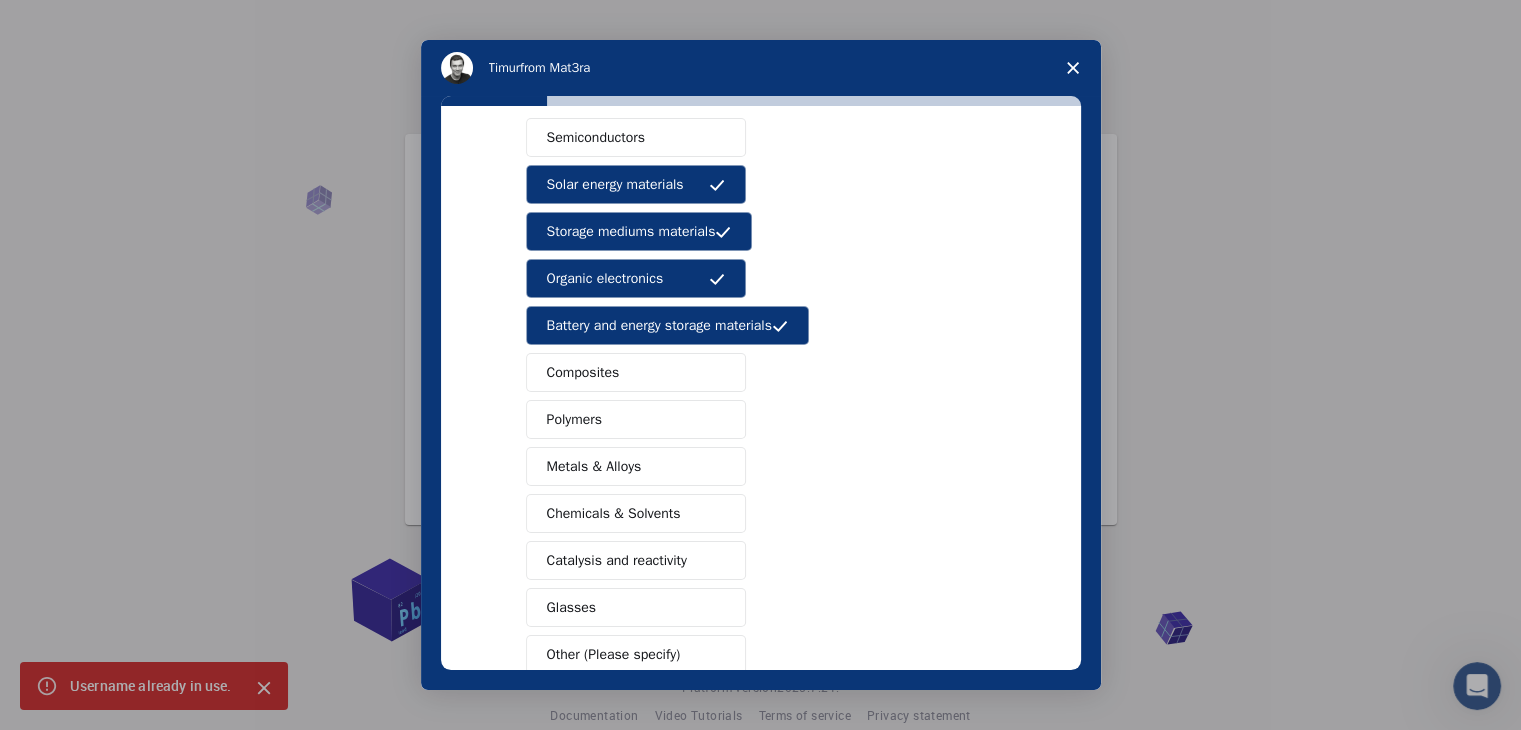 scroll, scrollTop: 230, scrollLeft: 0, axis: vertical 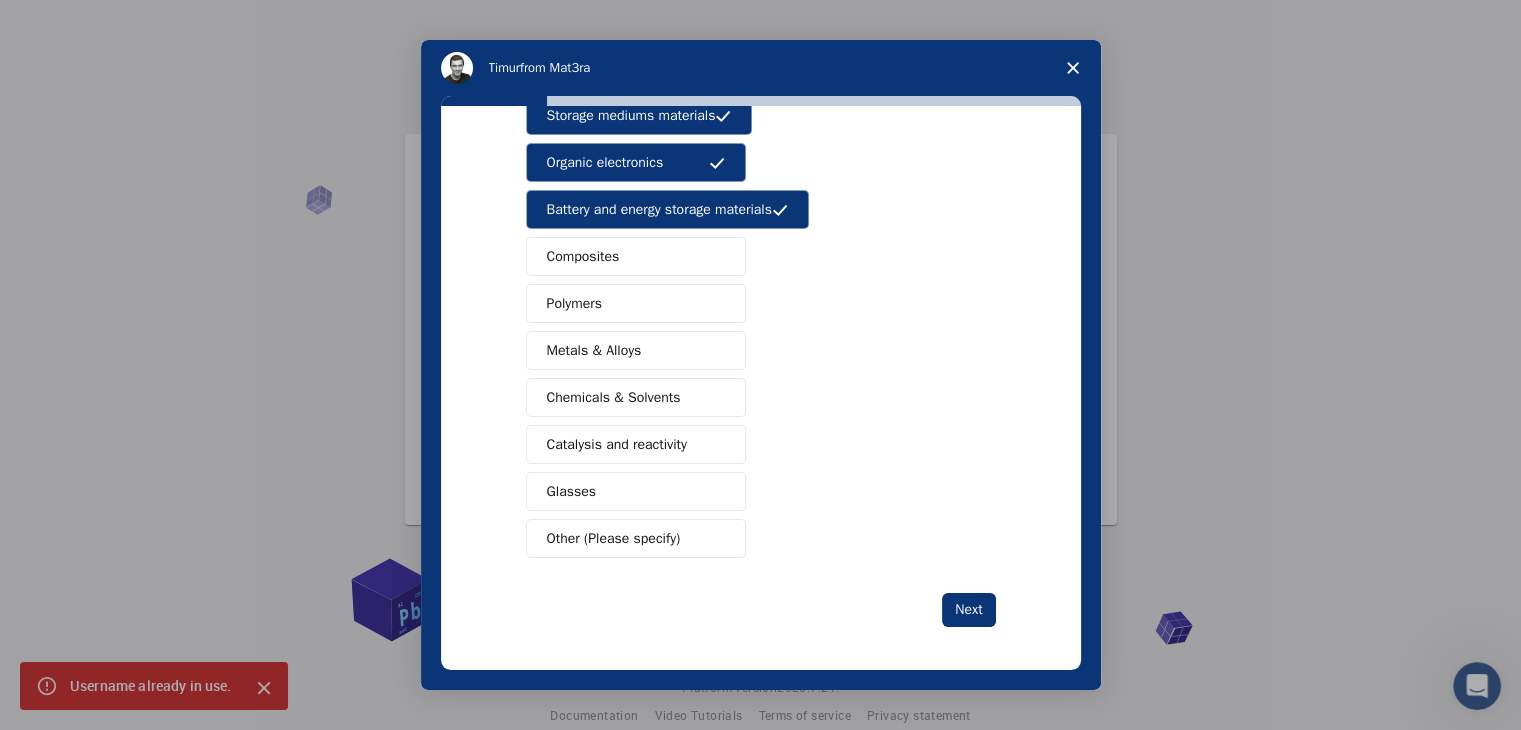 click on "Other (Please specify)" at bounding box center [614, 538] 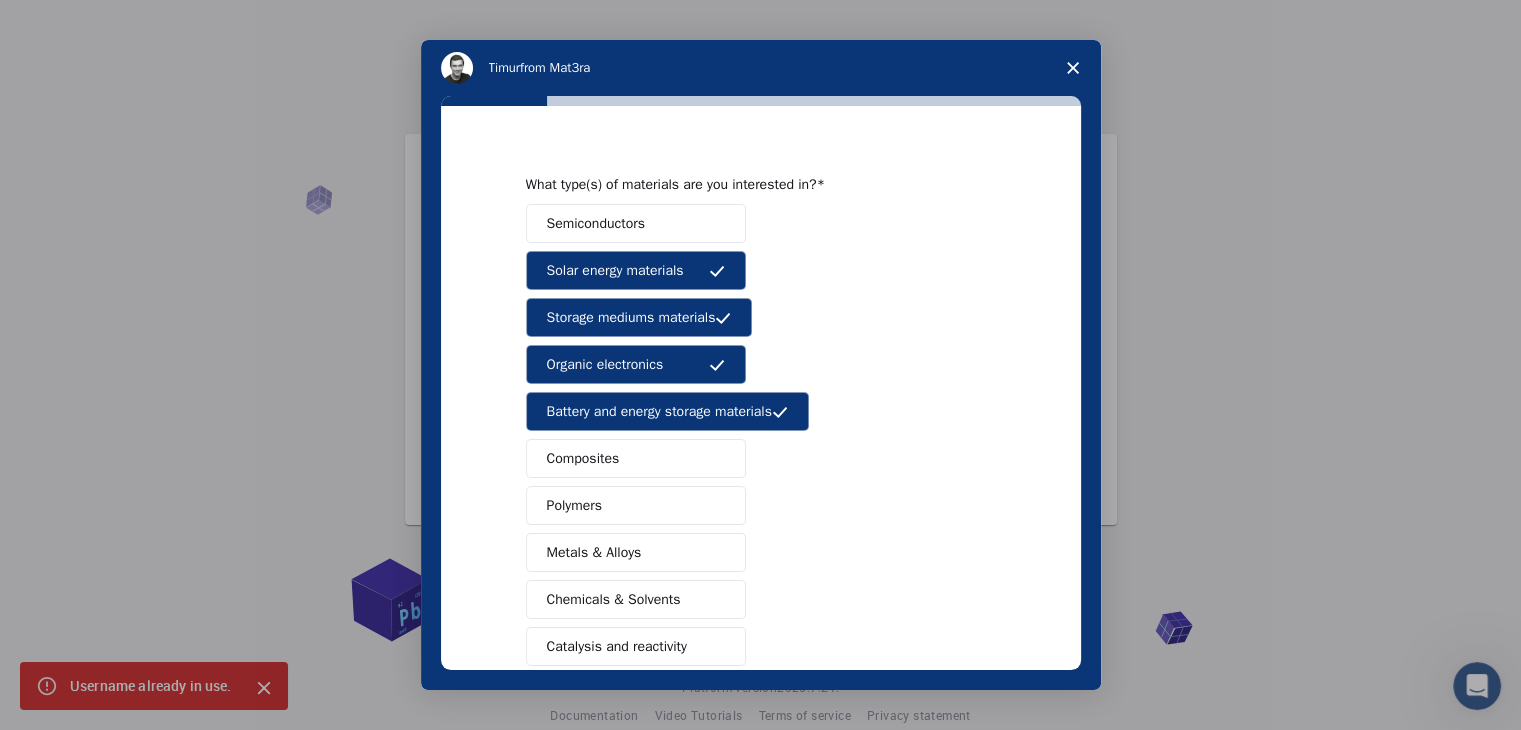 scroll, scrollTop: 0, scrollLeft: 0, axis: both 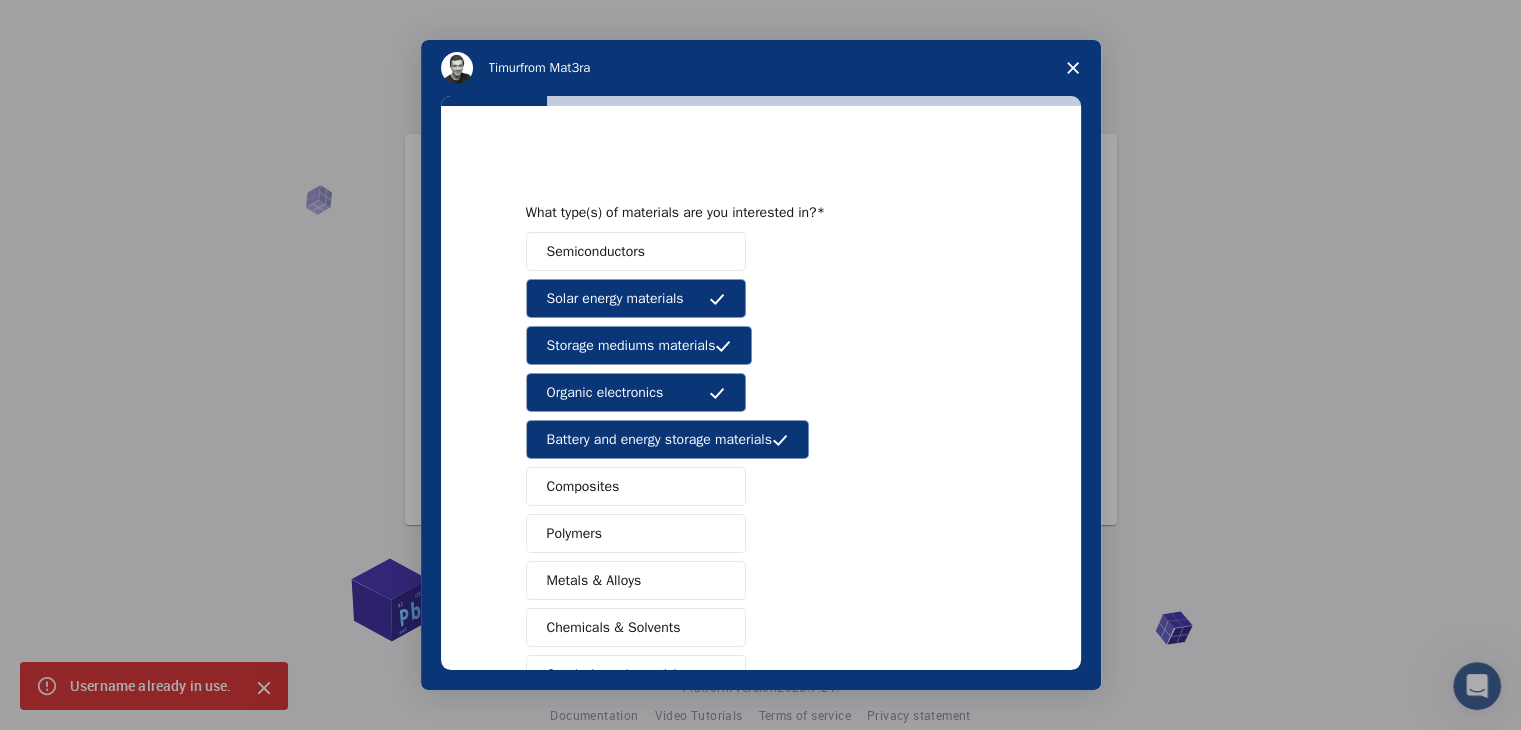 click on "Semiconductors" at bounding box center (596, 251) 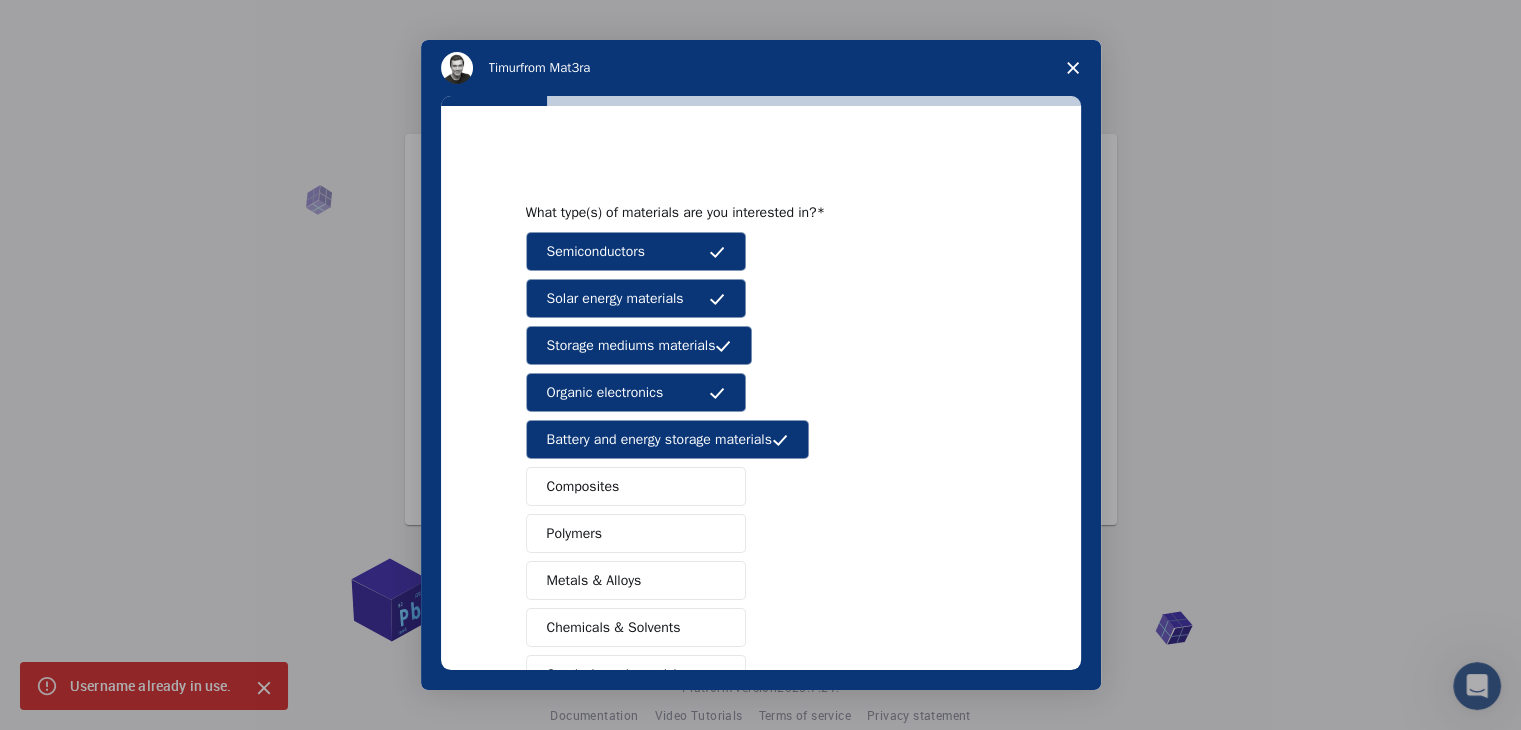 scroll, scrollTop: 300, scrollLeft: 0, axis: vertical 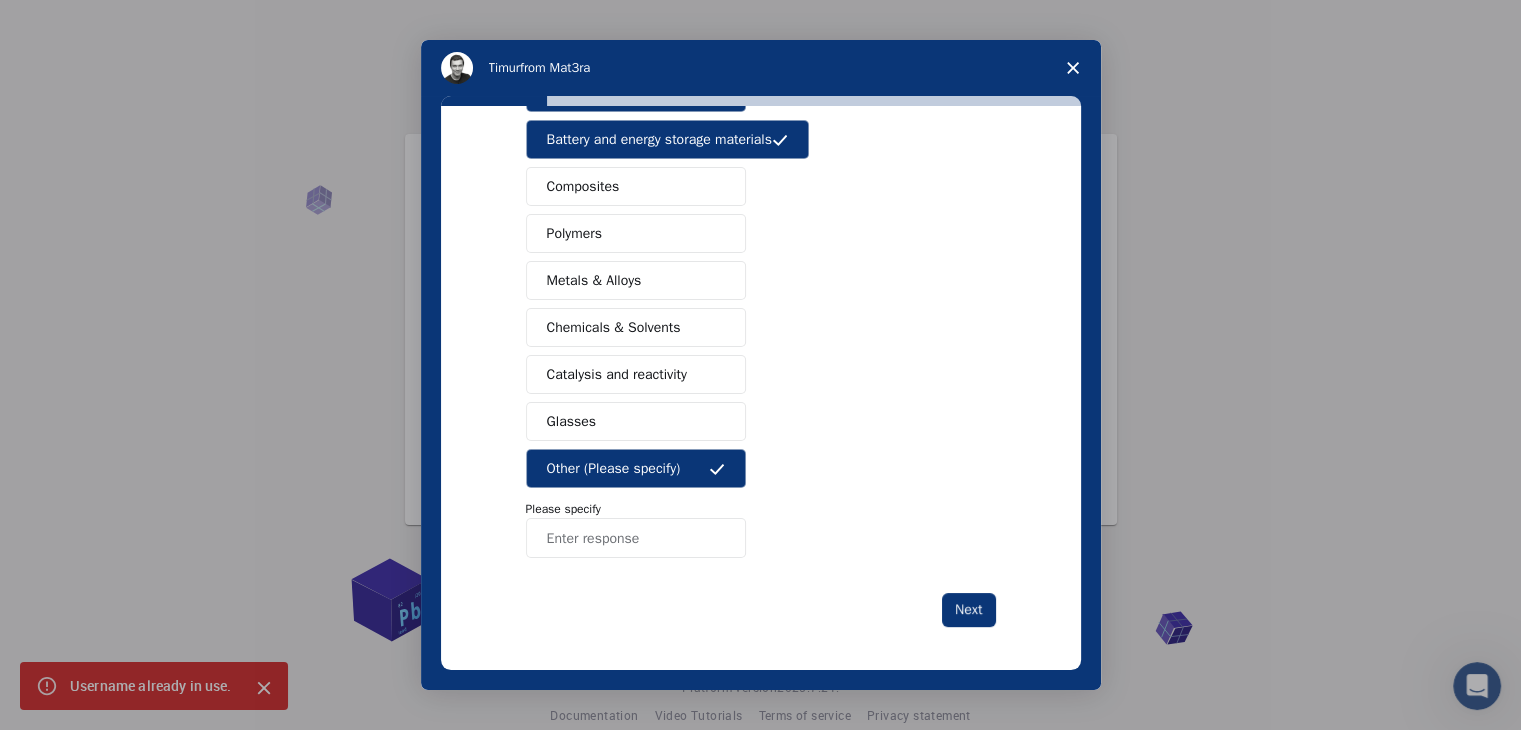click at bounding box center (636, 538) 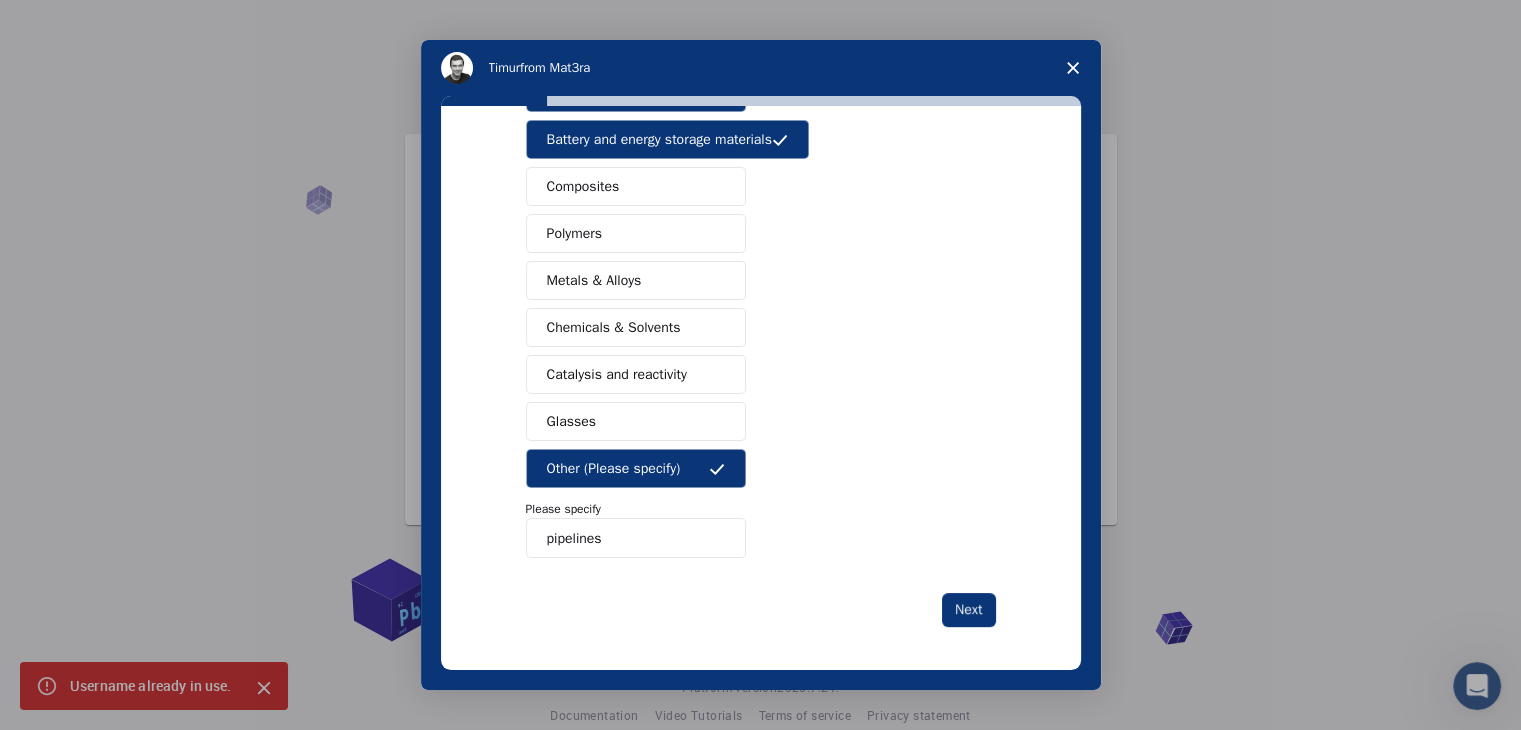 type on "pipelines" 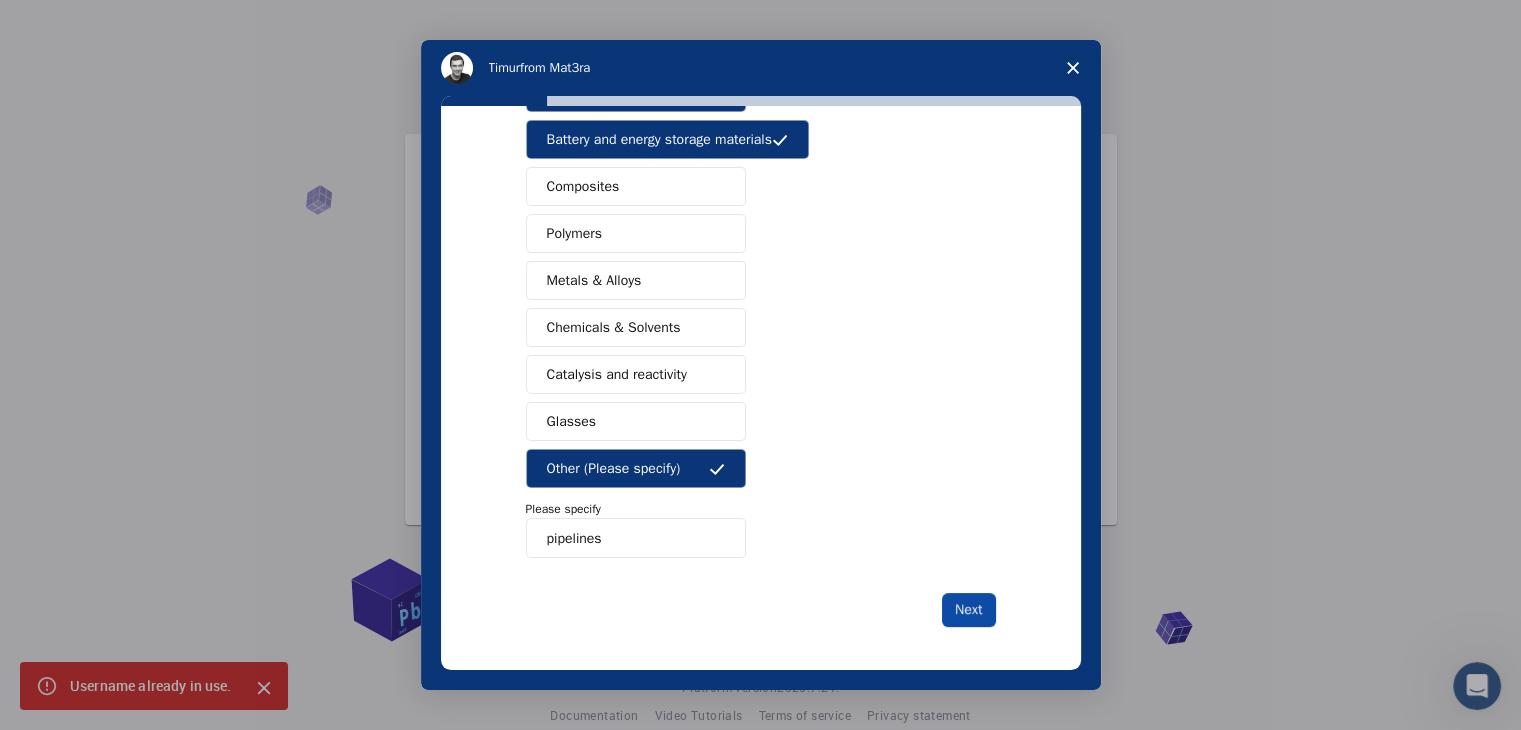 click on "Next" at bounding box center (968, 610) 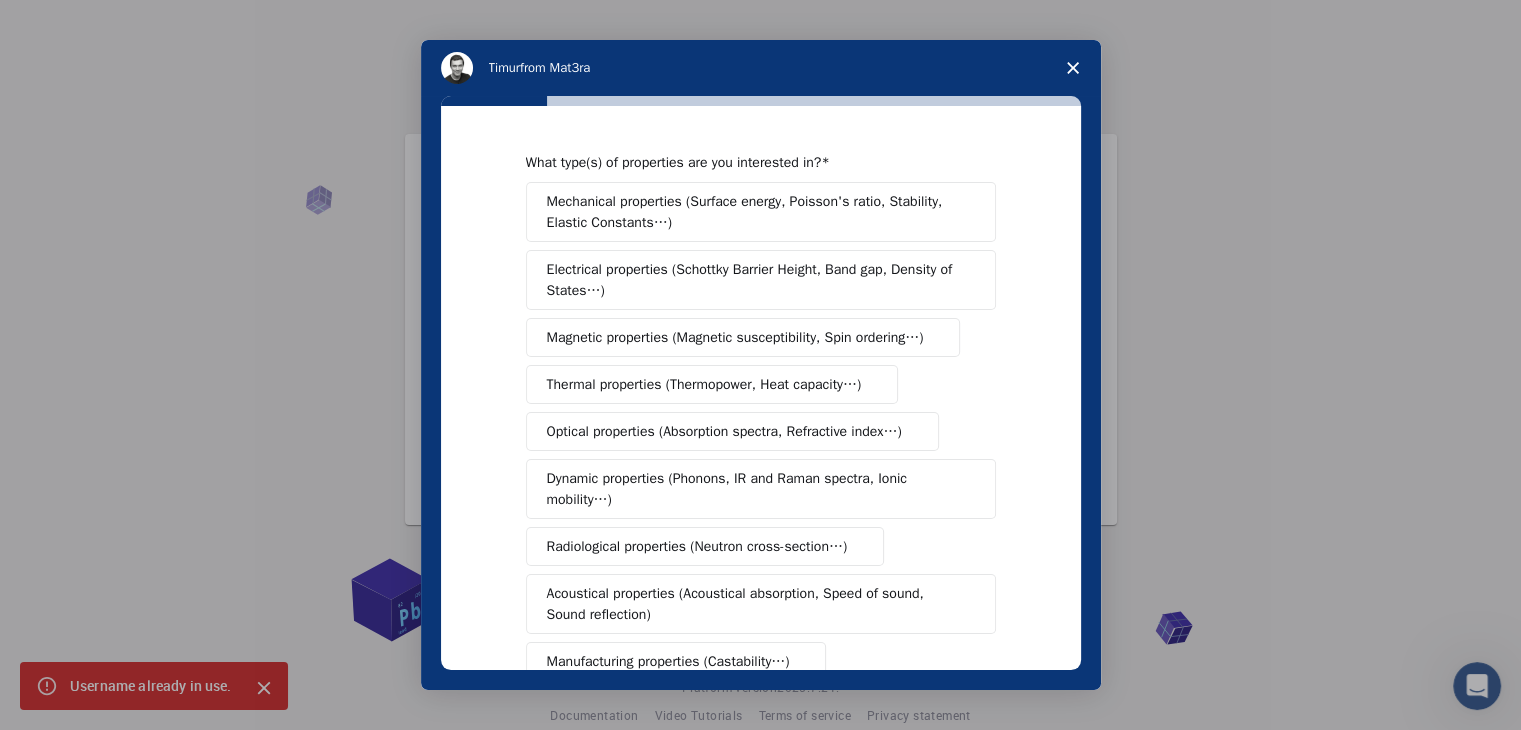 scroll, scrollTop: 35, scrollLeft: 0, axis: vertical 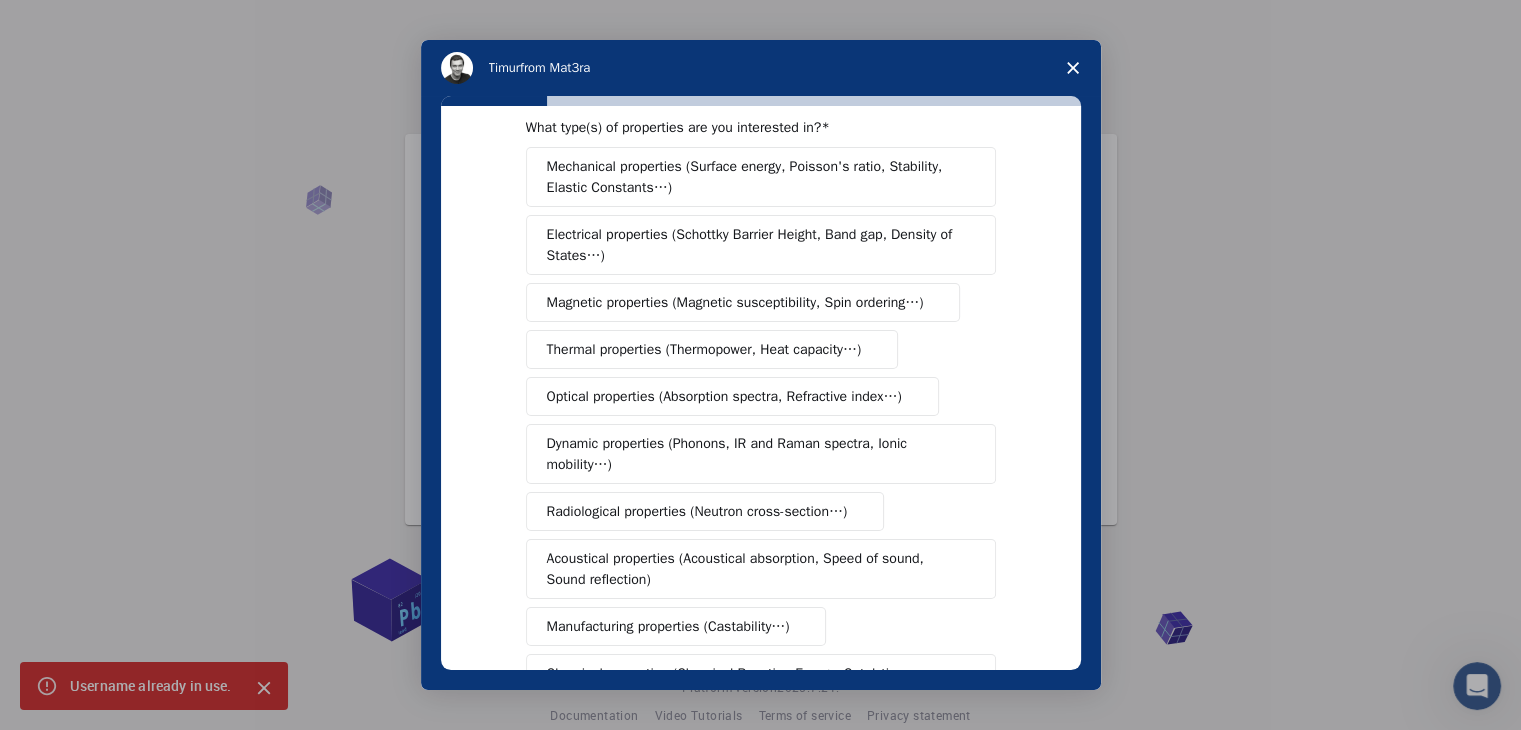 click on "Mechanical properties (Surface energy, Poisson's ratio, Stability, Elastic Constants…)" at bounding box center [761, 177] 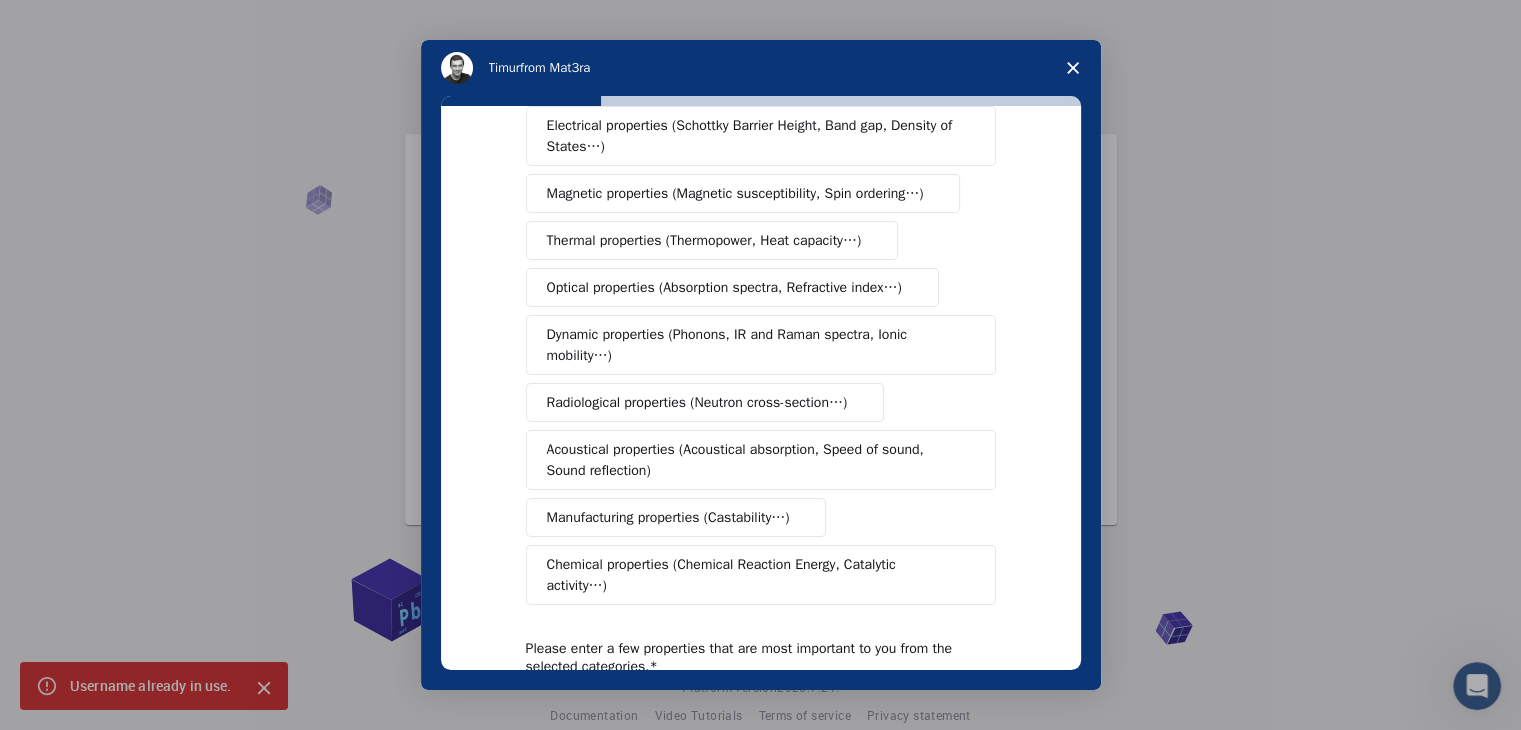 scroll, scrollTop: 144, scrollLeft: 0, axis: vertical 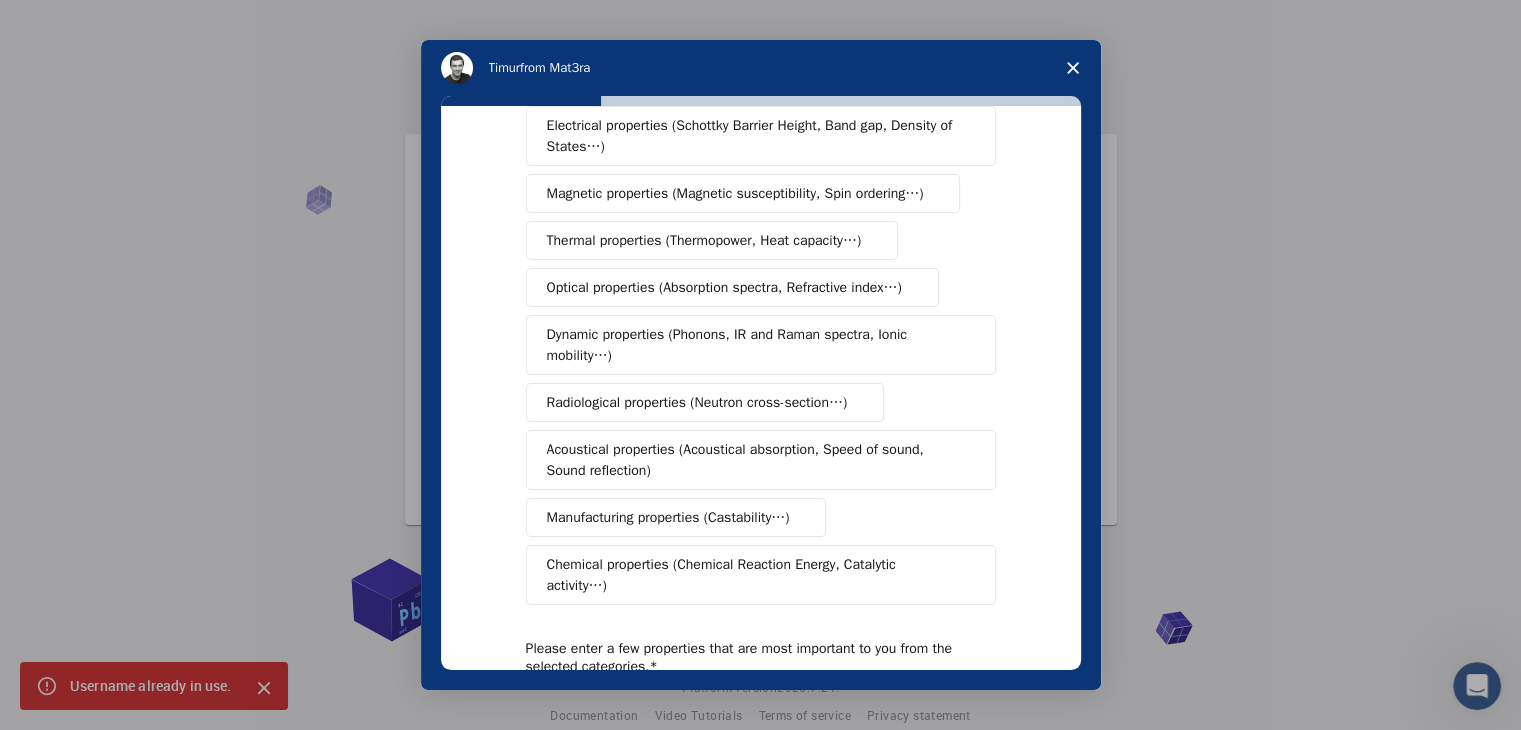 click on "Magnetic properties (Magnetic susceptibility, Spin ordering…)" at bounding box center (735, 193) 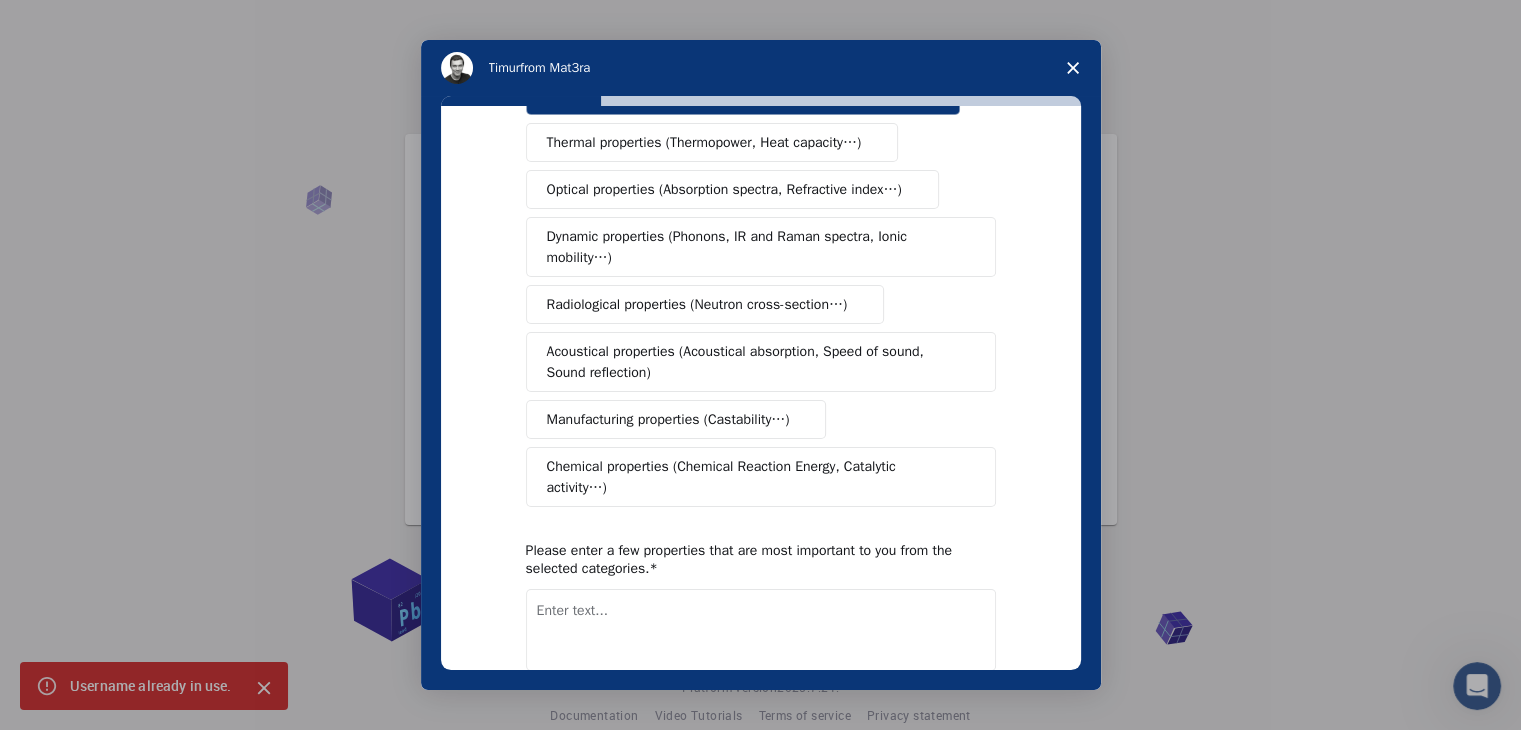 scroll, scrollTop: 334, scrollLeft: 0, axis: vertical 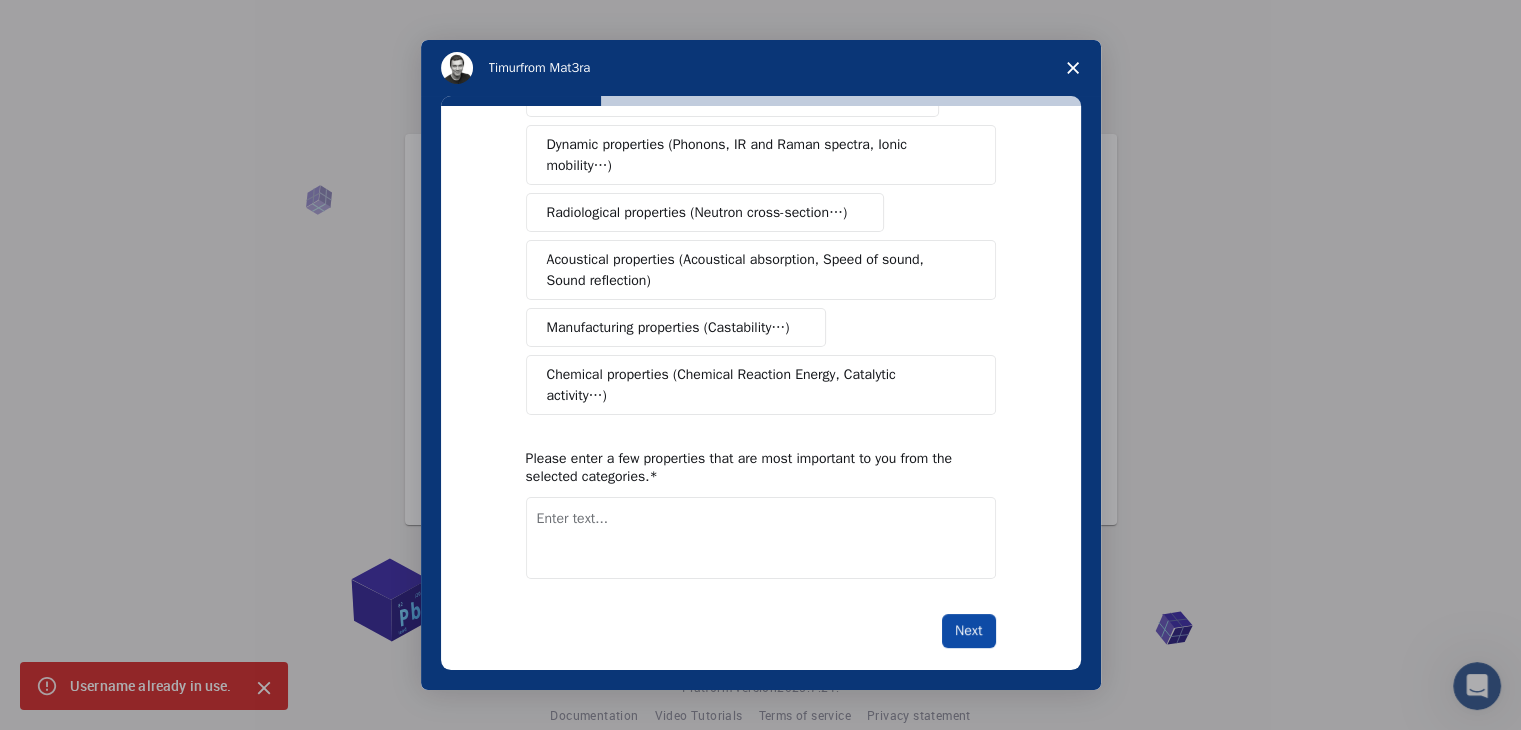 click on "Next" at bounding box center (968, 631) 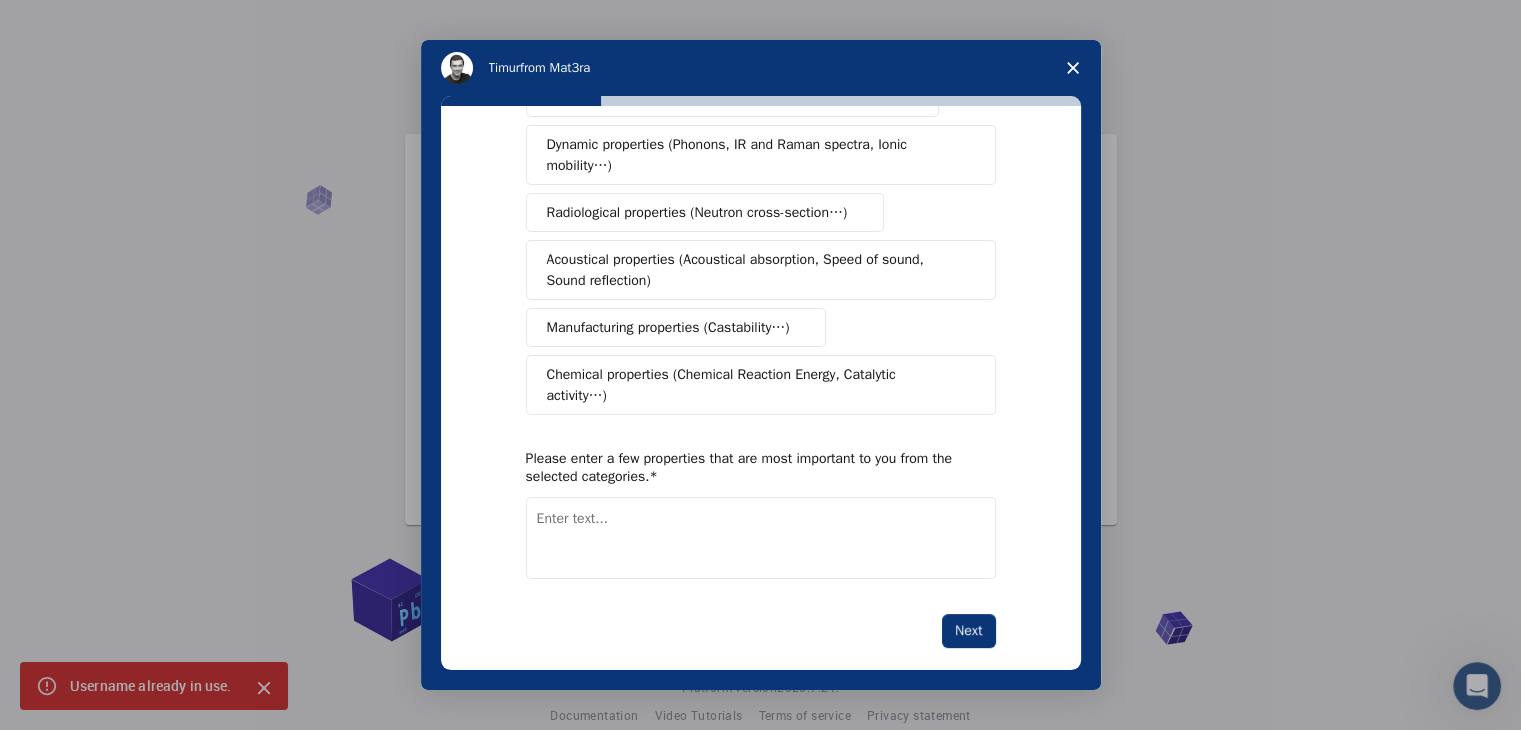 click at bounding box center [761, 538] 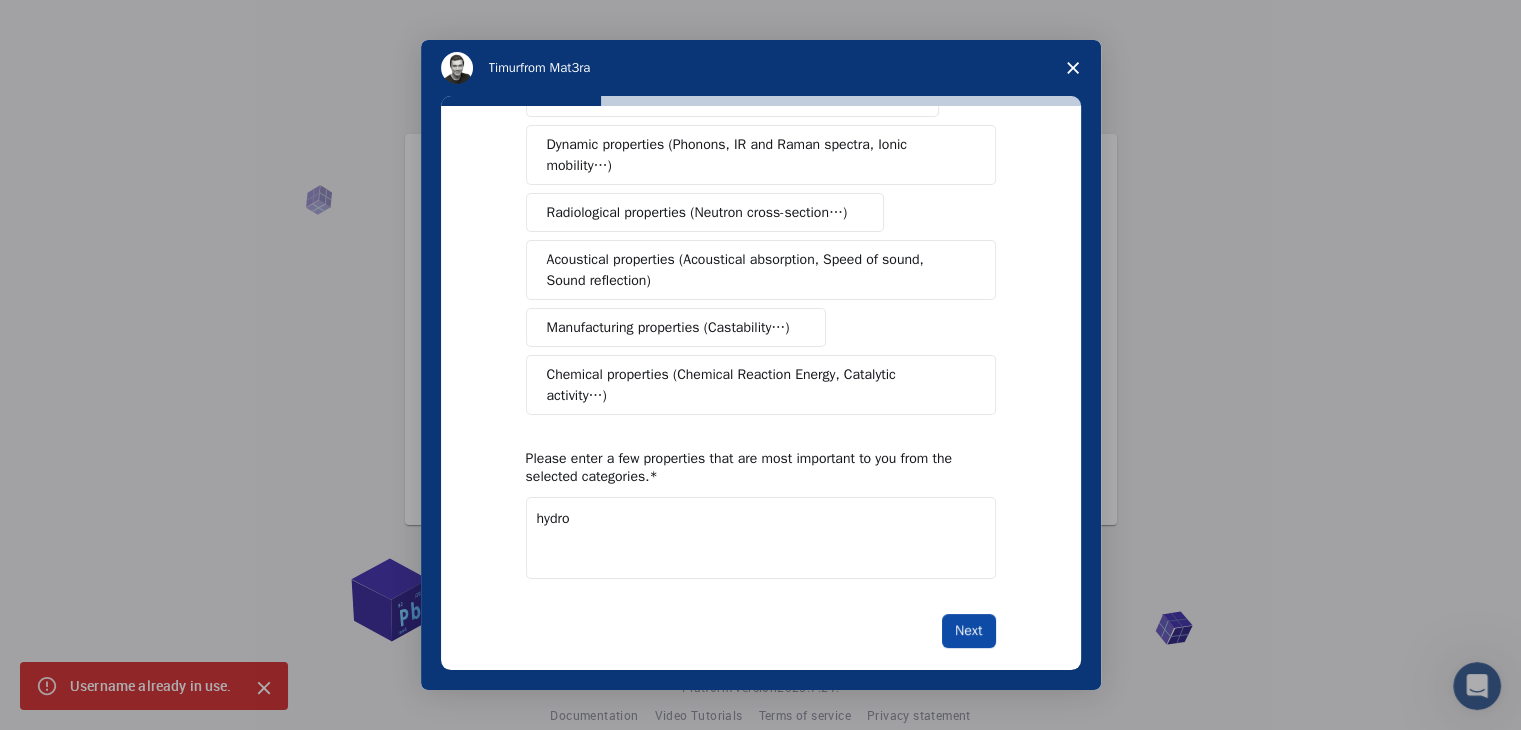 type on "hydro" 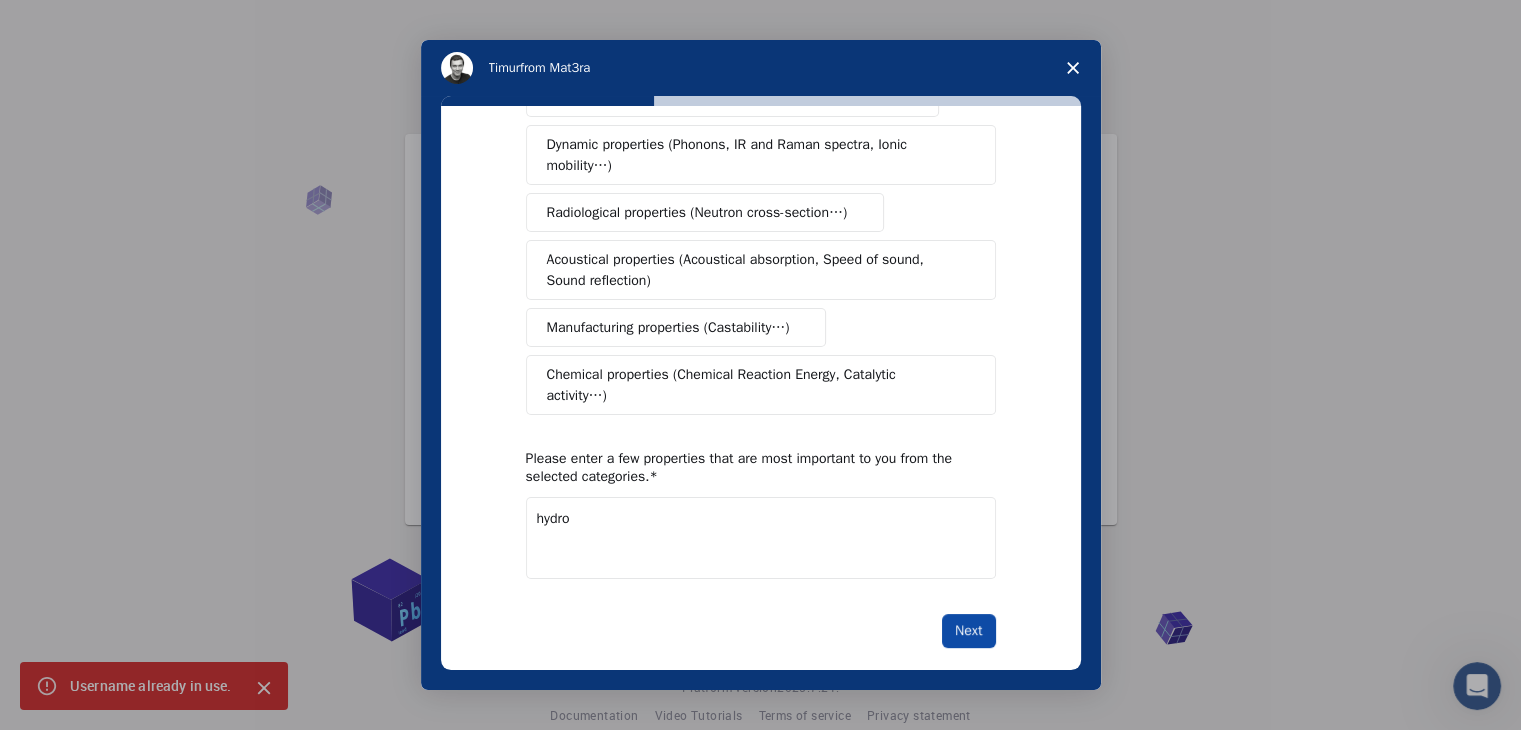 click on "Next" at bounding box center [968, 631] 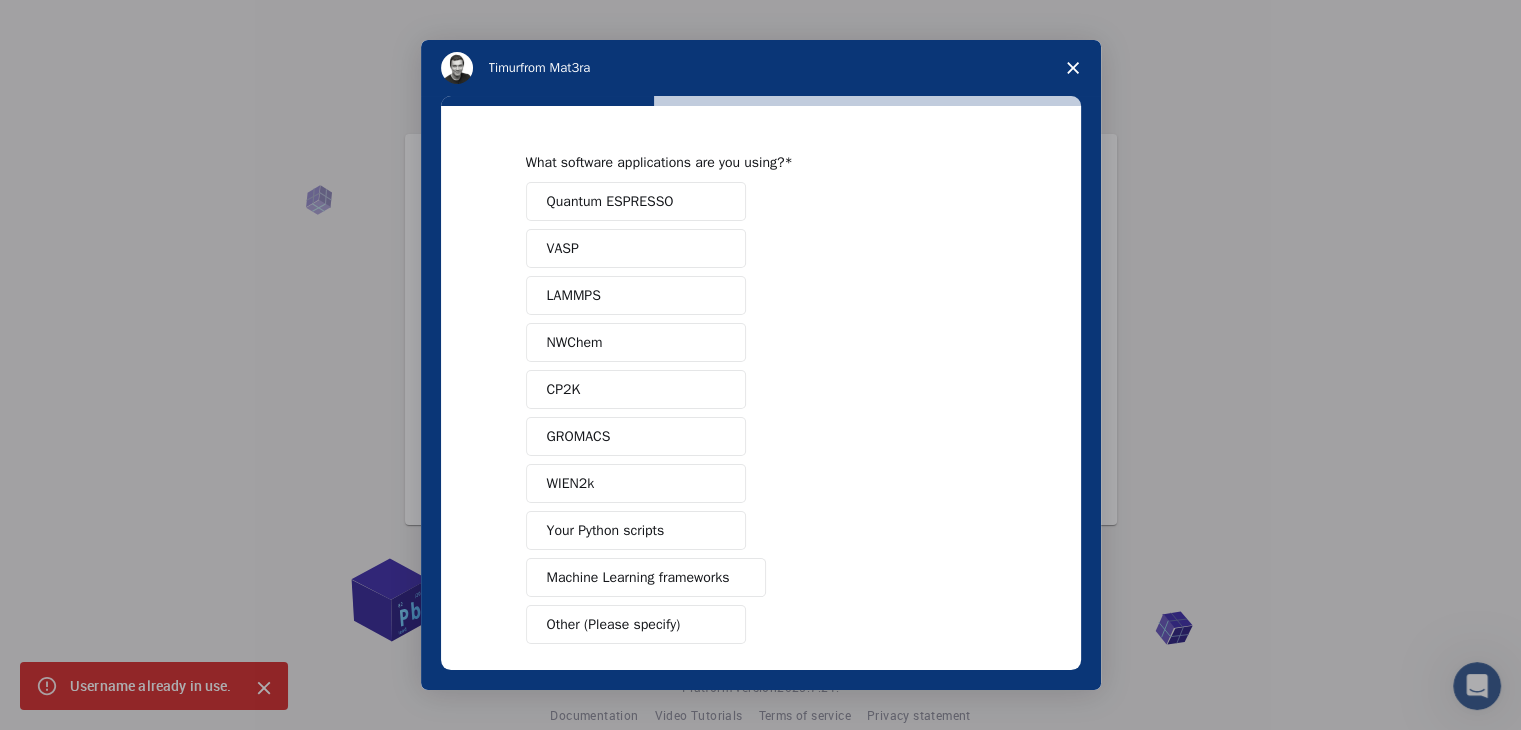 scroll, scrollTop: 87, scrollLeft: 0, axis: vertical 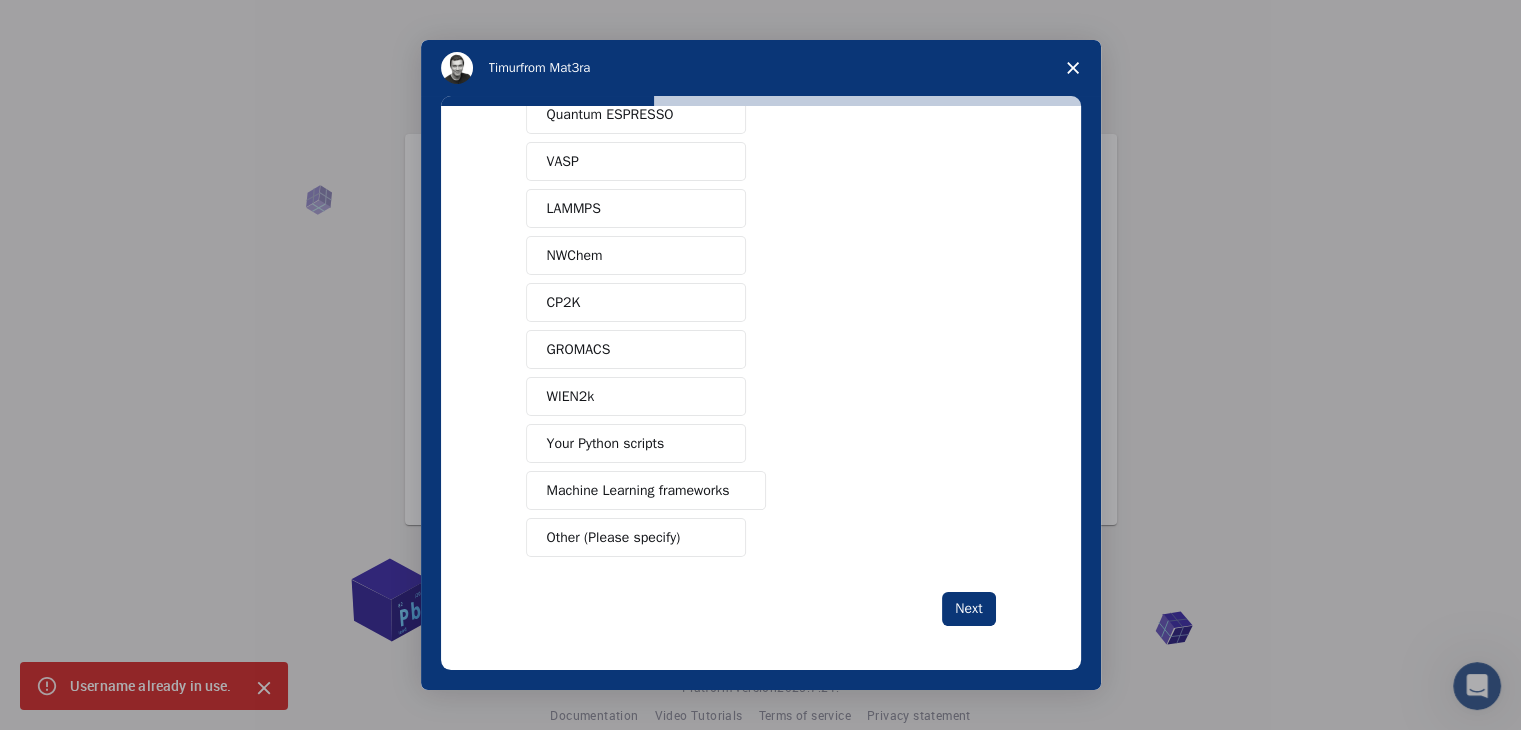 click on "Other (Please specify)" at bounding box center [636, 537] 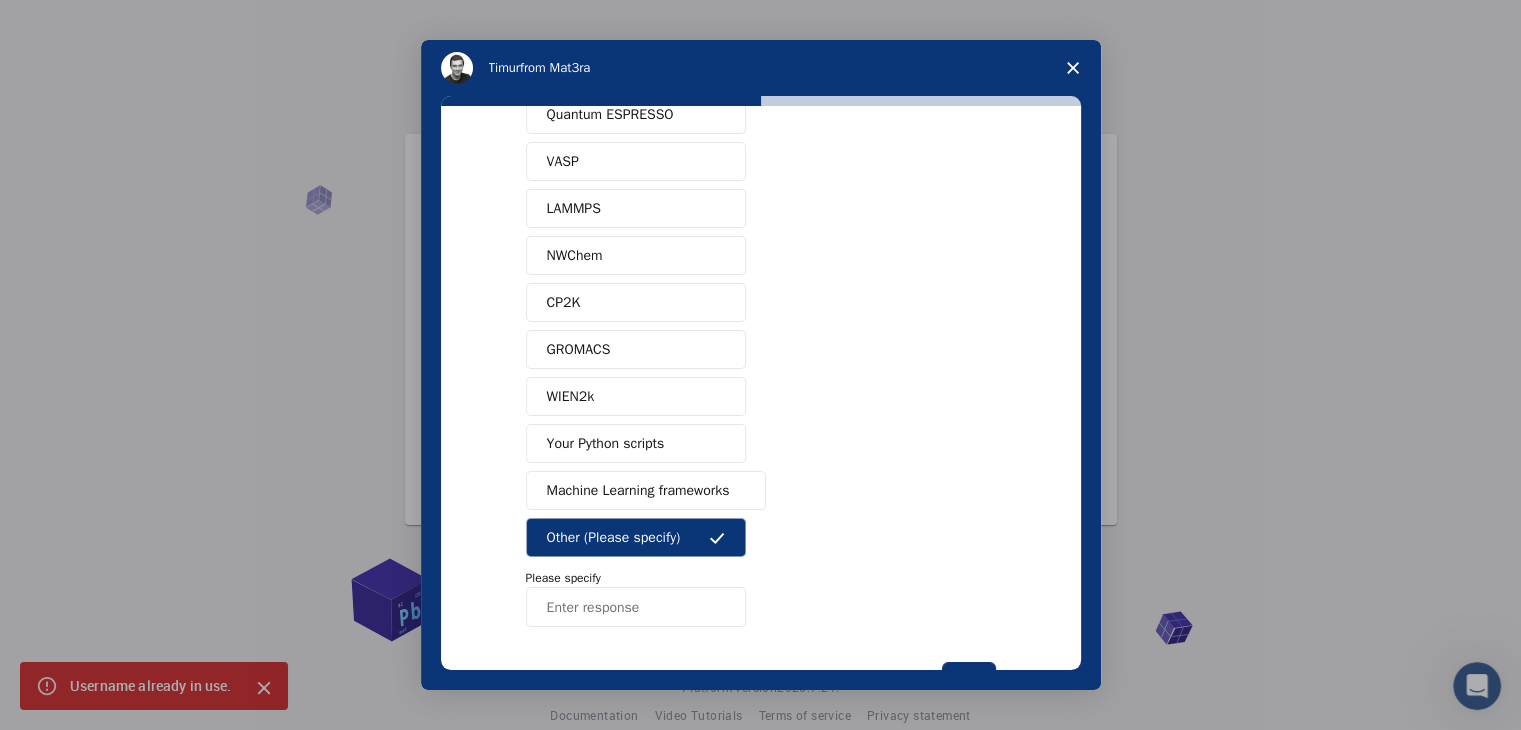 click at bounding box center (636, 607) 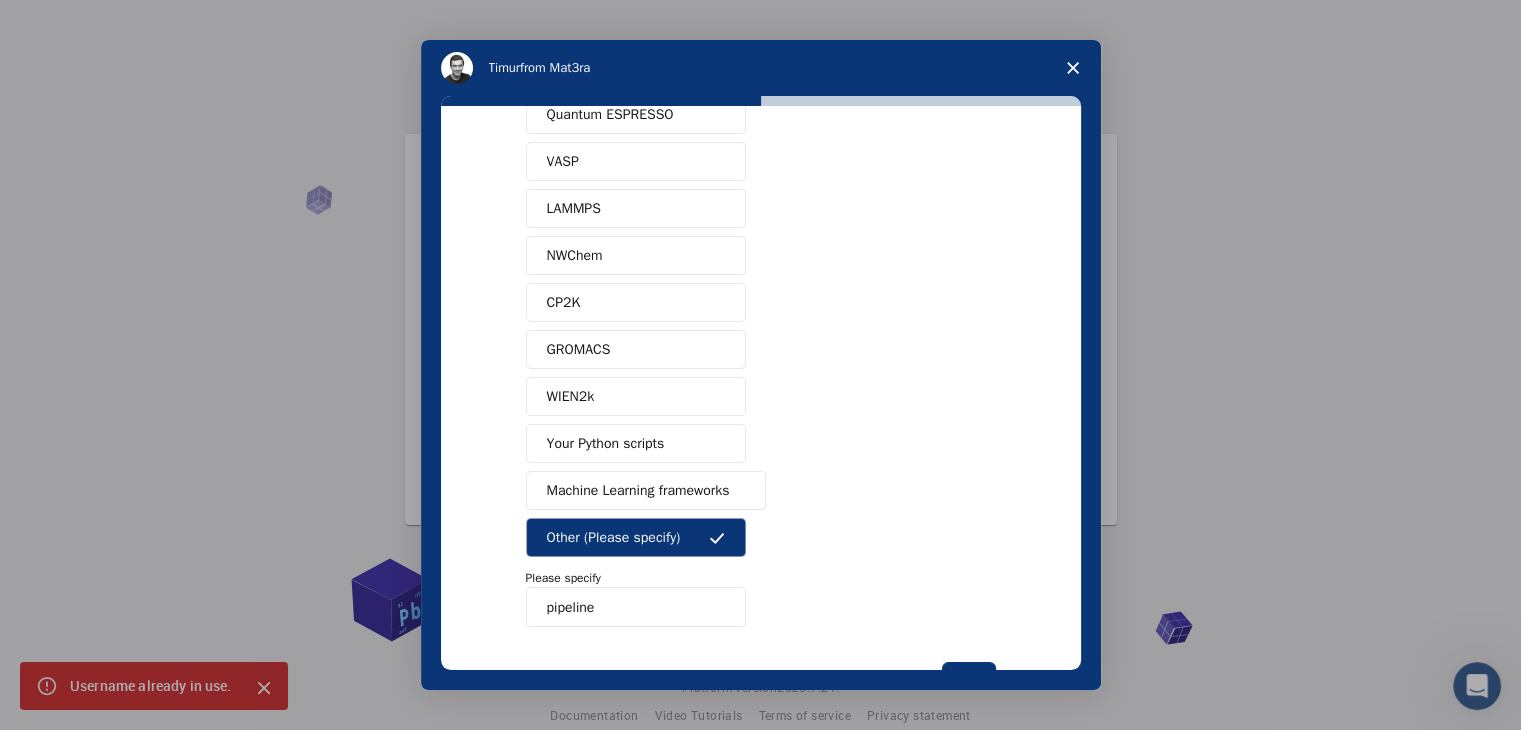 type on "pipeline" 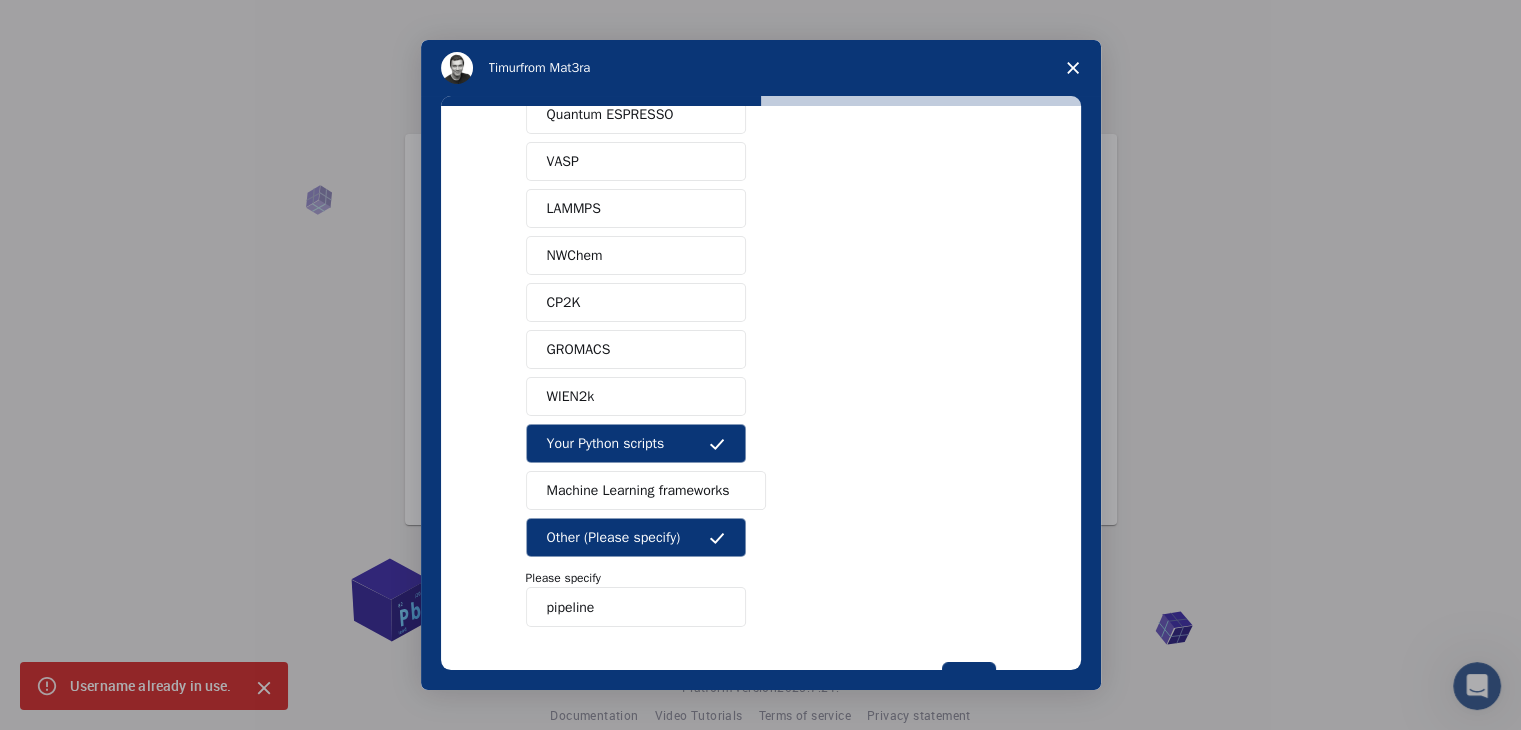 click on "Machine Learning frameworks" at bounding box center [638, 490] 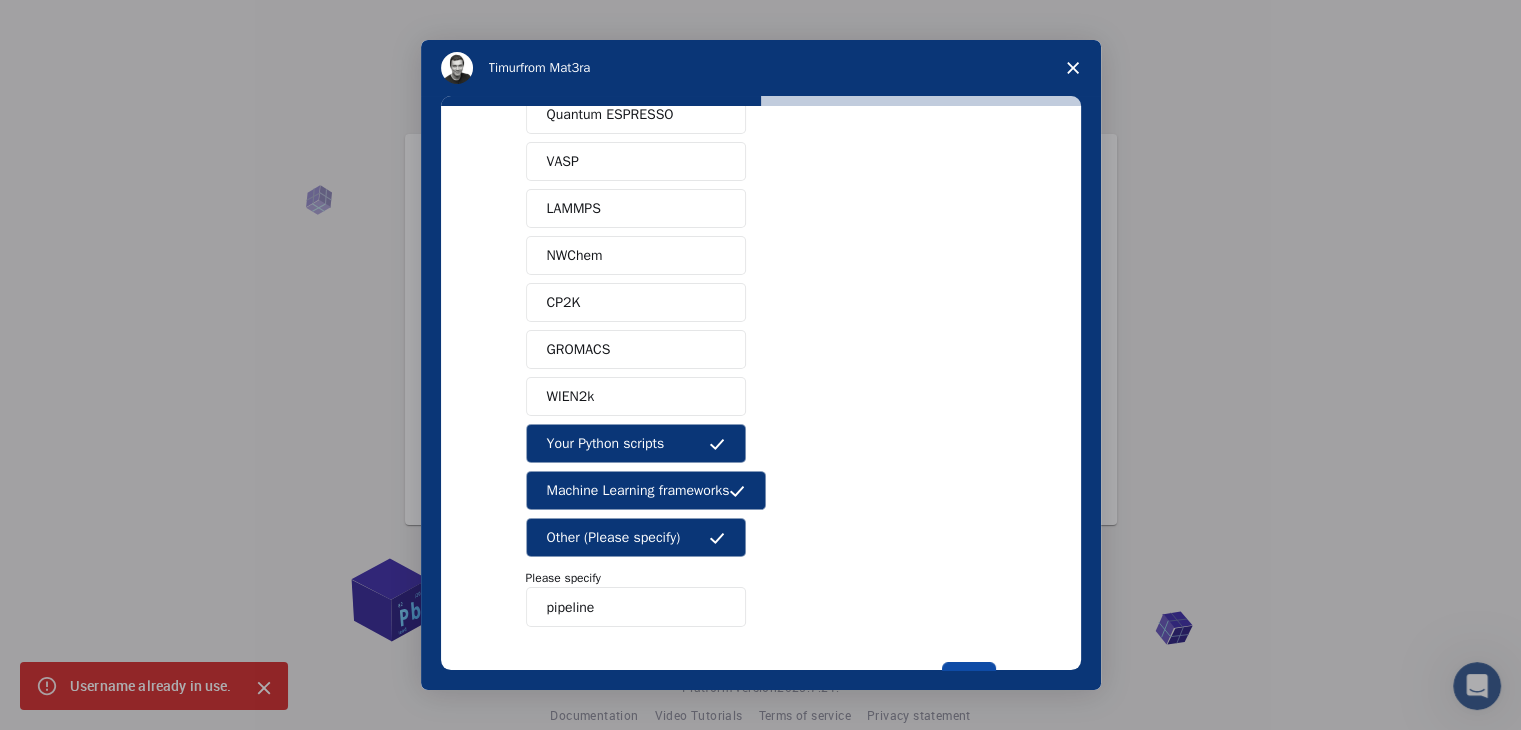 click on "Next" at bounding box center [968, 679] 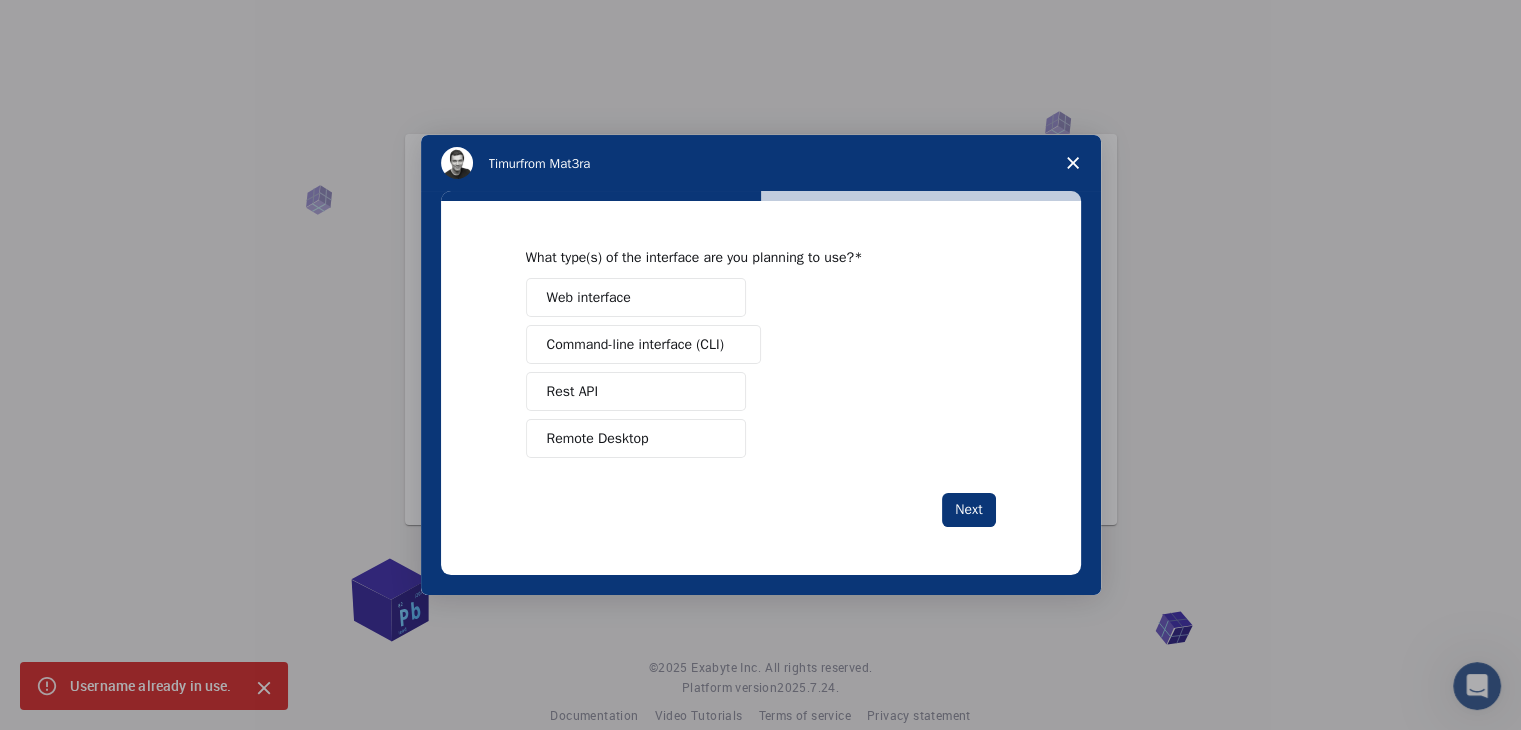 scroll, scrollTop: 0, scrollLeft: 0, axis: both 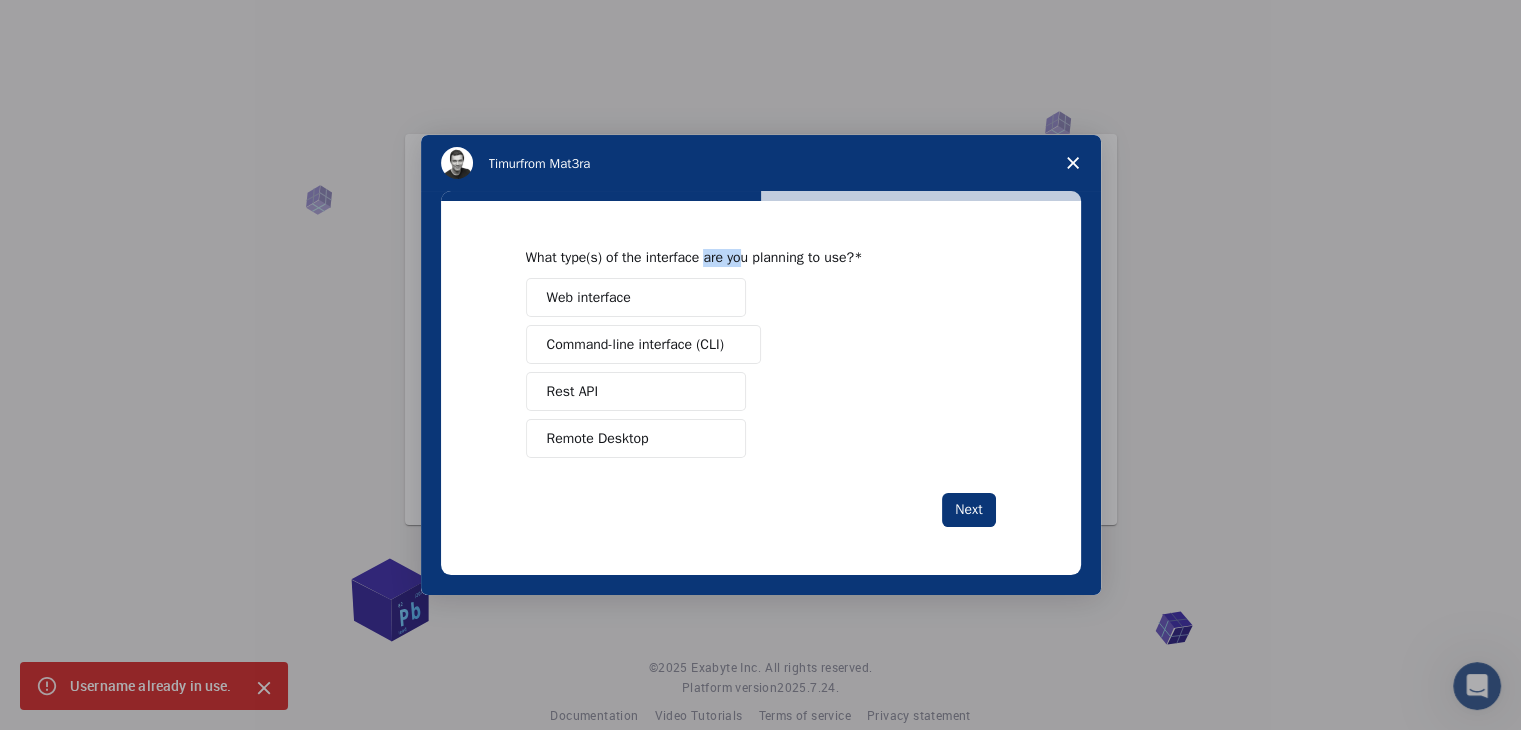 drag, startPoint x: 706, startPoint y: 264, endPoint x: 746, endPoint y: 262, distance: 40.04997 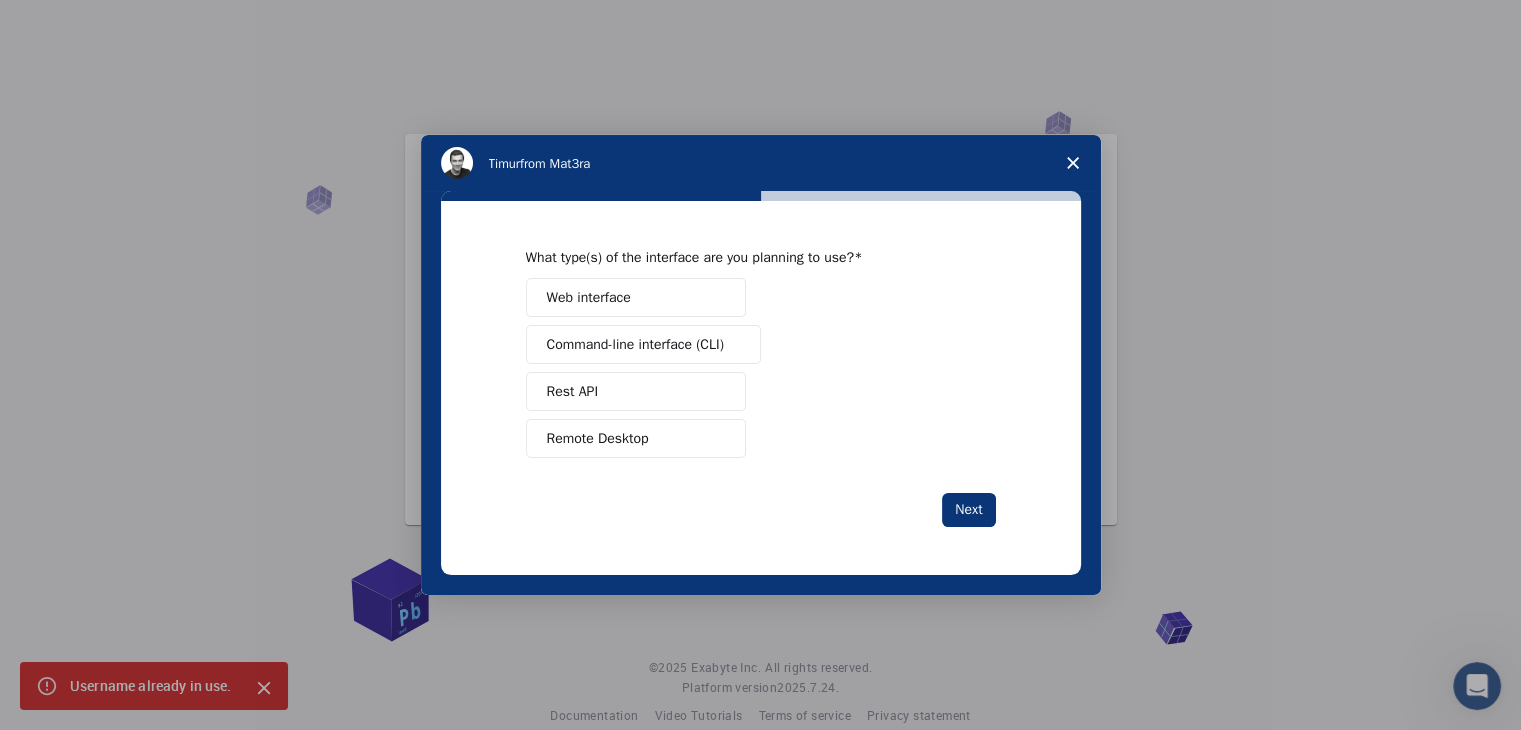 click on "Web interface" at bounding box center [636, 297] 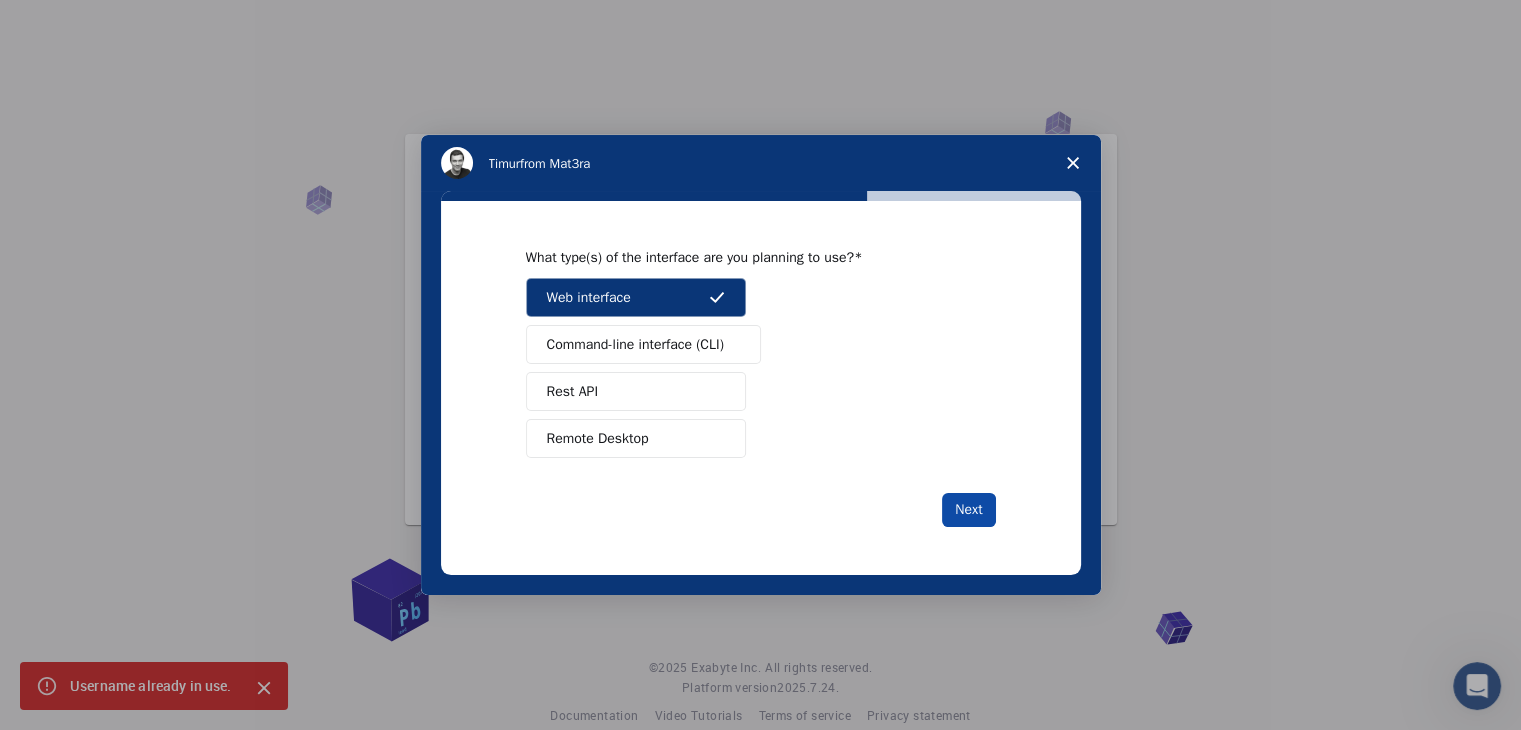 click on "Next" at bounding box center [968, 510] 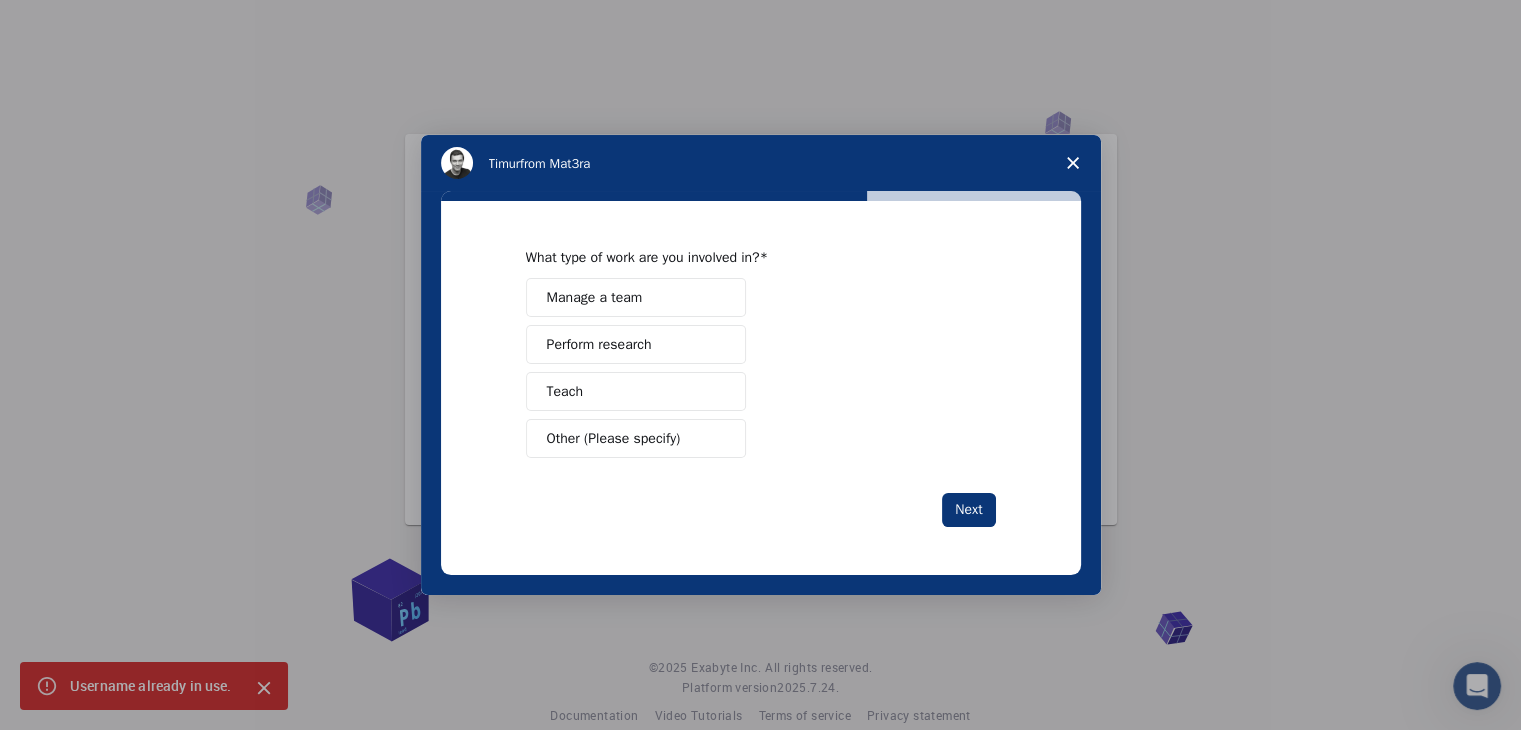 click on "Other (Please specify)" at bounding box center (636, 438) 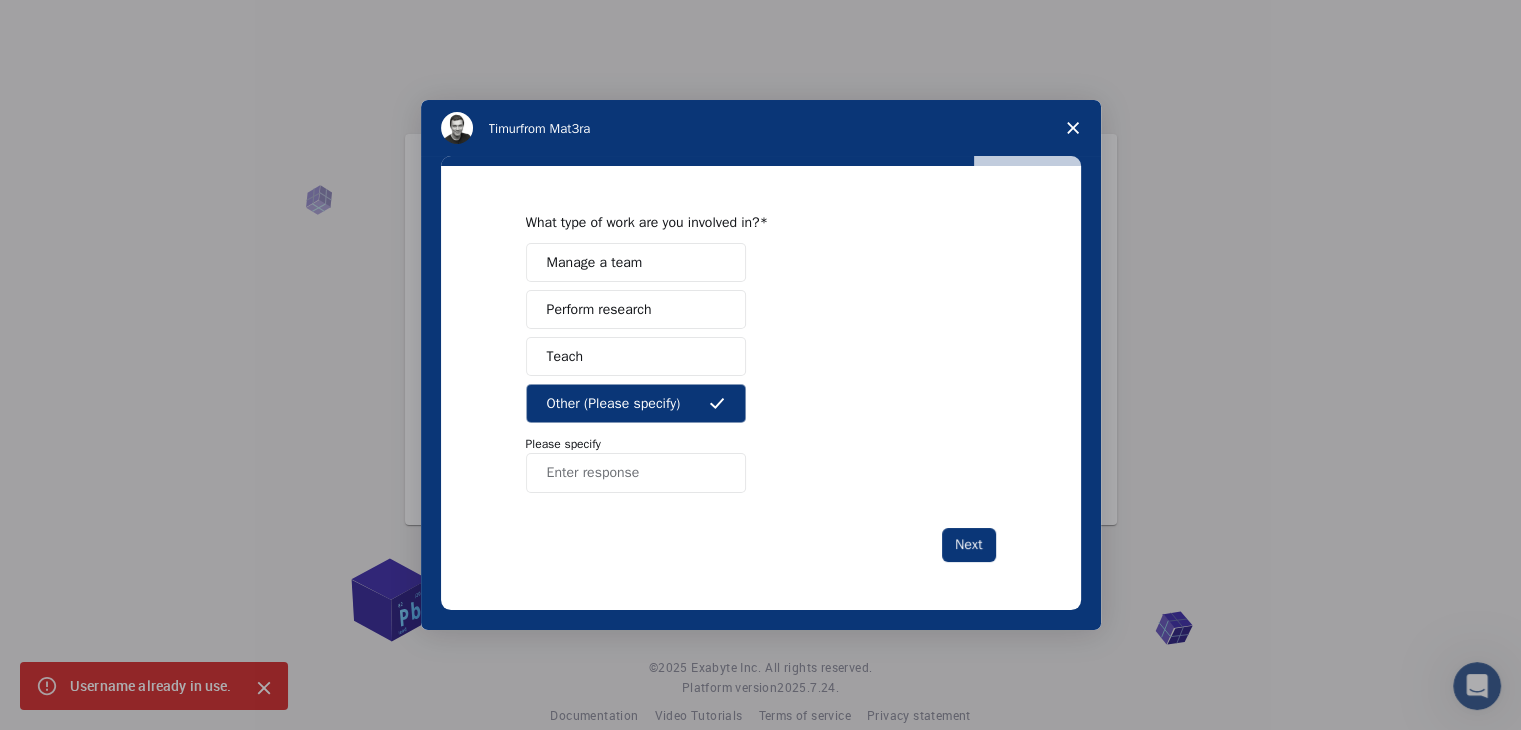 click on "Perform research" at bounding box center [636, 309] 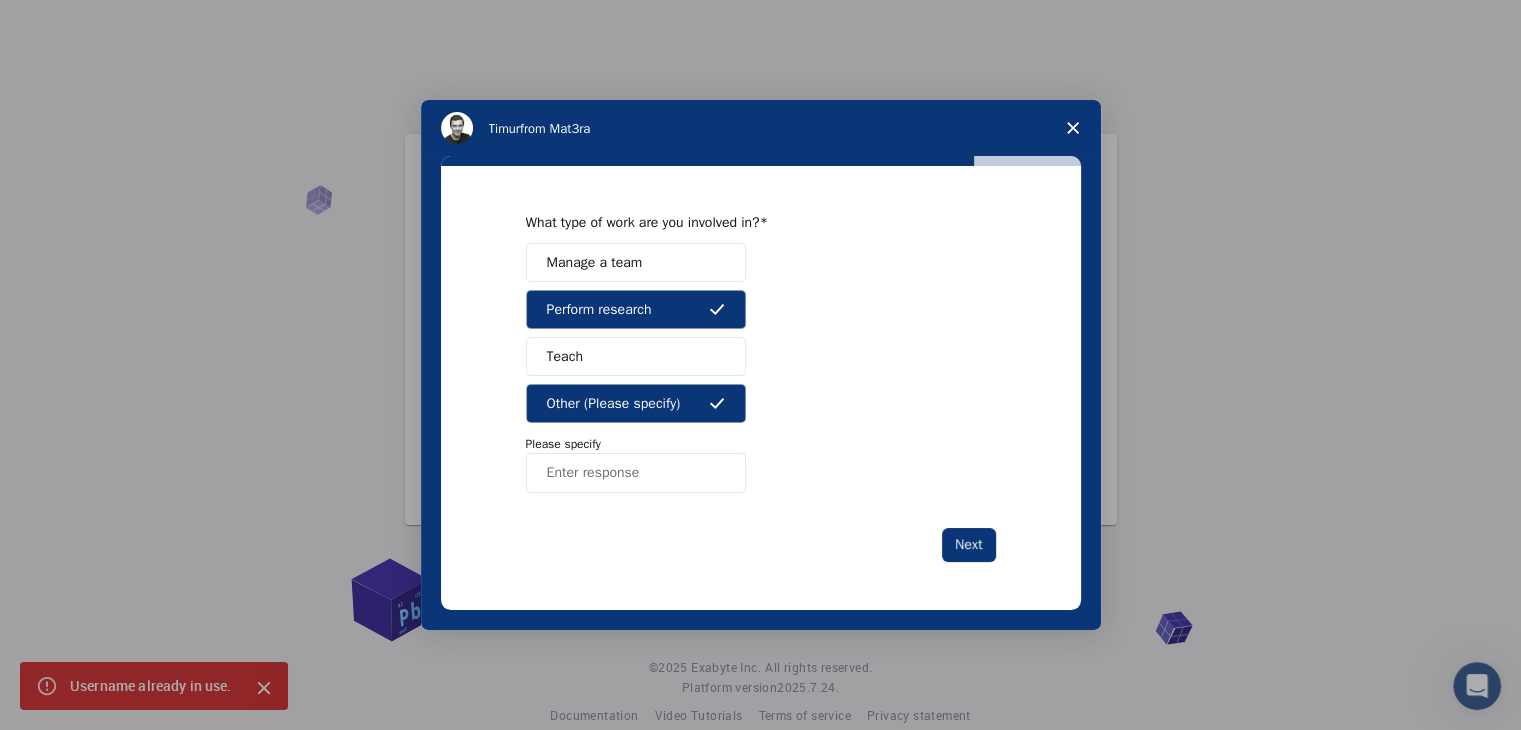 click 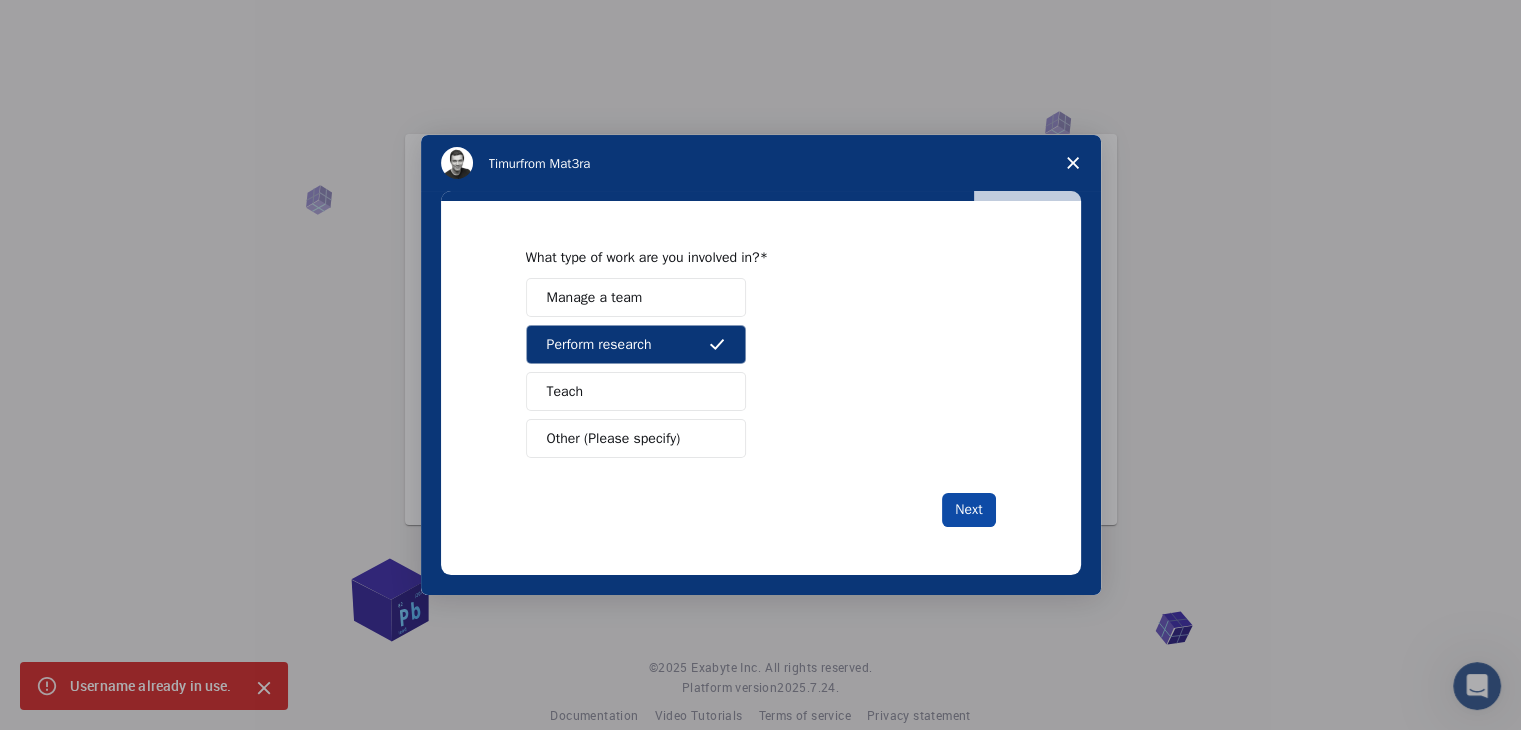 click on "Next" at bounding box center [968, 510] 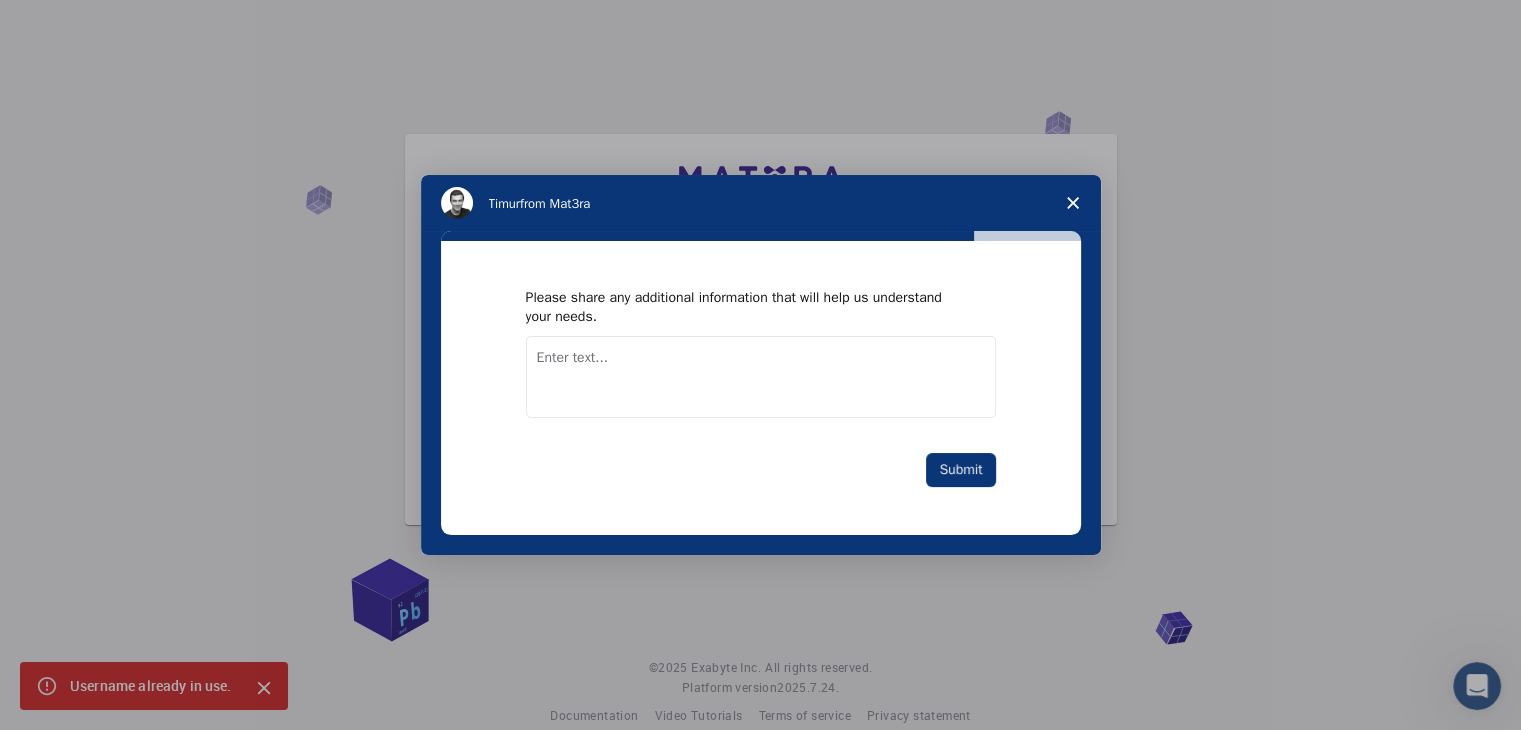 click at bounding box center (761, 377) 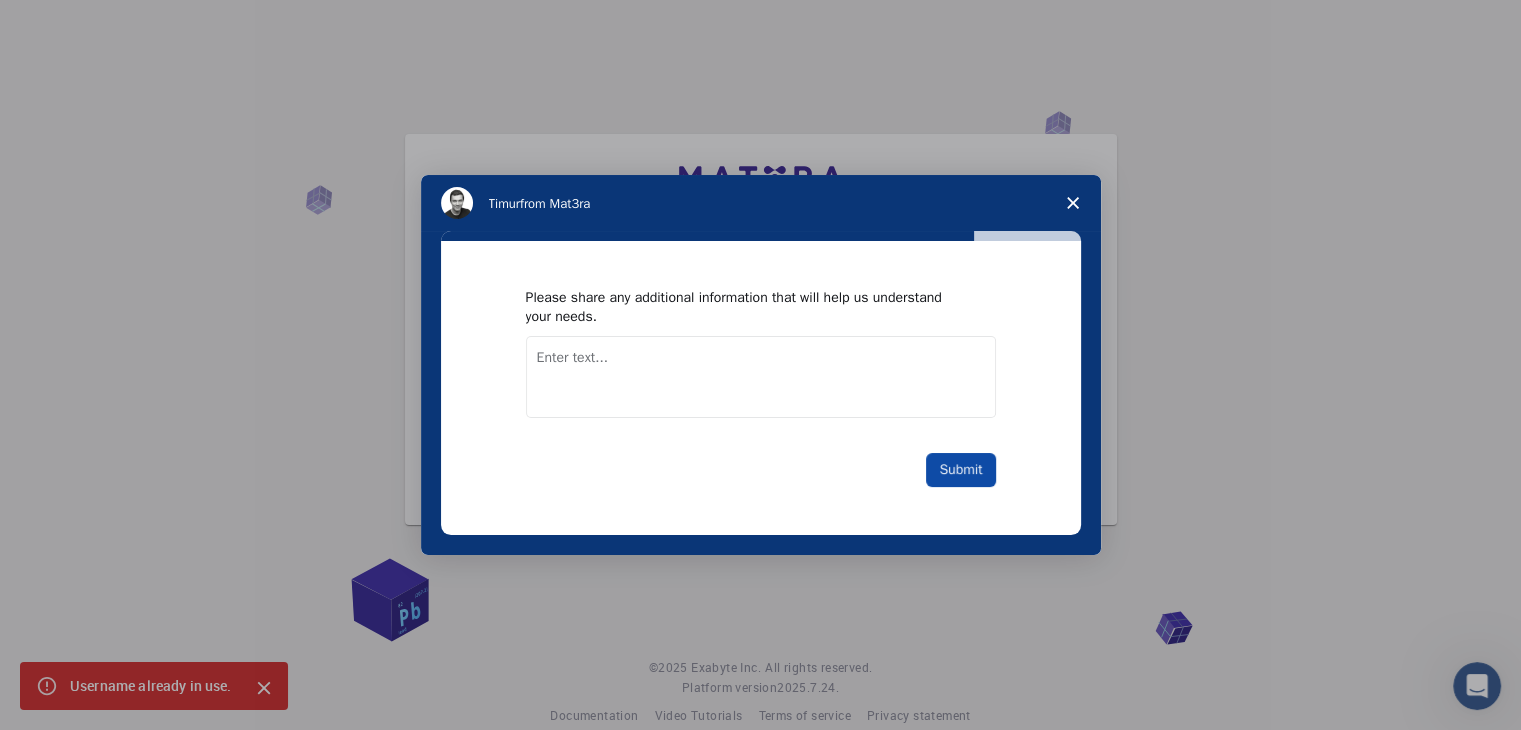 click on "Submit" at bounding box center [960, 470] 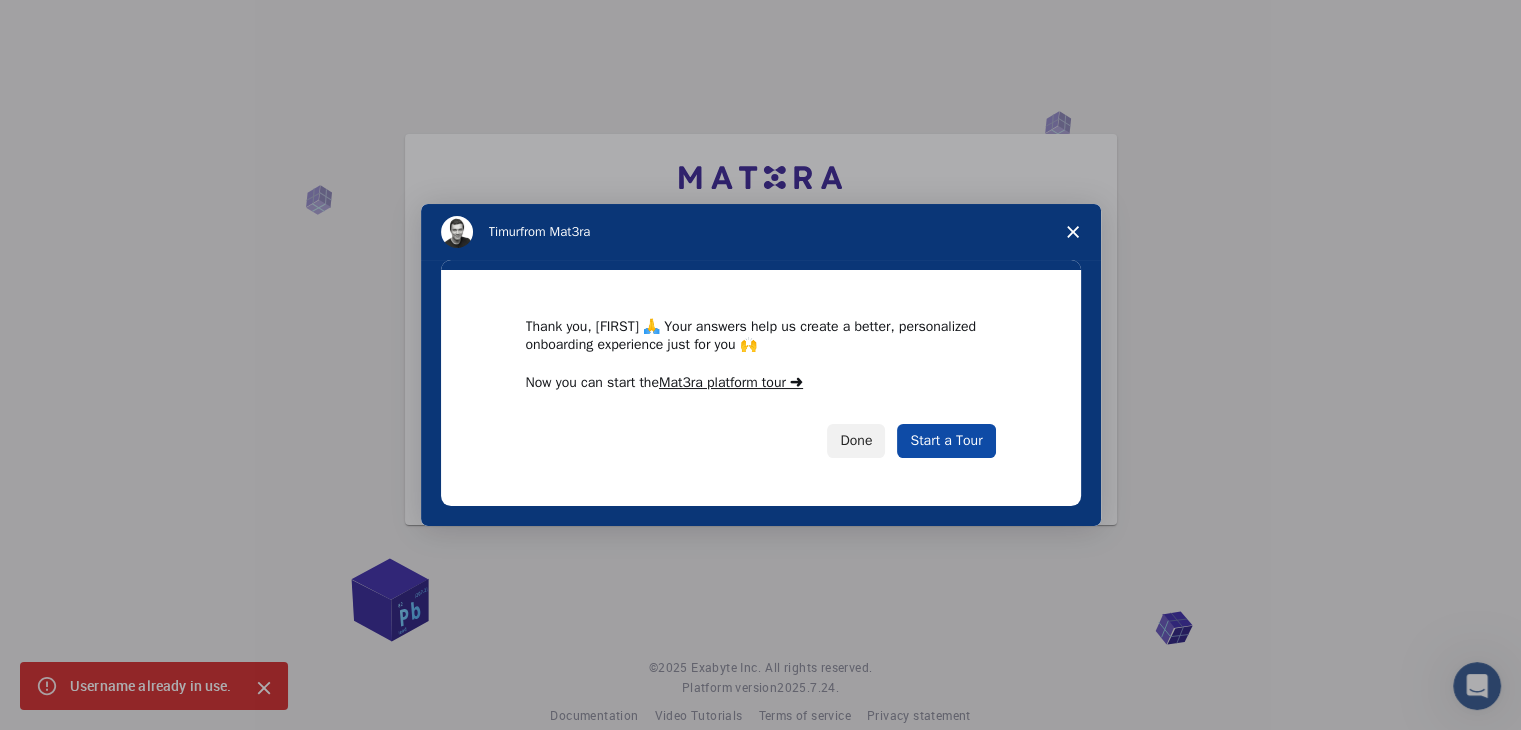 click on "Start a Tour" at bounding box center [946, 441] 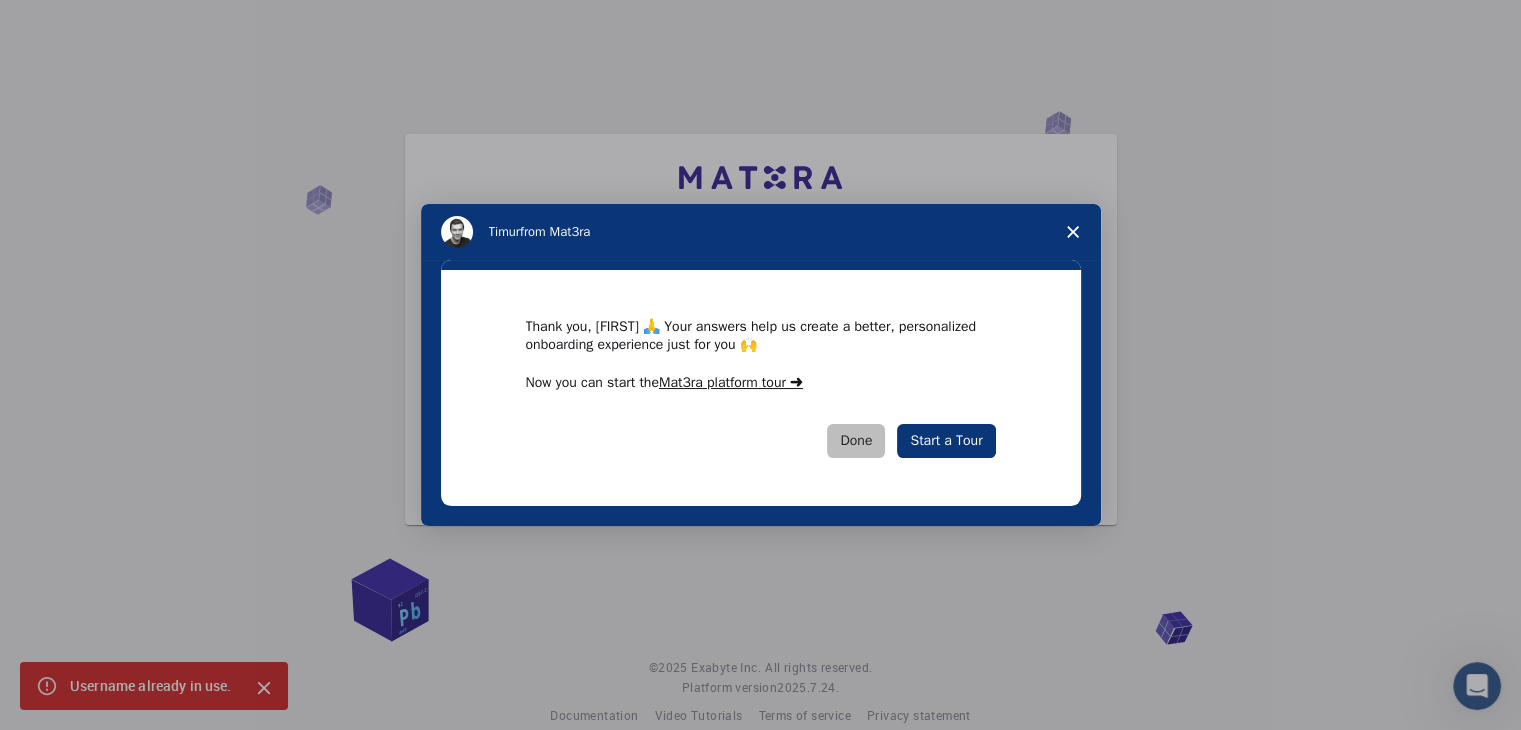 click on "Done" at bounding box center (856, 441) 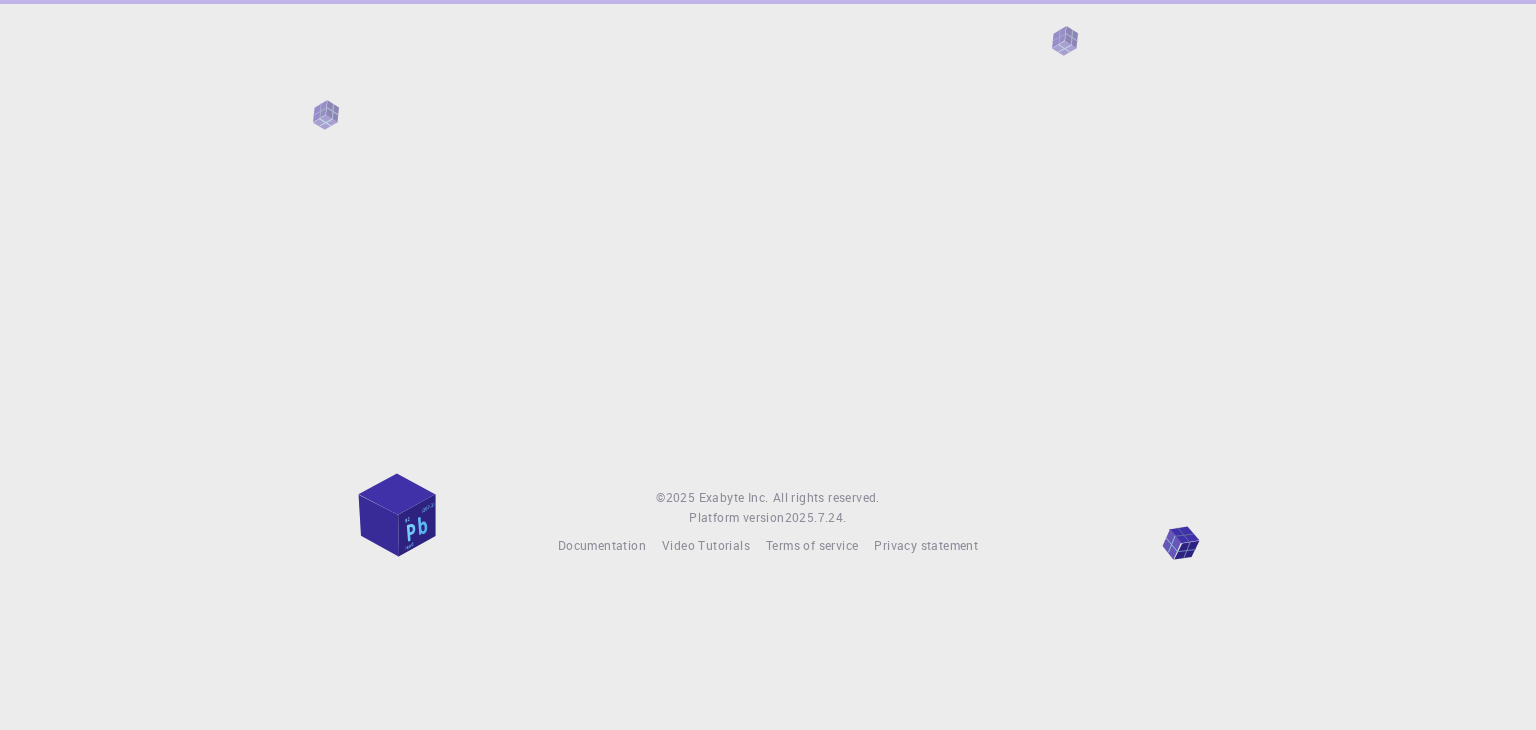 scroll, scrollTop: 0, scrollLeft: 0, axis: both 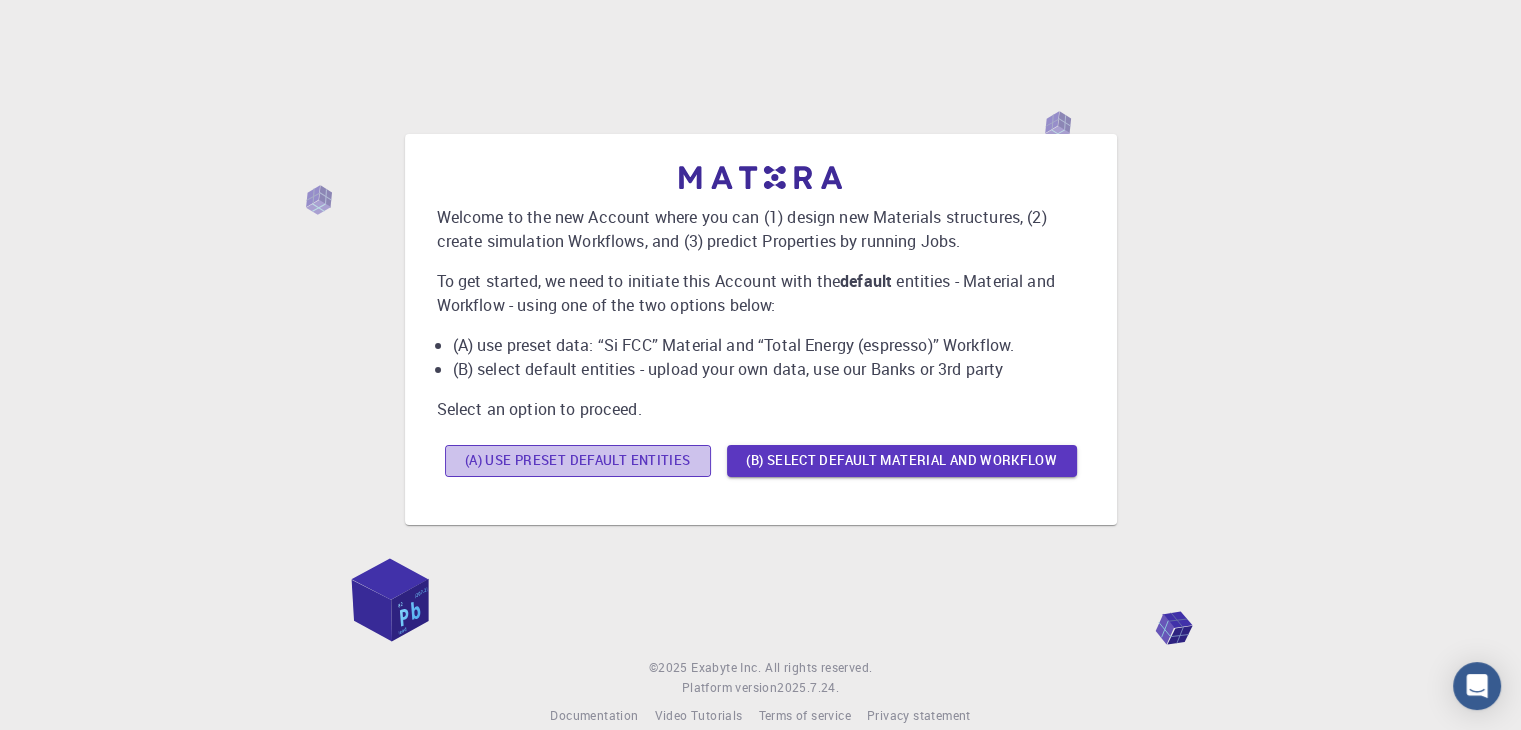 click on "(A) Use preset default entities" at bounding box center (578, 461) 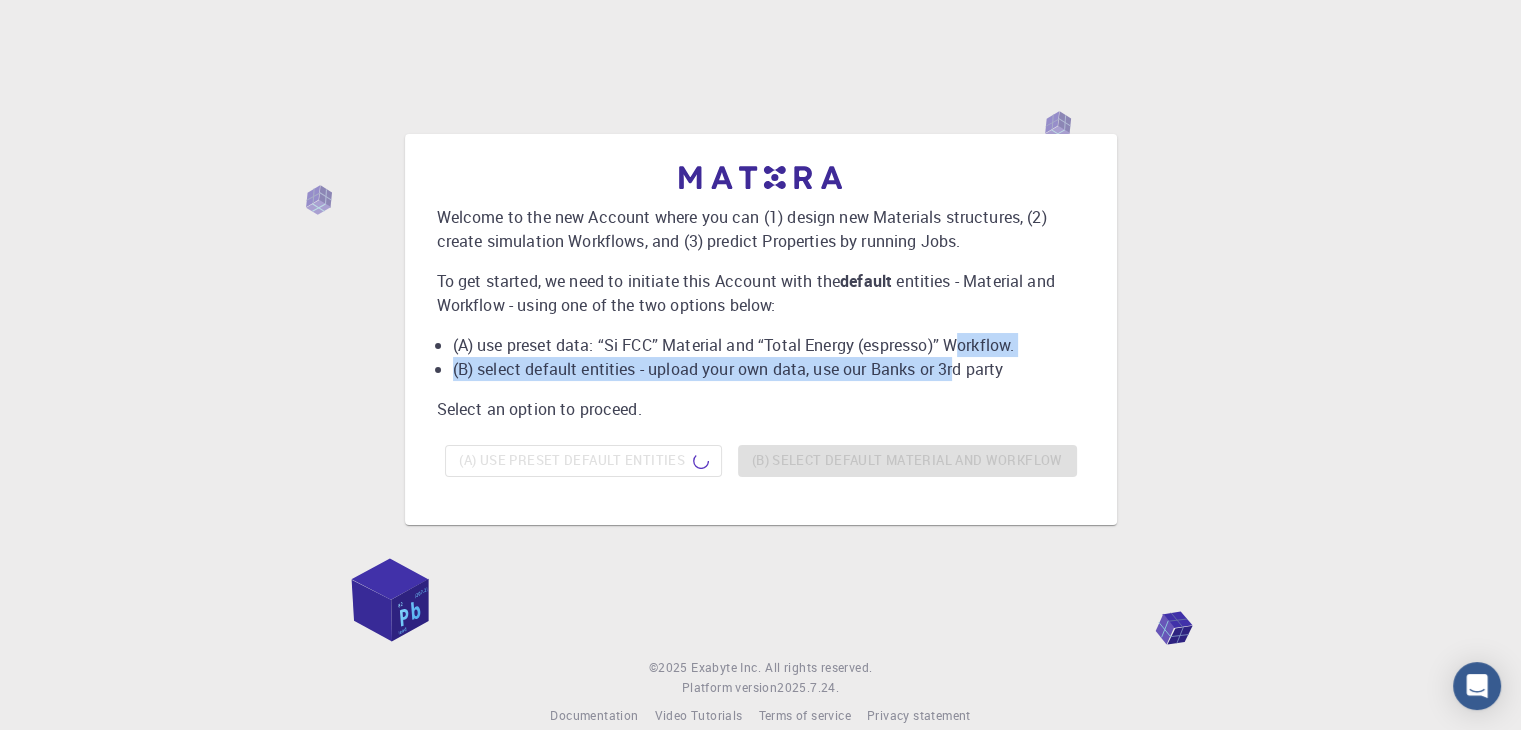 drag, startPoint x: 964, startPoint y: 349, endPoint x: 957, endPoint y: 370, distance: 22.135944 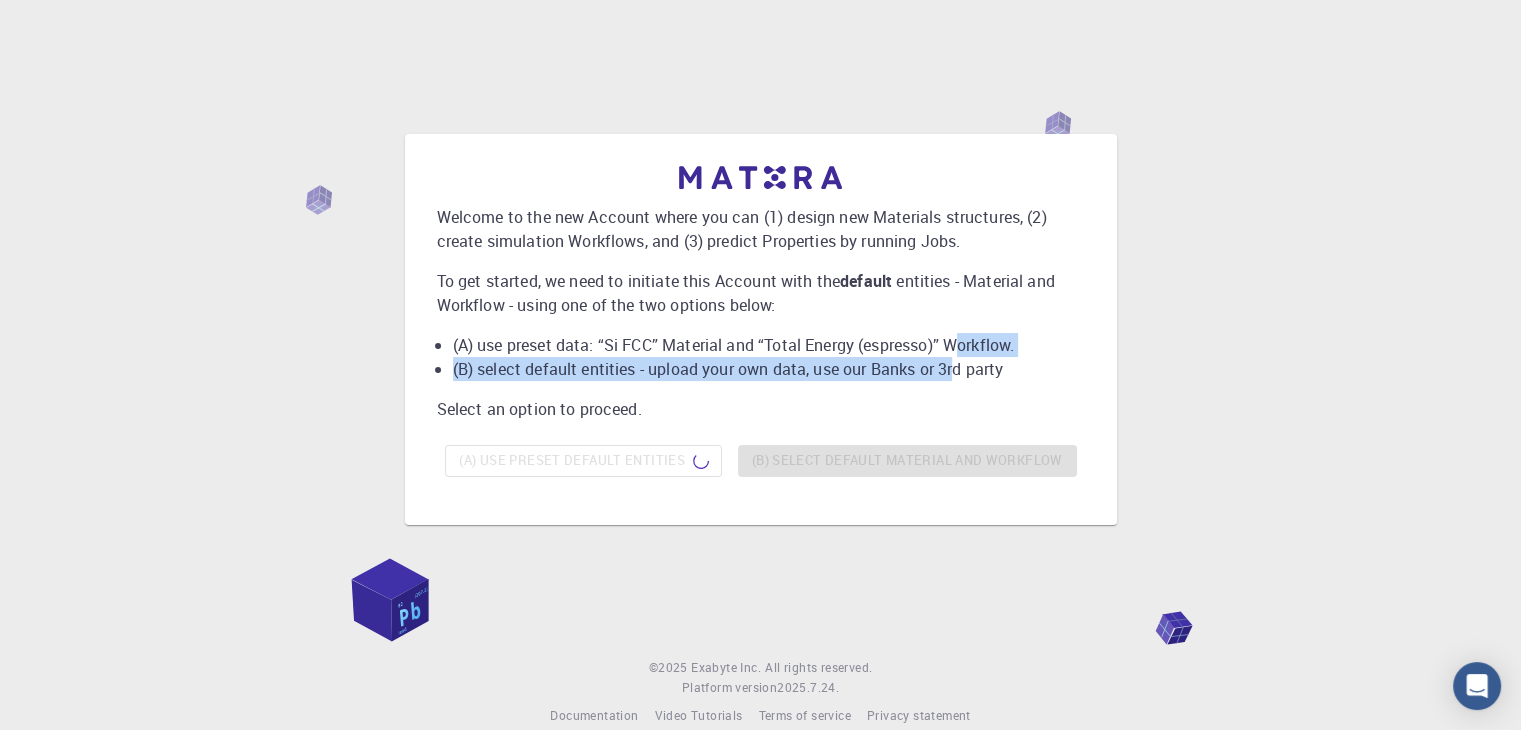 click on "(A) use preset data: “Si FCC” Material and “Total Energy (espresso)” Workflow. (B) select default entities - upload your own data, use our Banks or 3rd party" at bounding box center [761, 357] 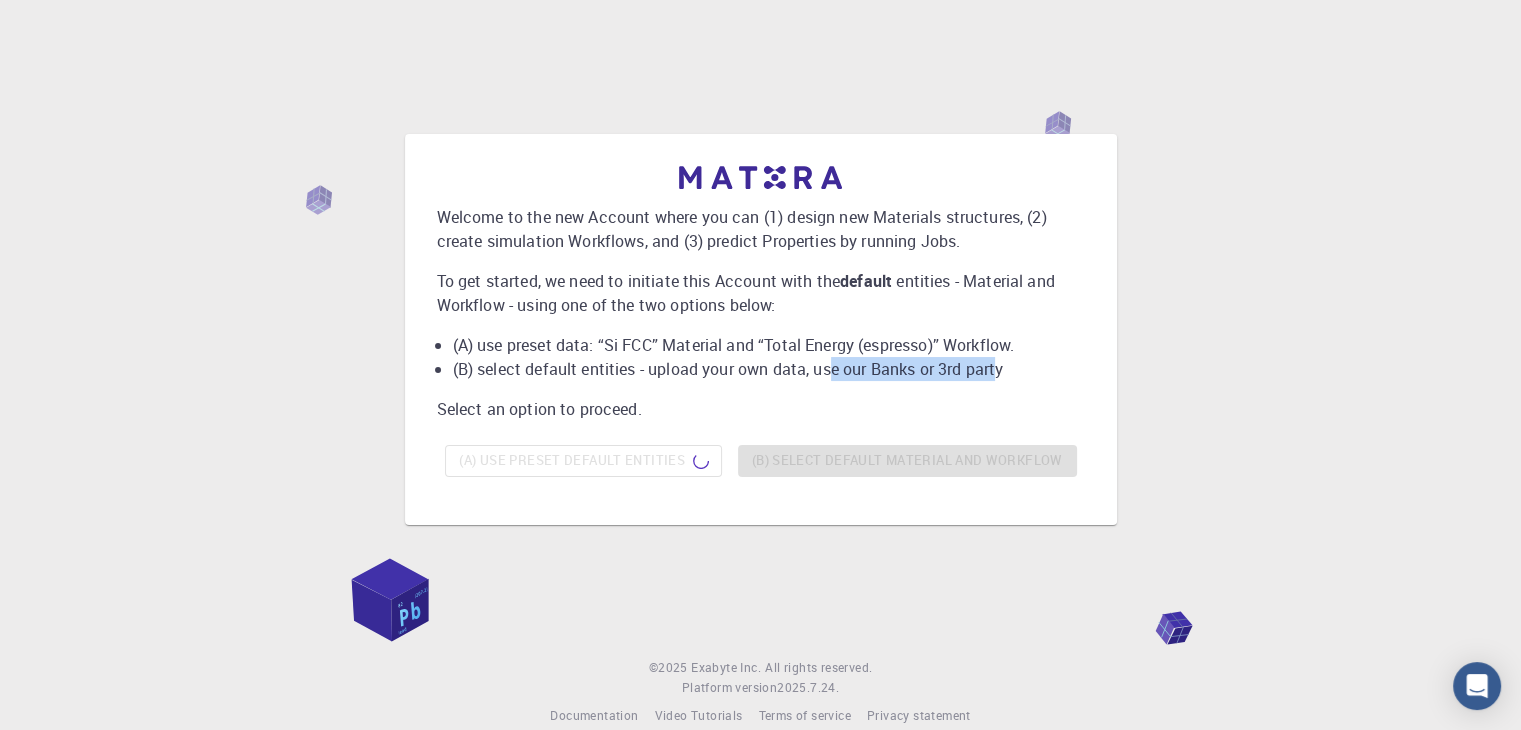 drag, startPoint x: 829, startPoint y: 363, endPoint x: 1001, endPoint y: 371, distance: 172.18594 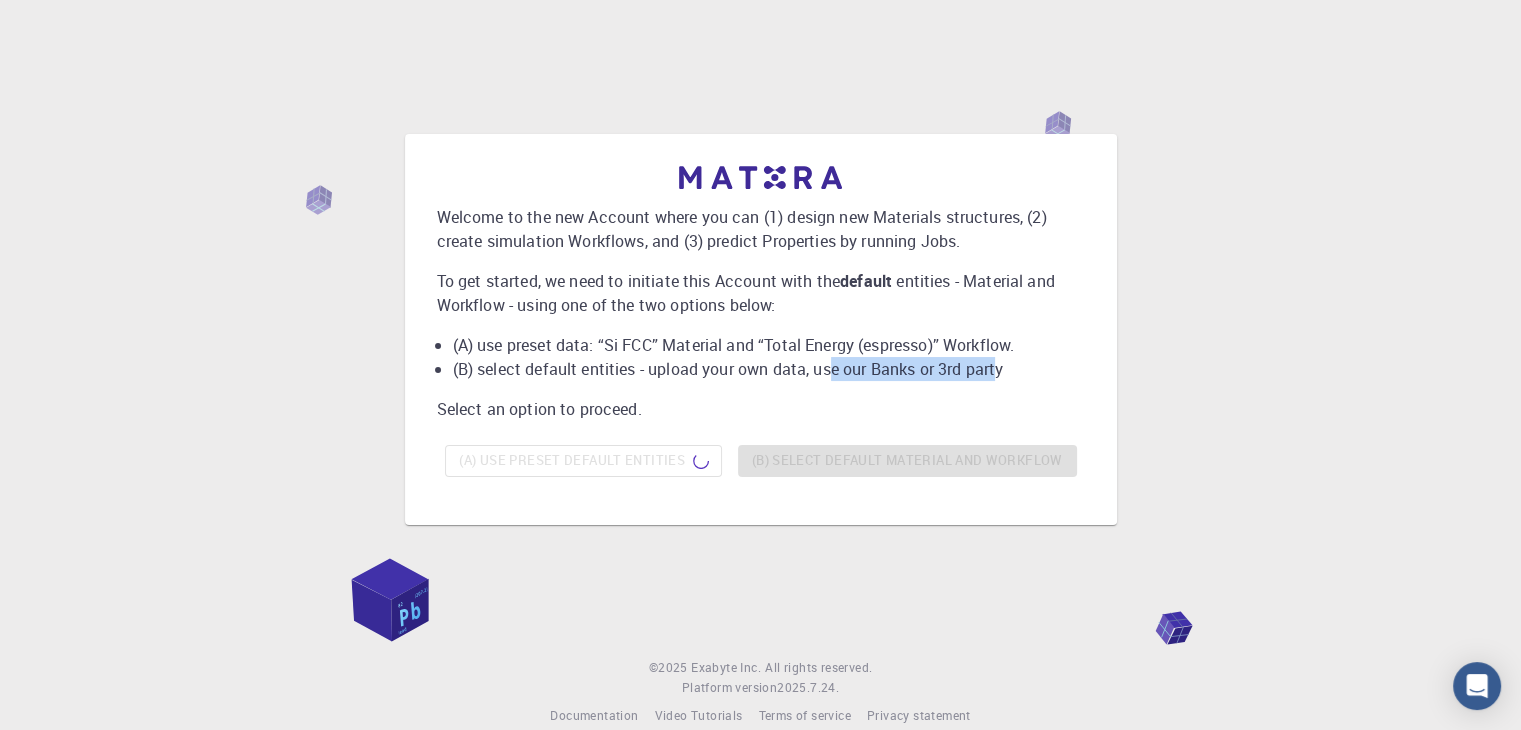 click on "(B) select default entities - upload your own data, use our Banks or 3rd party" at bounding box center [769, 369] 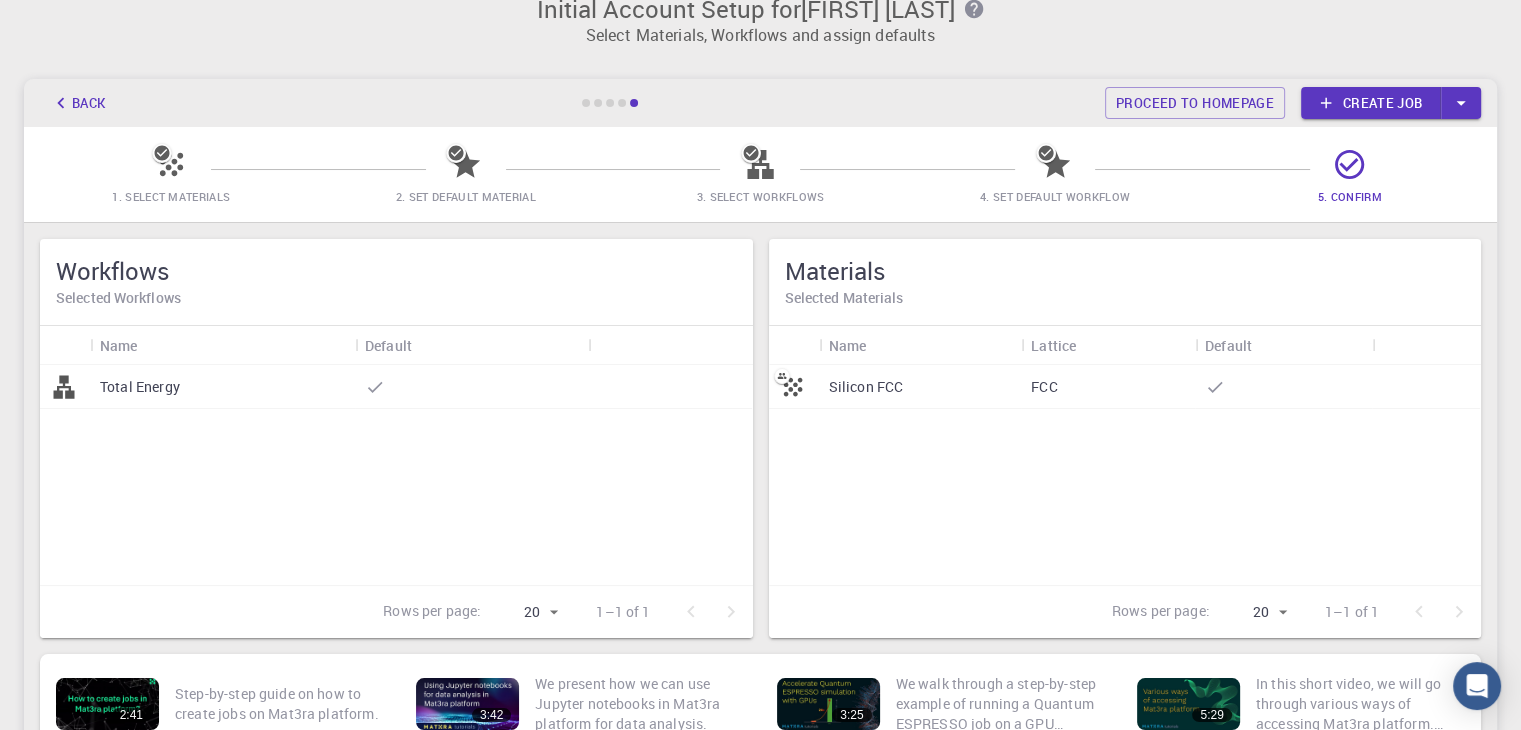 scroll, scrollTop: 21, scrollLeft: 0, axis: vertical 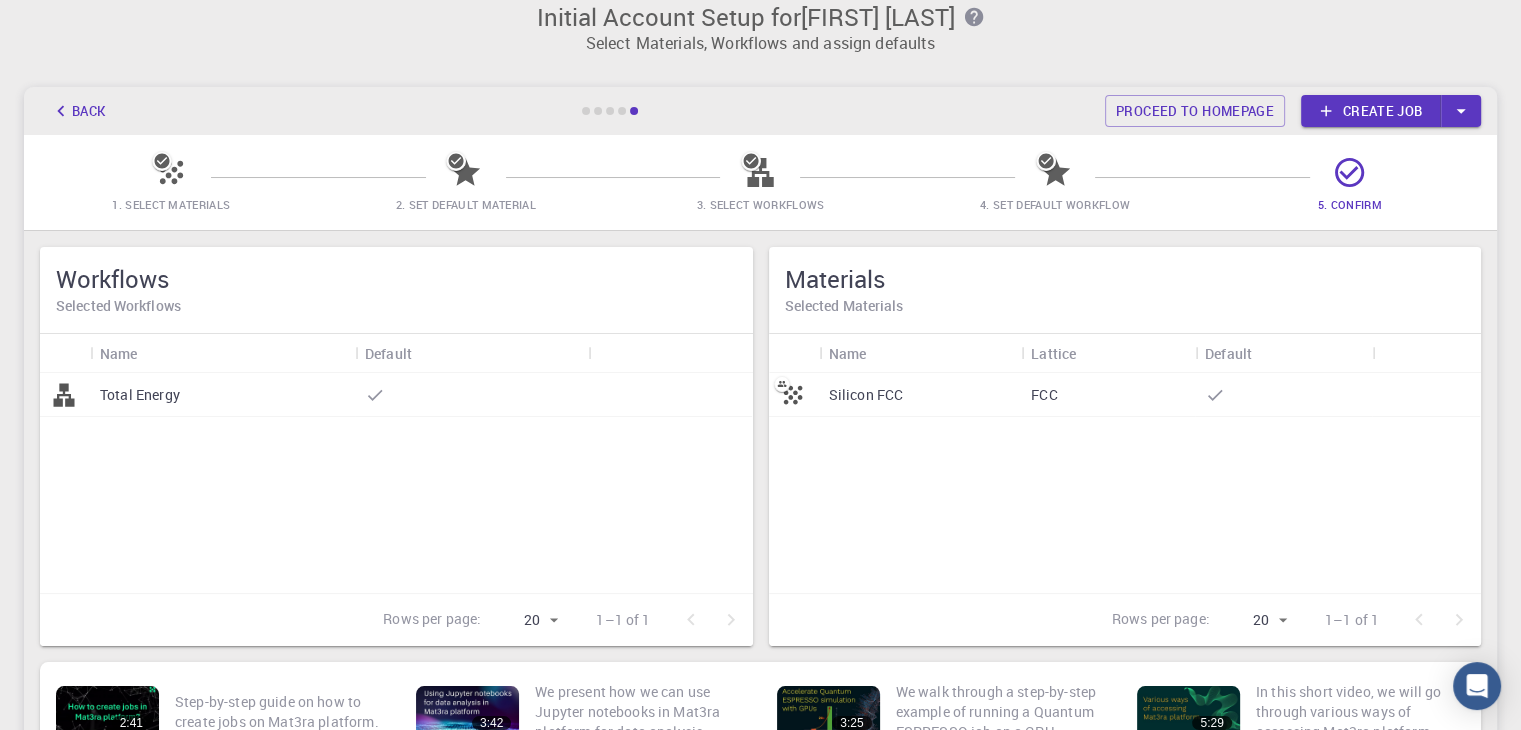 click 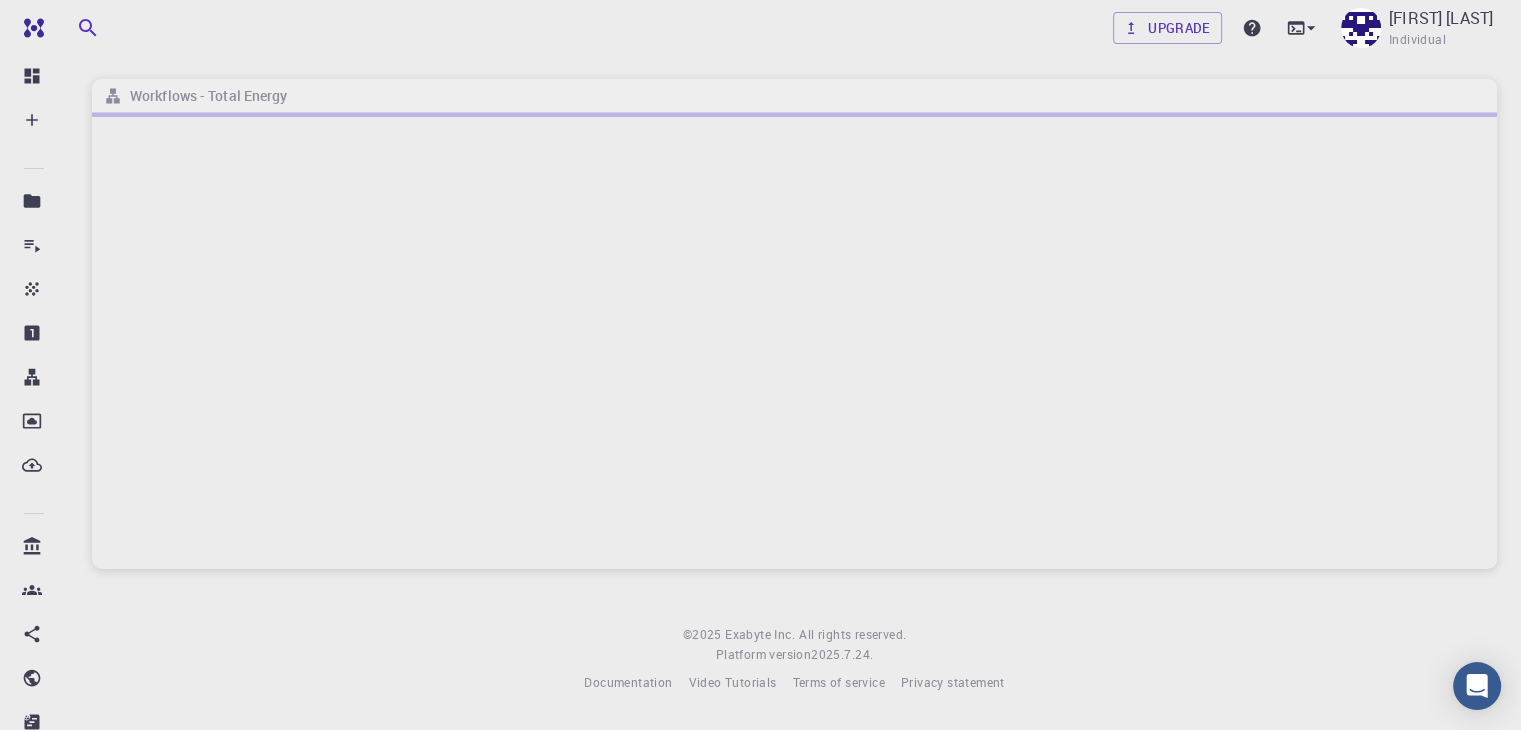 scroll, scrollTop: 0, scrollLeft: 0, axis: both 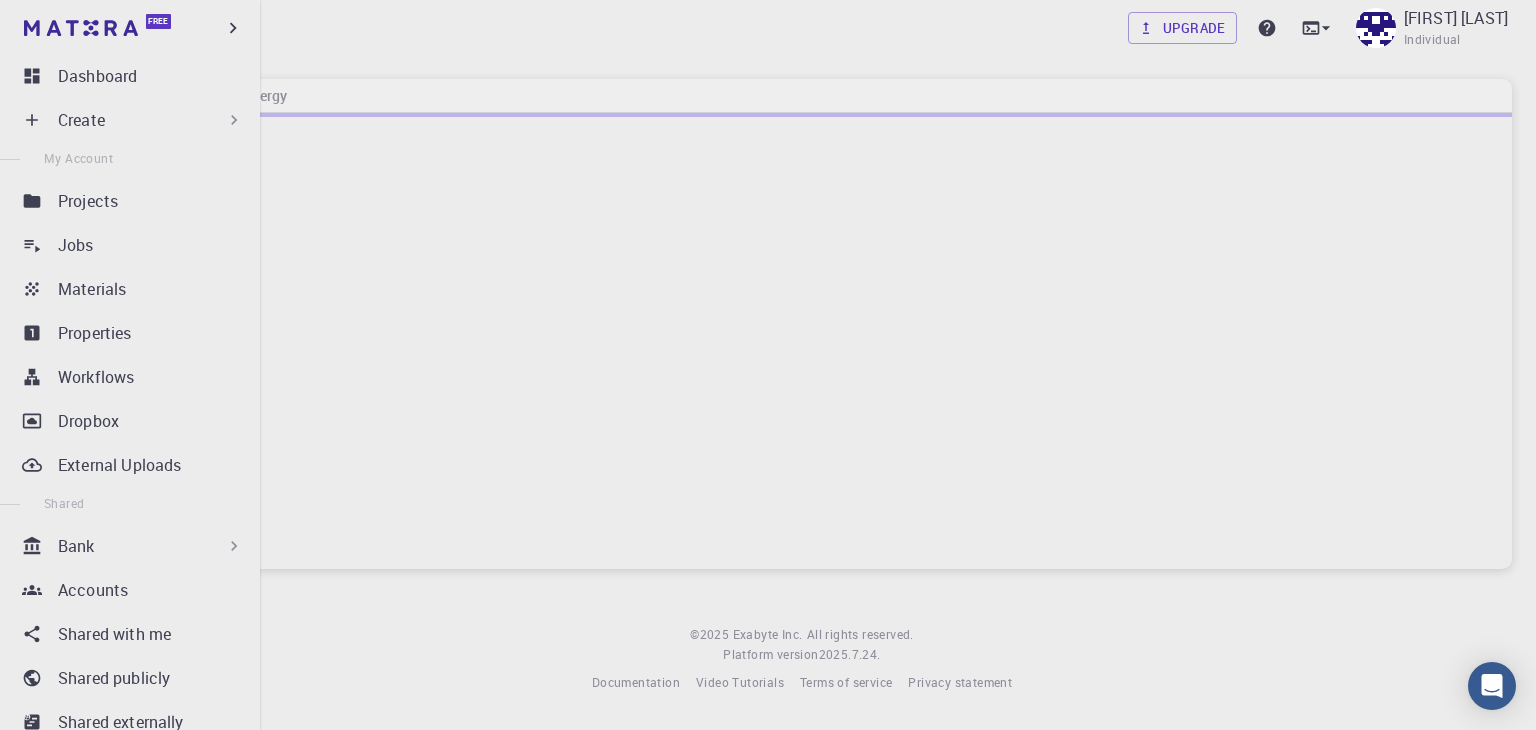 click on "Create" at bounding box center (151, 120) 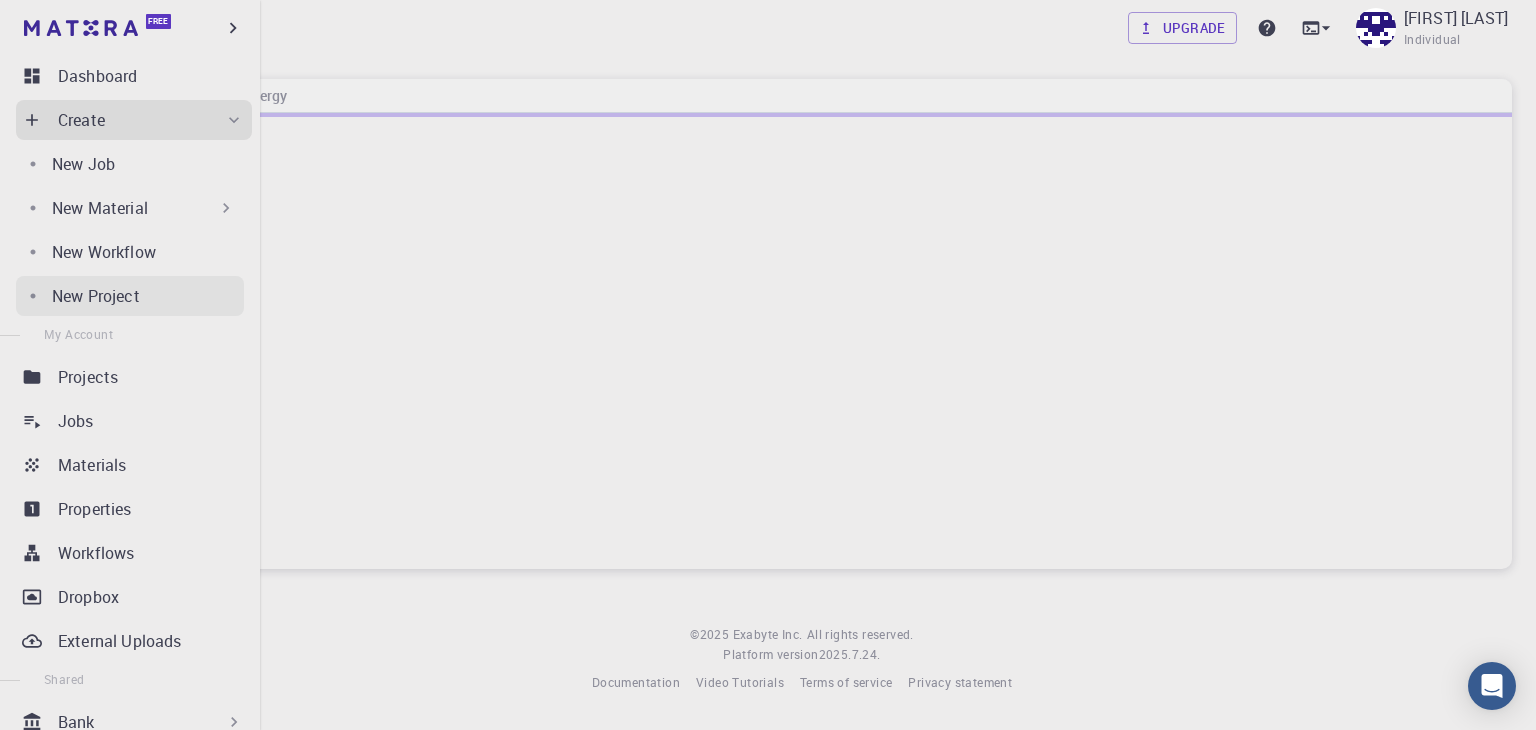 click on "New Project" at bounding box center [148, 296] 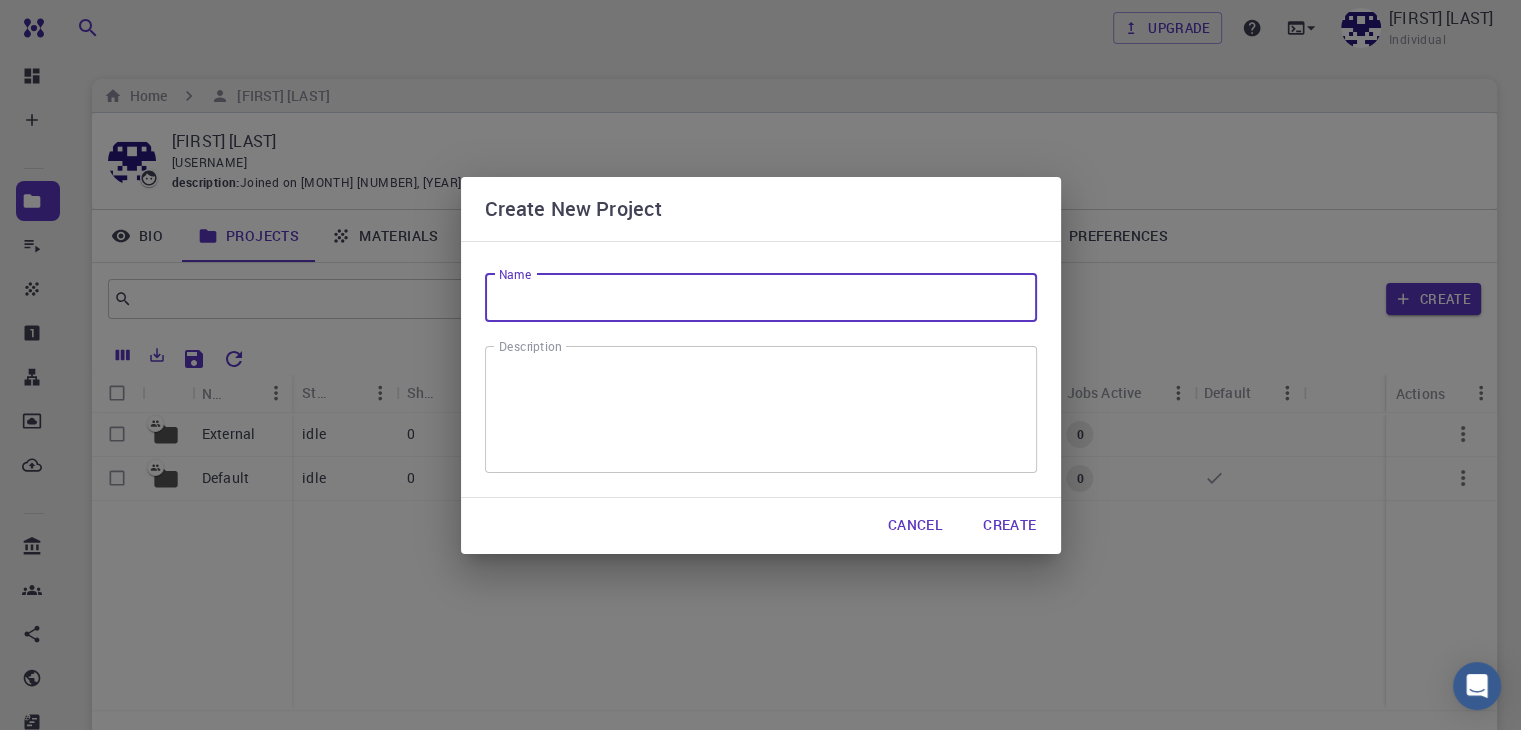 click on "Name" at bounding box center [761, 298] 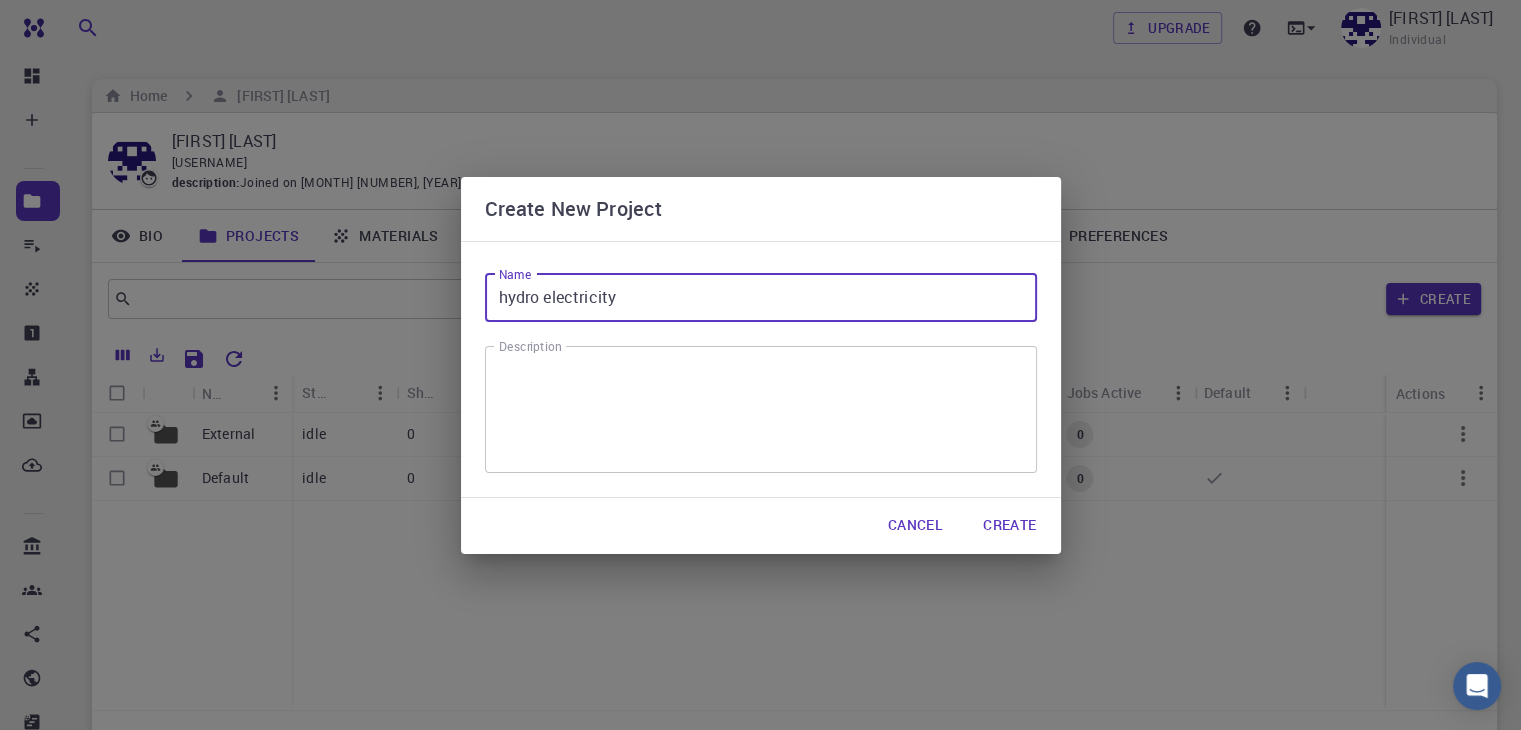 type on "hydro electricity" 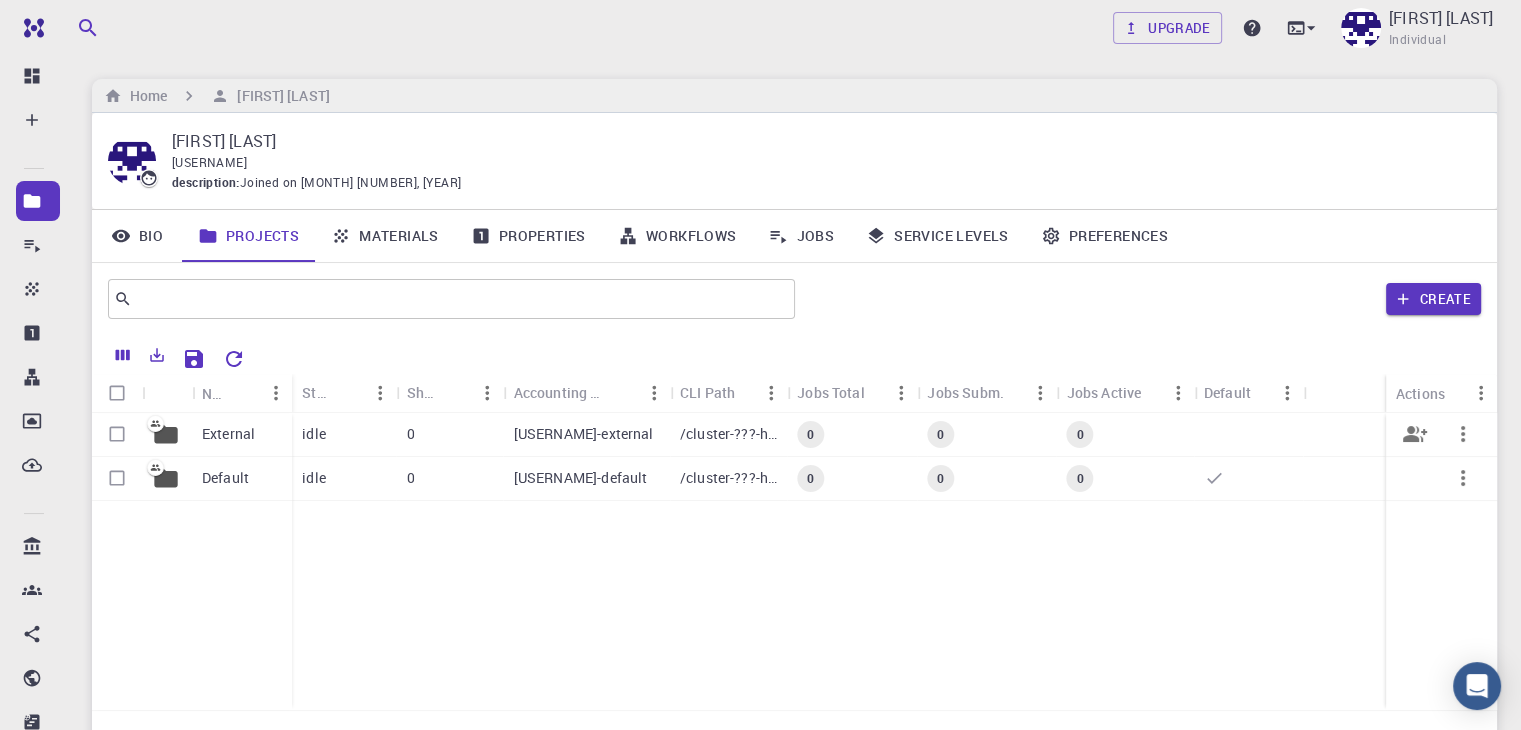 click on "External" at bounding box center (228, 434) 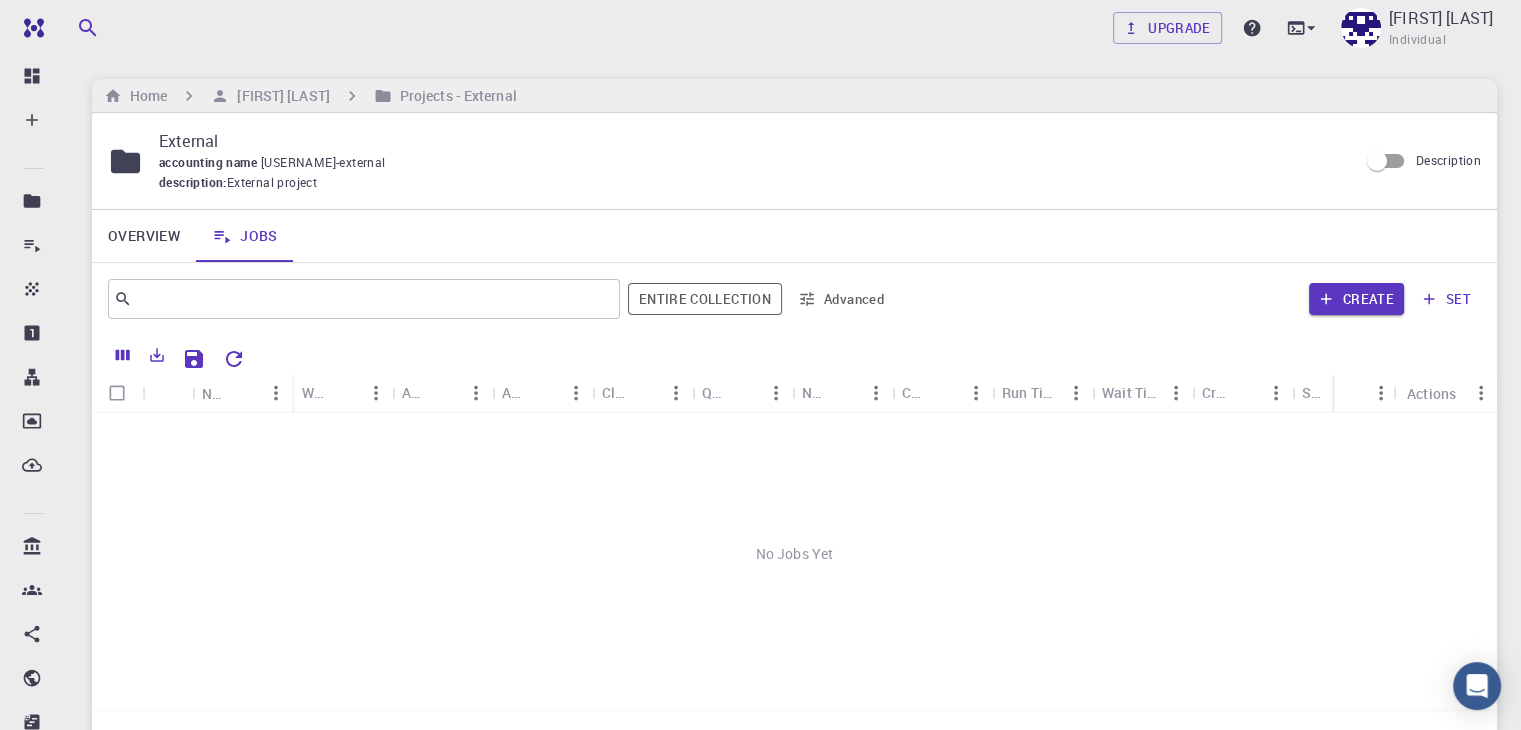 scroll, scrollTop: 124, scrollLeft: 0, axis: vertical 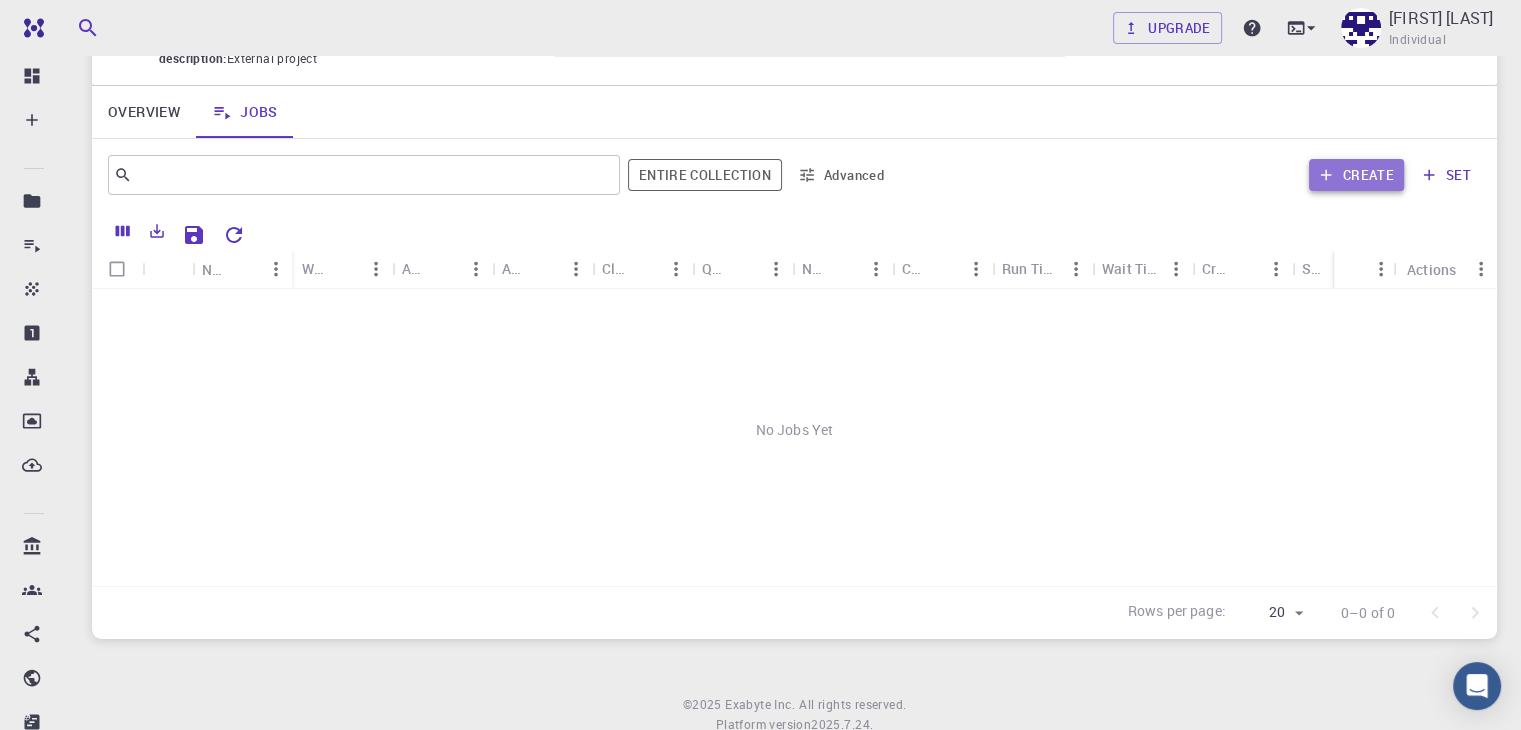 click on "Create" at bounding box center [1356, 175] 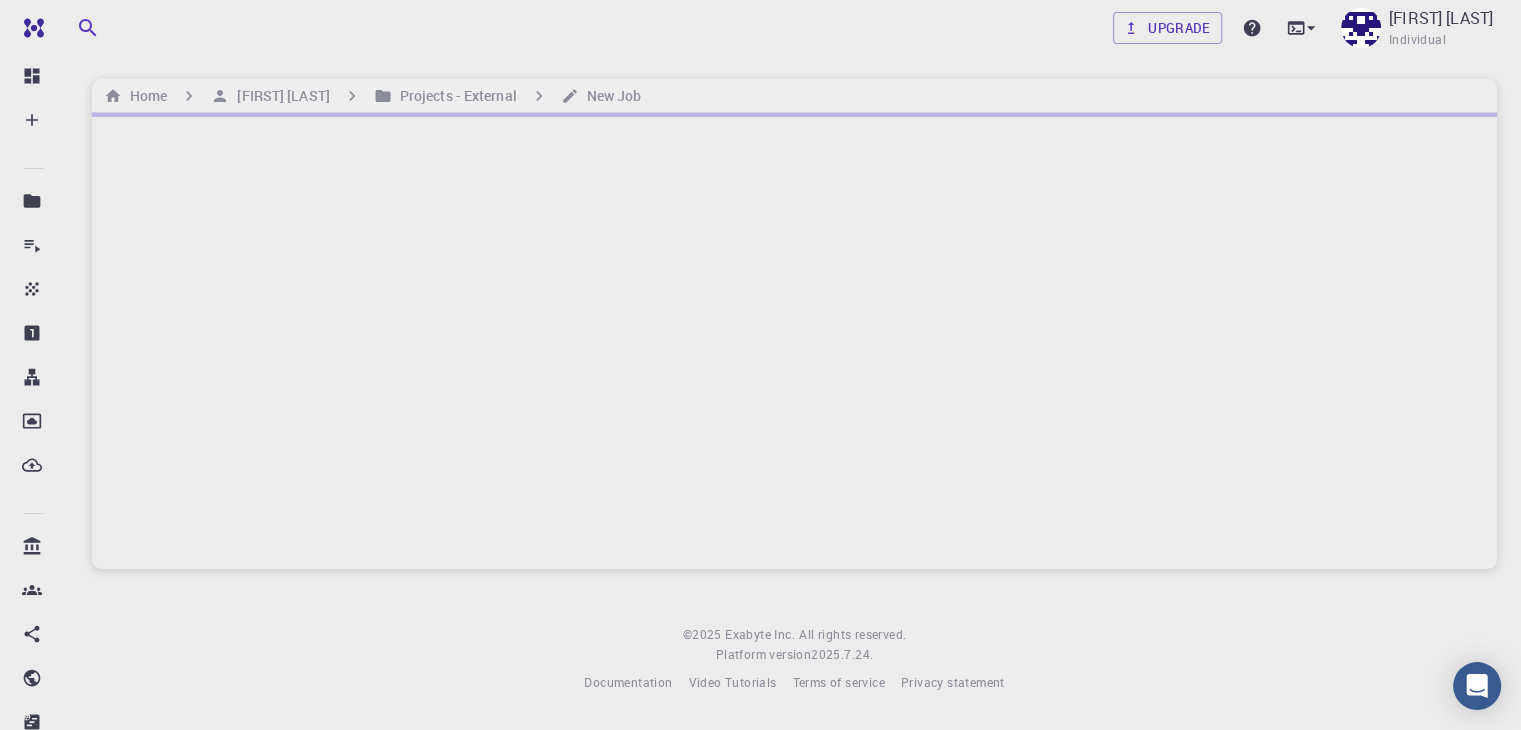 scroll, scrollTop: 0, scrollLeft: 0, axis: both 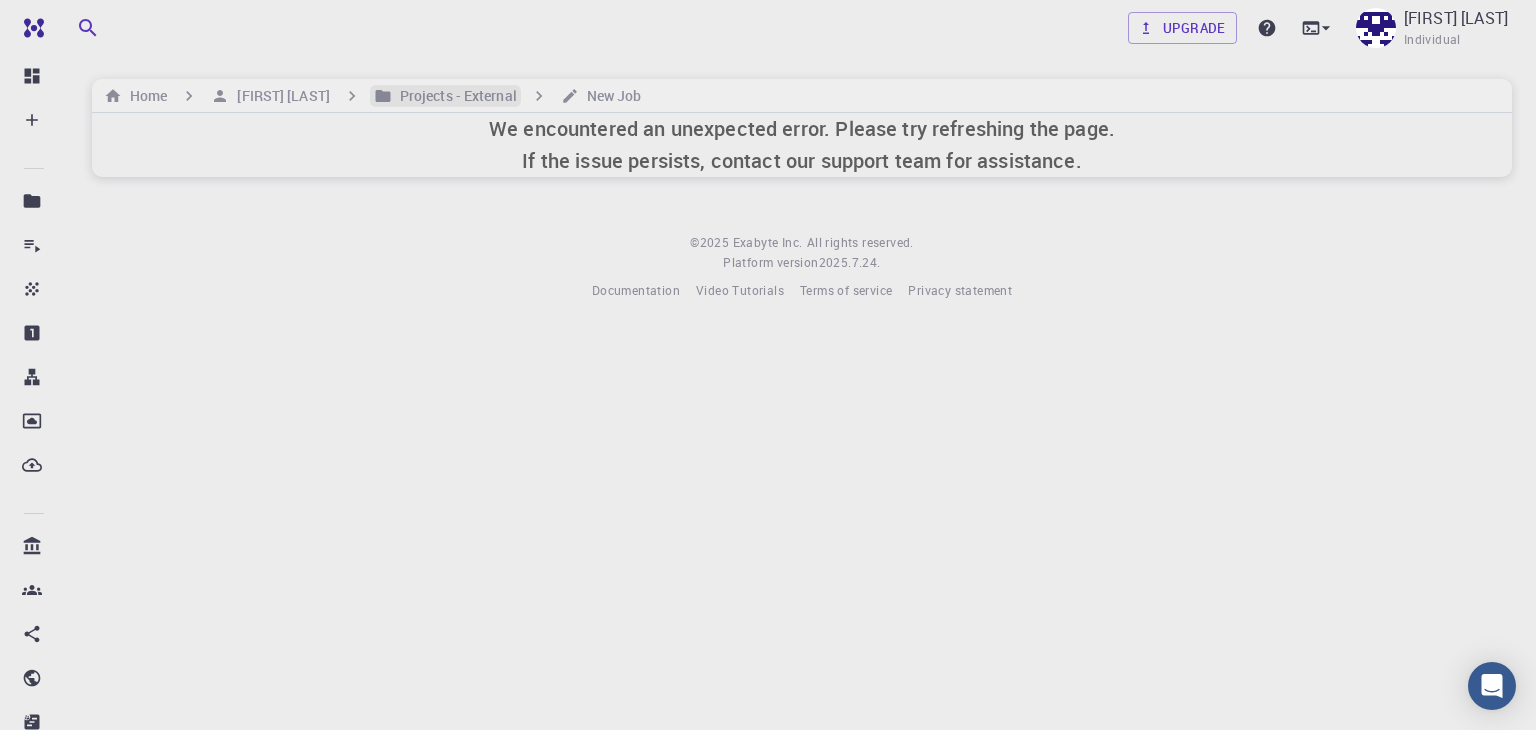 click on "Projects - External" at bounding box center (454, 96) 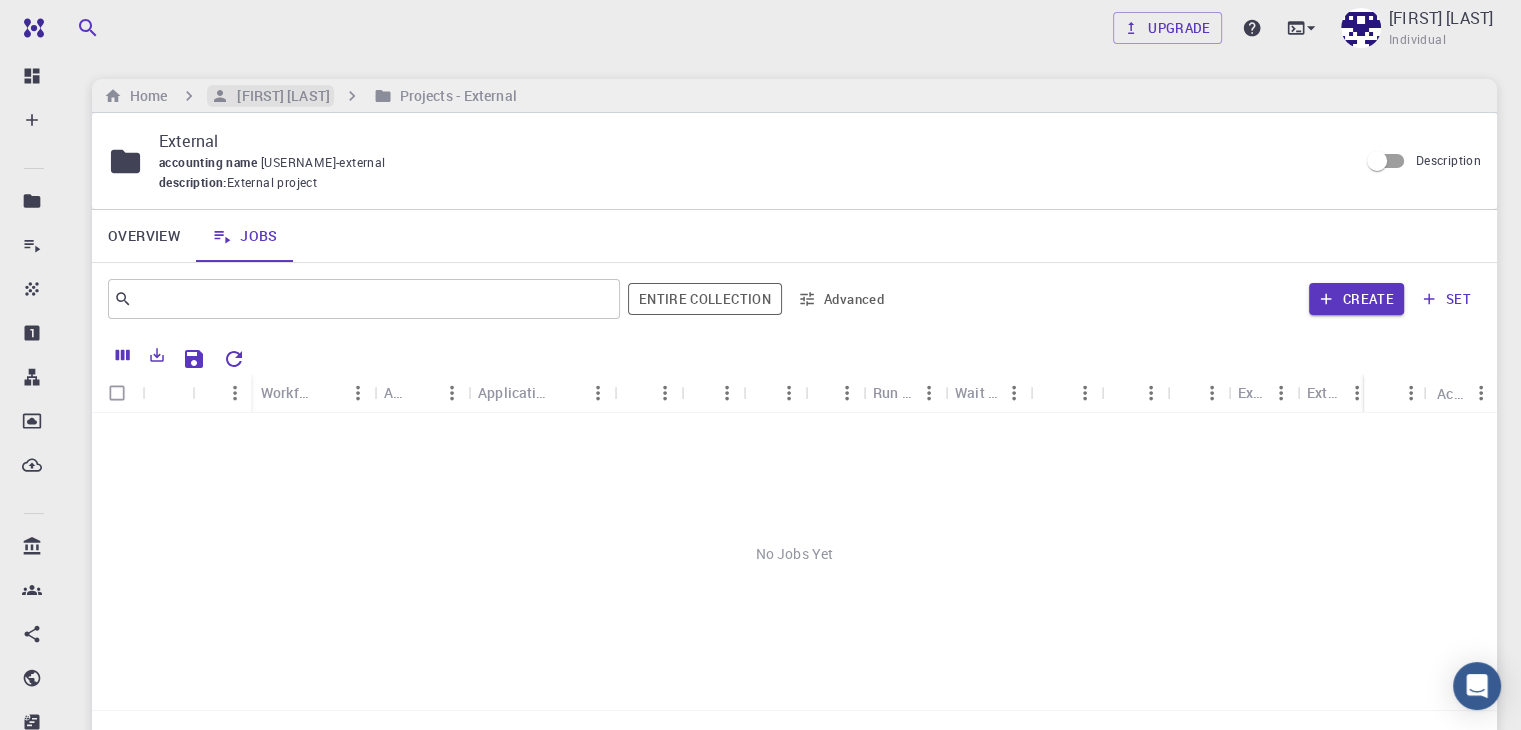 click on "[FIRST] [LAST]" at bounding box center (279, 96) 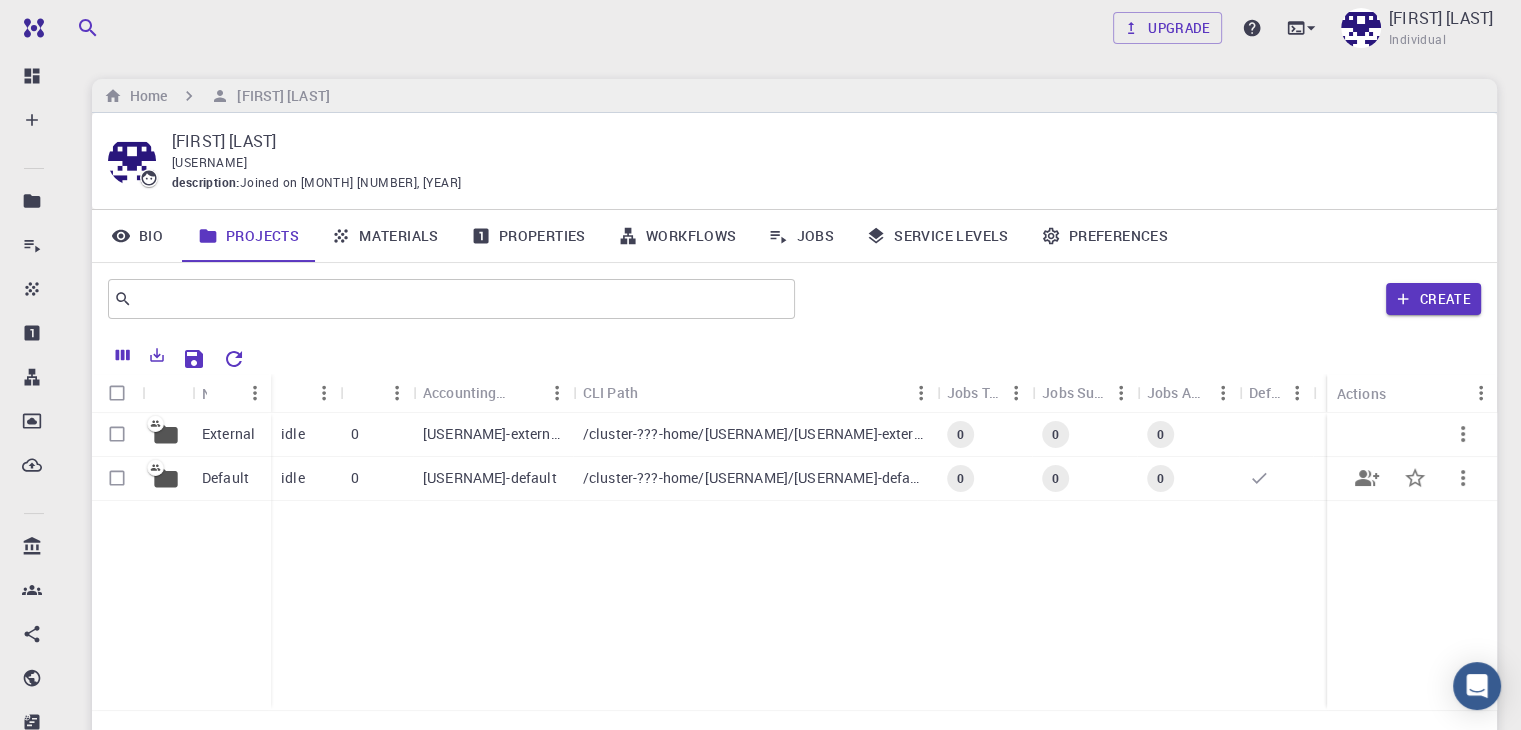 click on "Default" at bounding box center [225, 478] 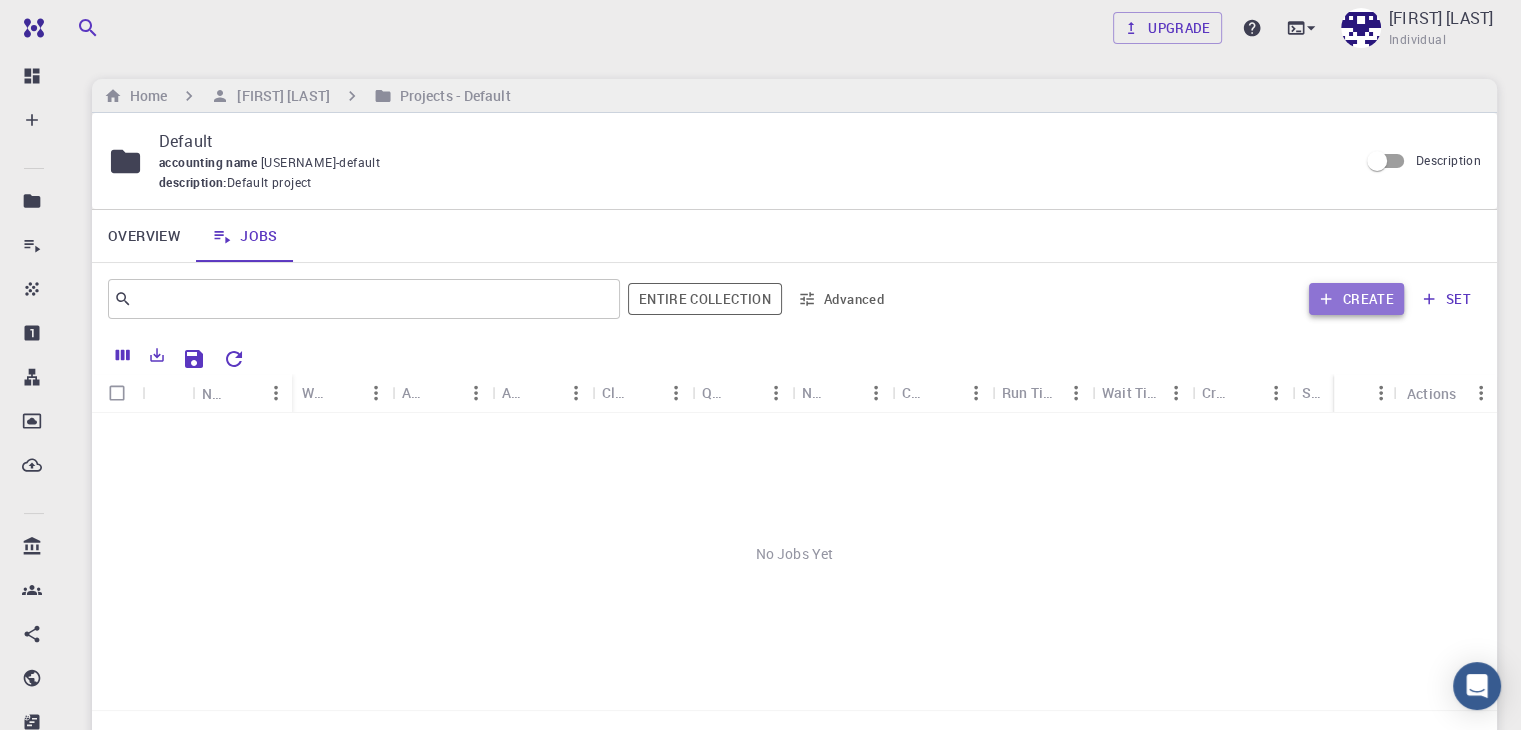 click on "Create" at bounding box center [1356, 299] 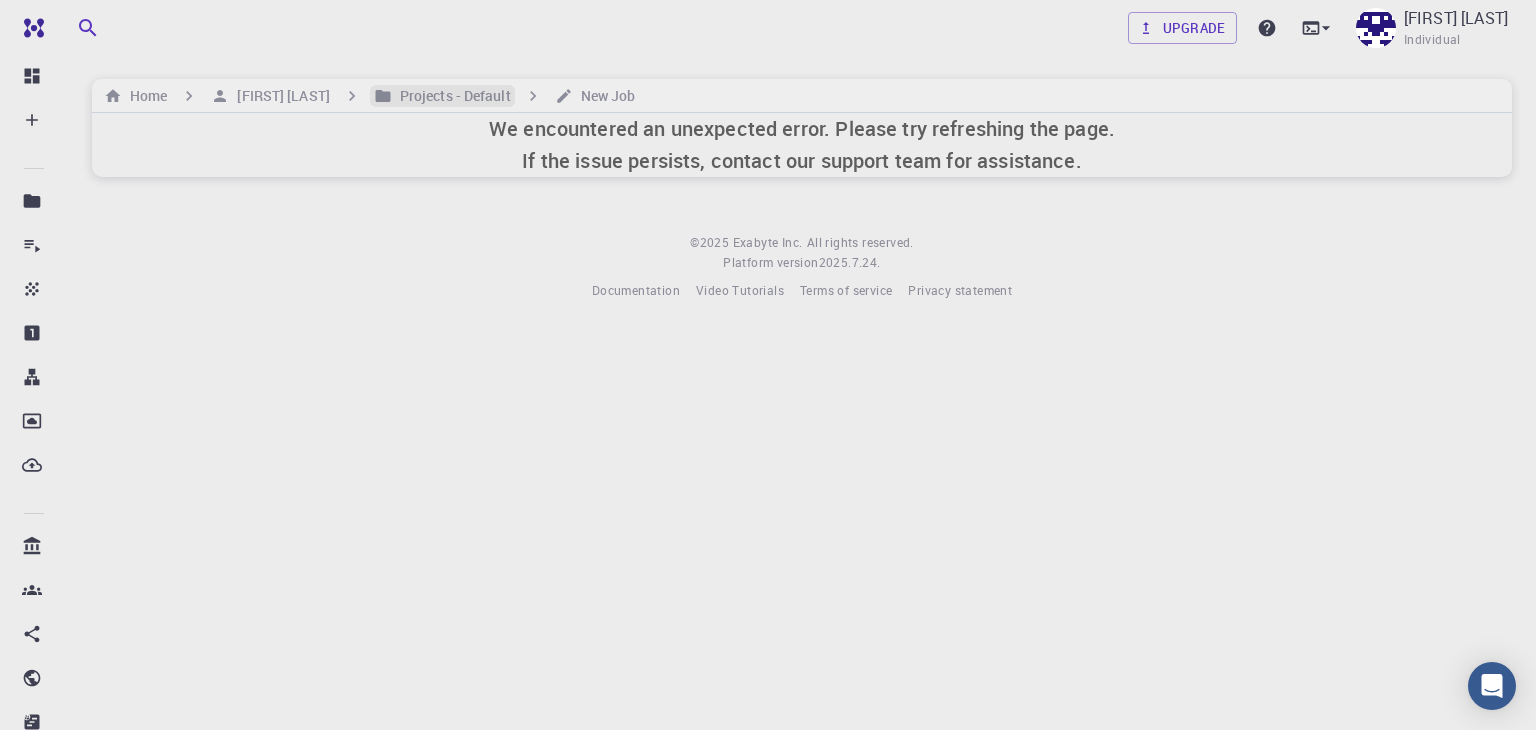 click on "Projects - Default" at bounding box center (451, 96) 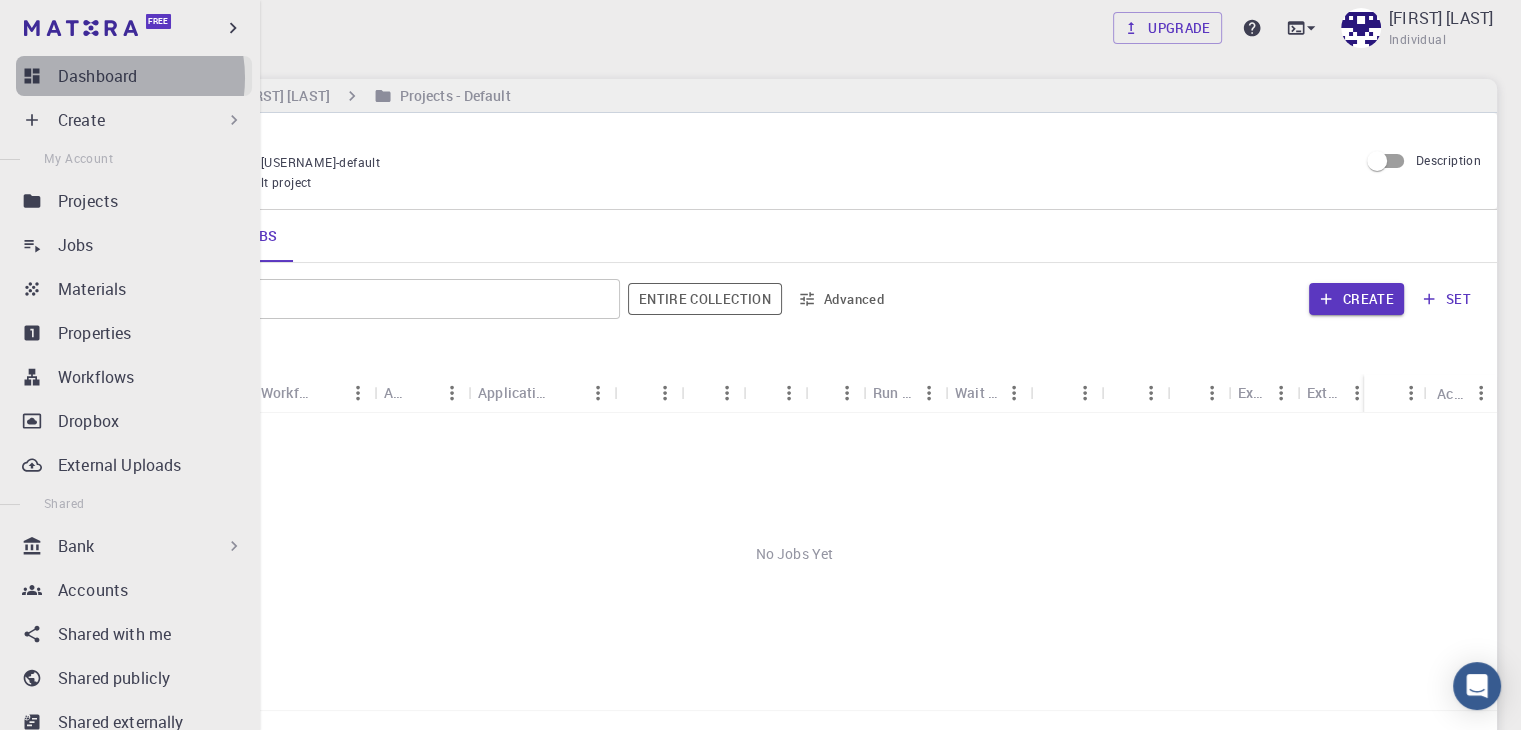 click on "Dashboard" at bounding box center [97, 76] 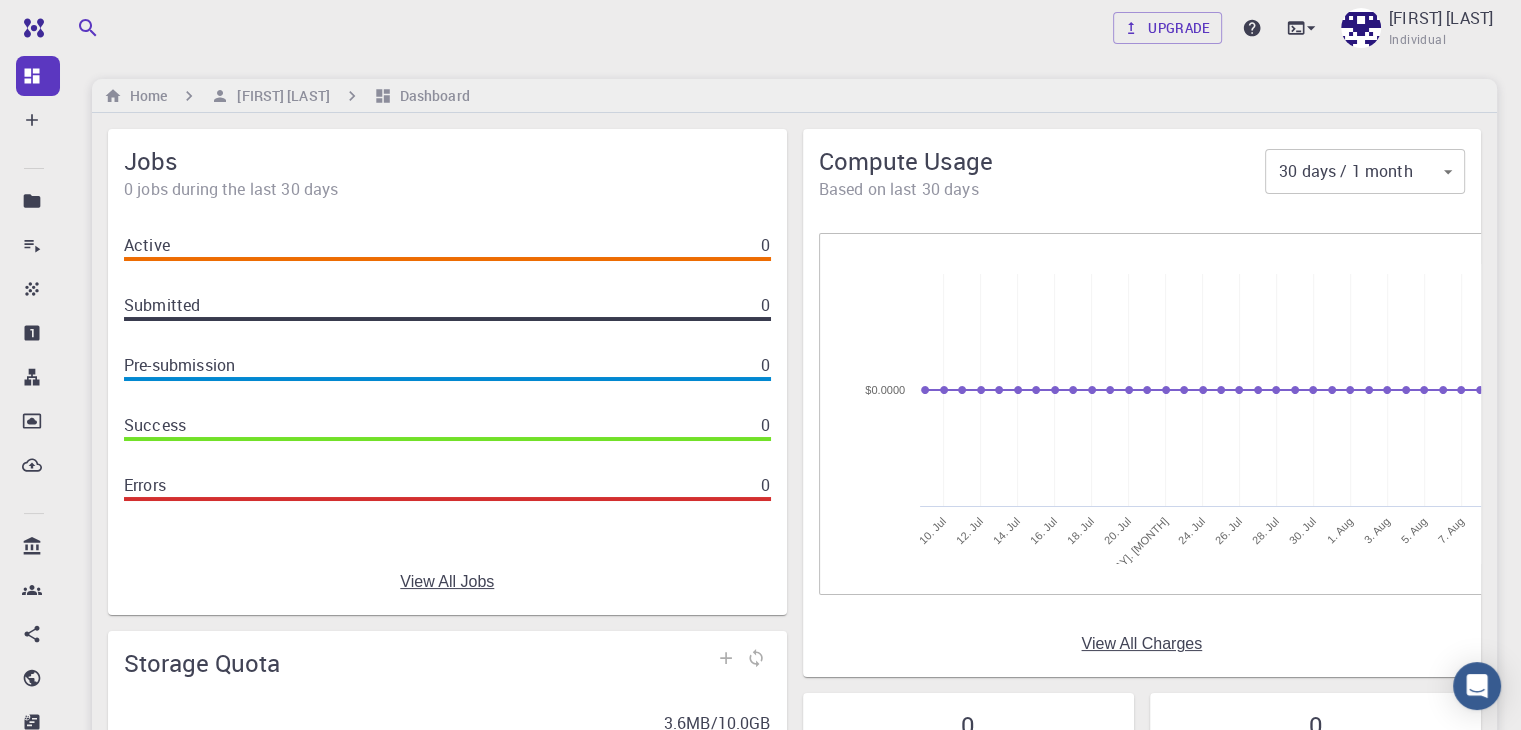 scroll, scrollTop: 273, scrollLeft: 0, axis: vertical 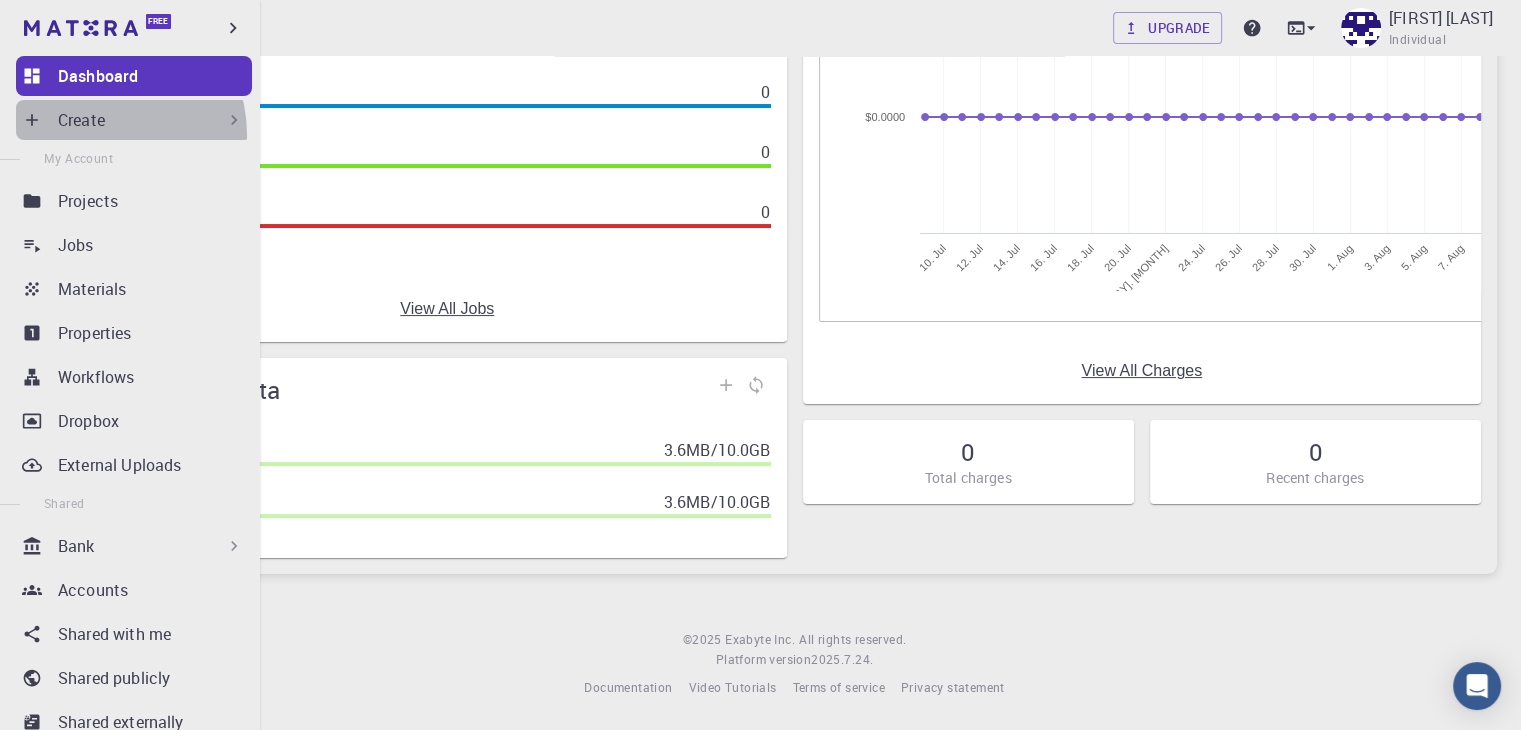 click on "Create" at bounding box center [134, 120] 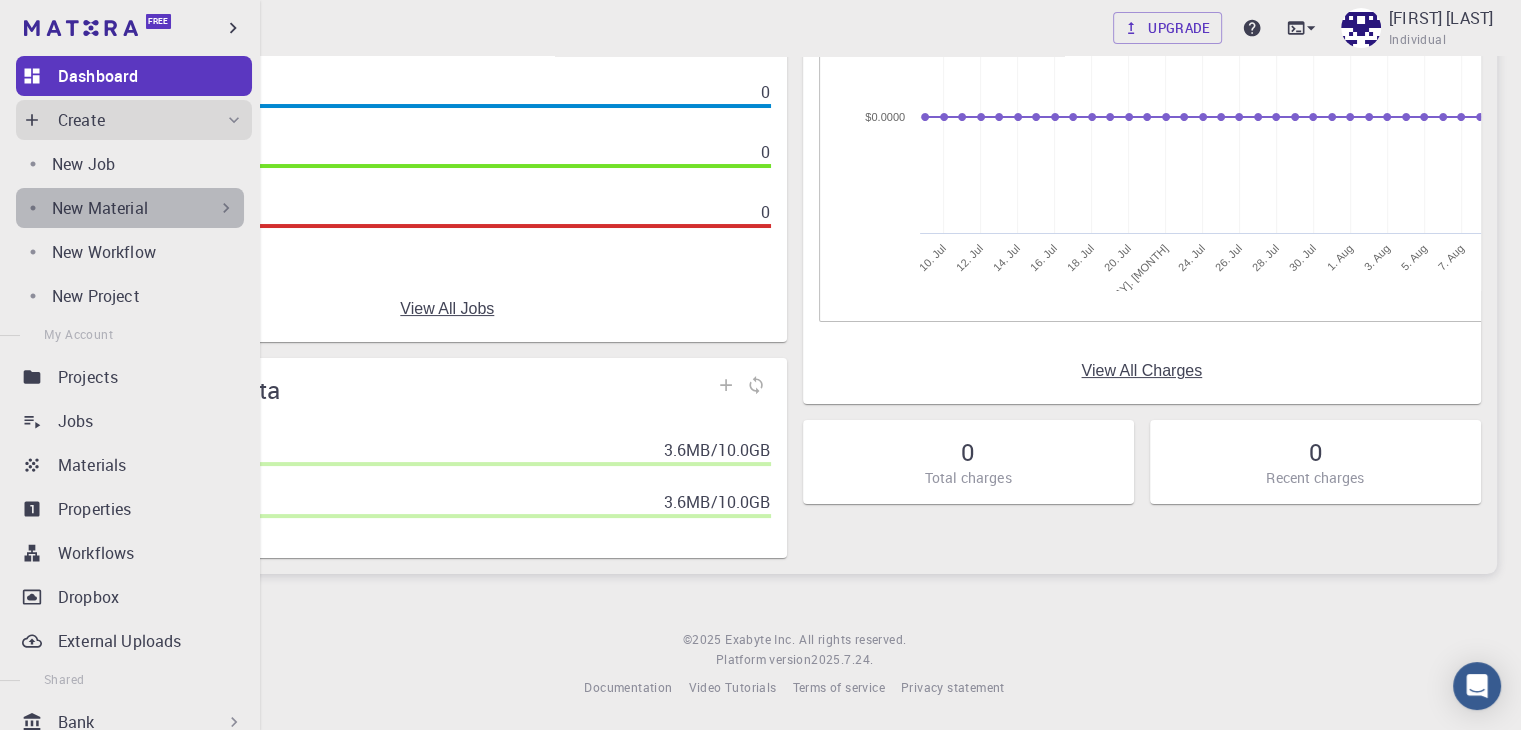 click on "New Material" at bounding box center (130, 208) 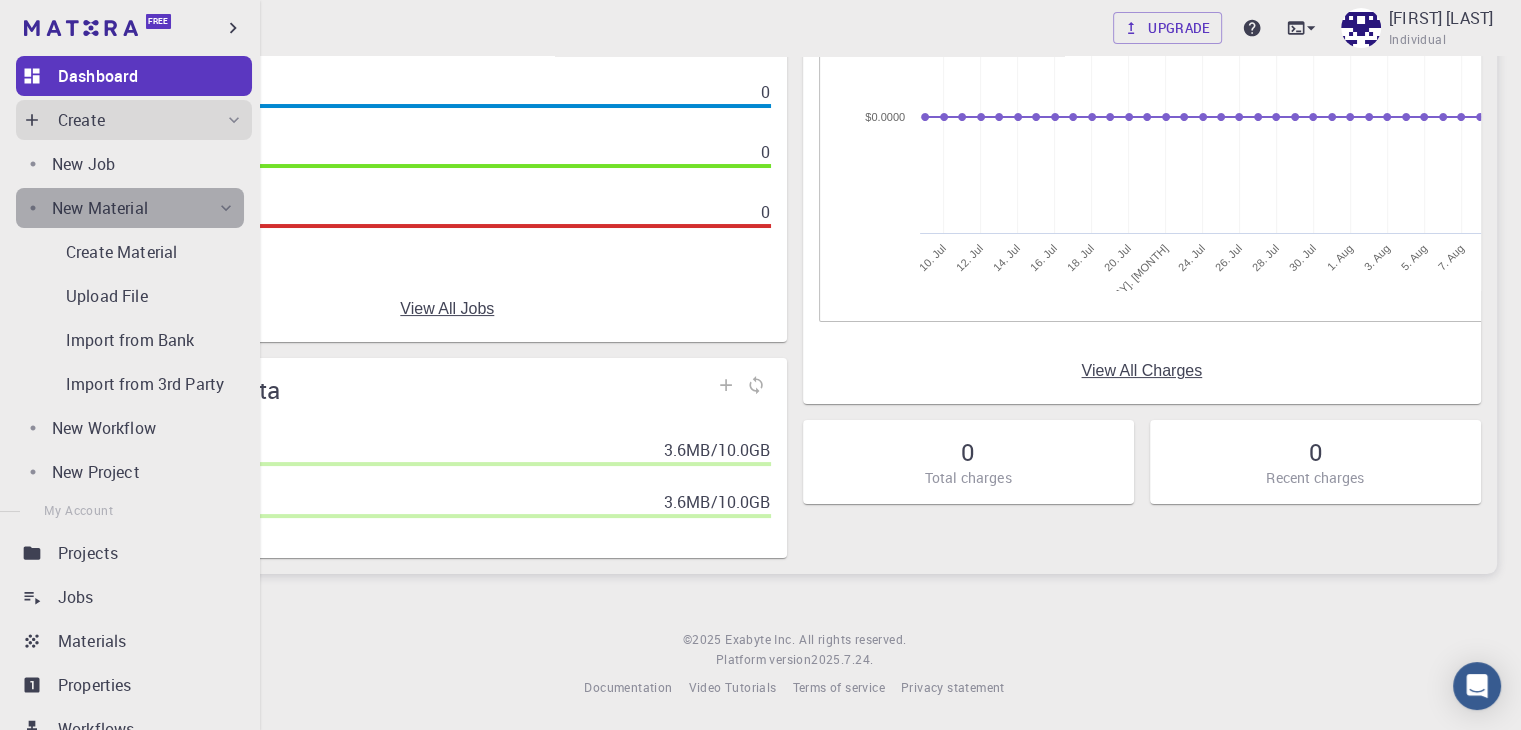 click on "New Material" at bounding box center [144, 208] 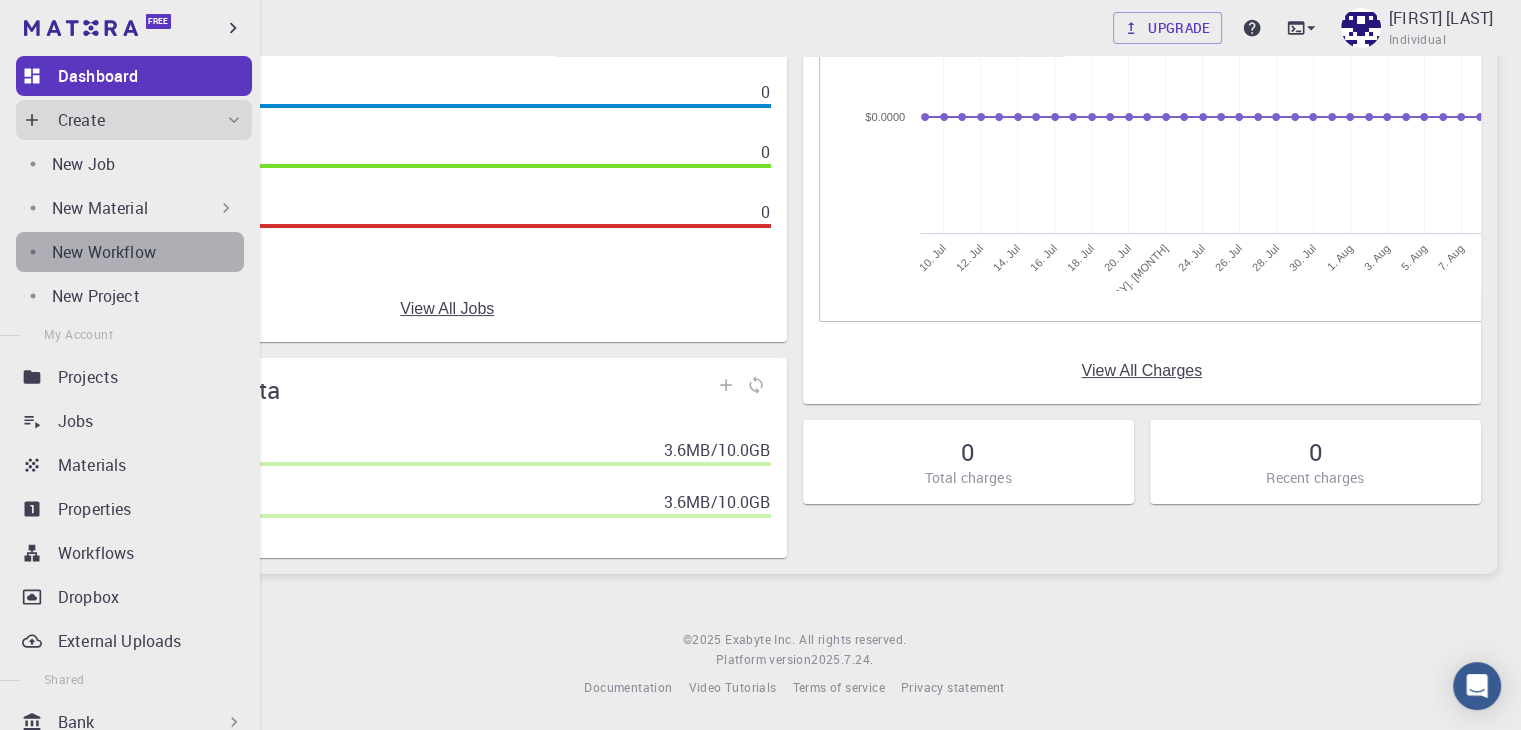 click on "New Workflow" at bounding box center (148, 252) 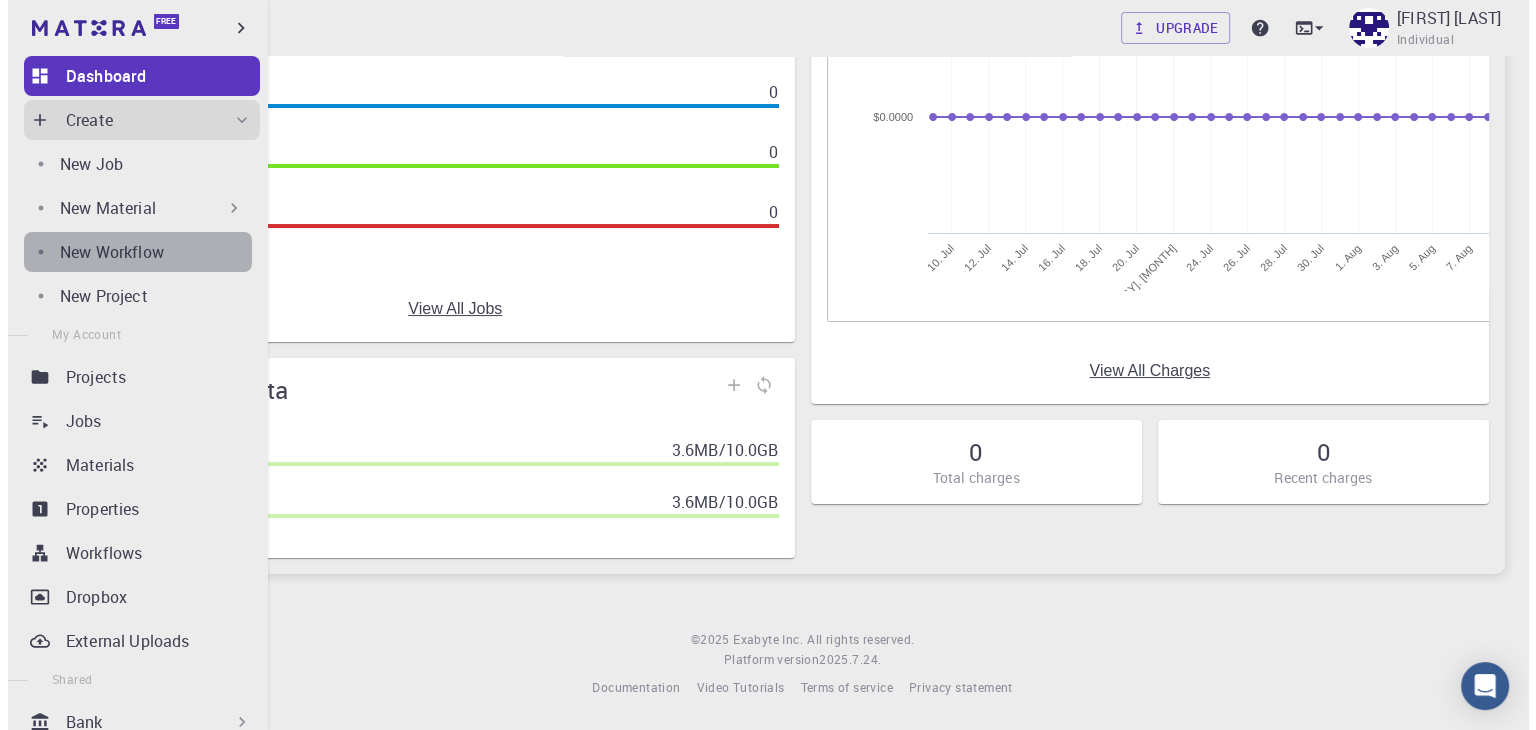 scroll, scrollTop: 0, scrollLeft: 0, axis: both 